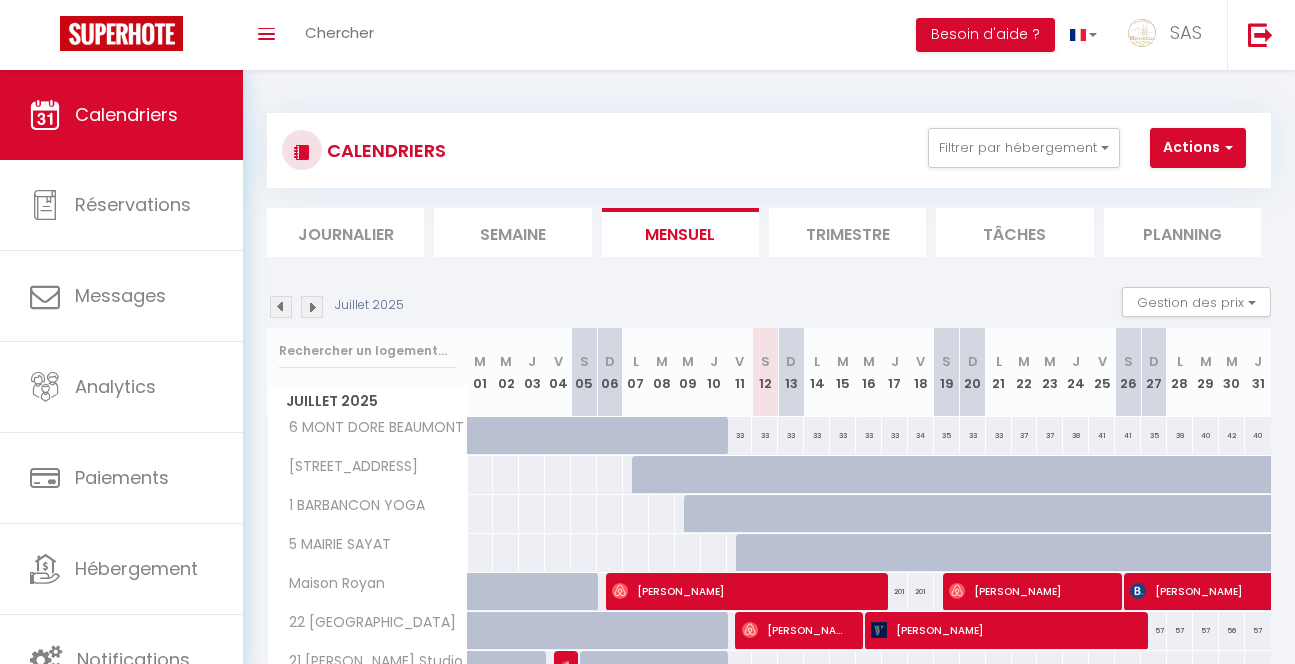 scroll, scrollTop: 0, scrollLeft: 0, axis: both 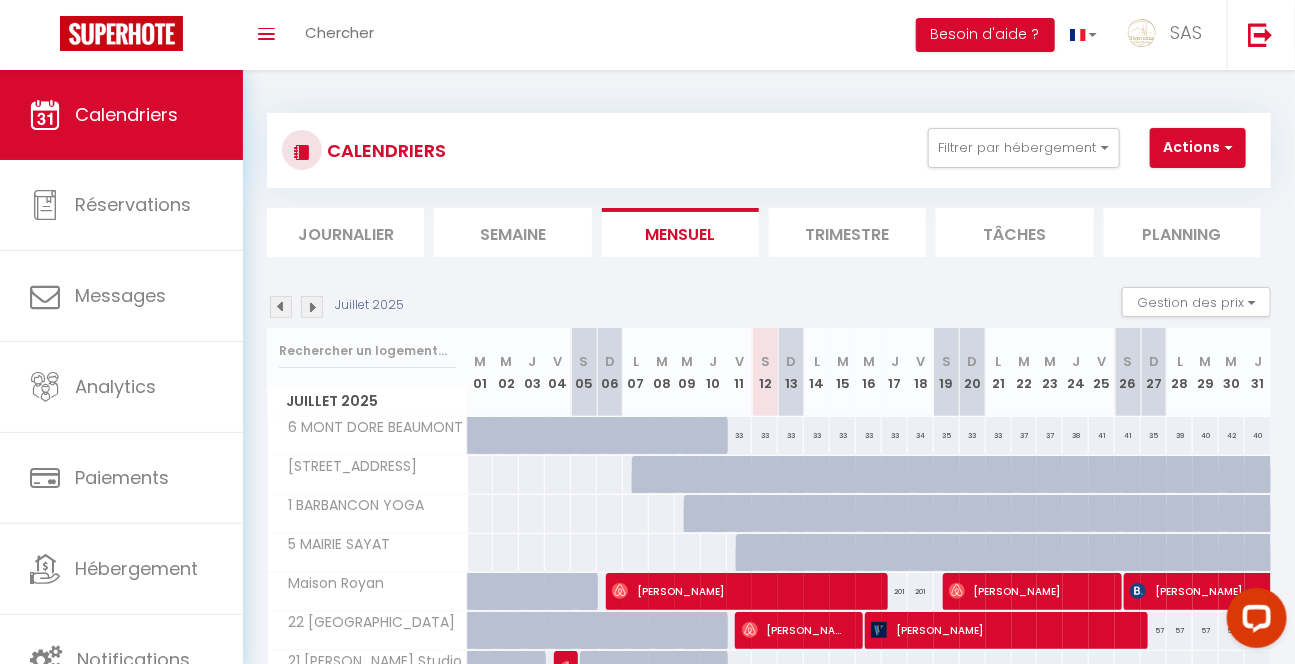 click on "Planning" at bounding box center (1182, 232) 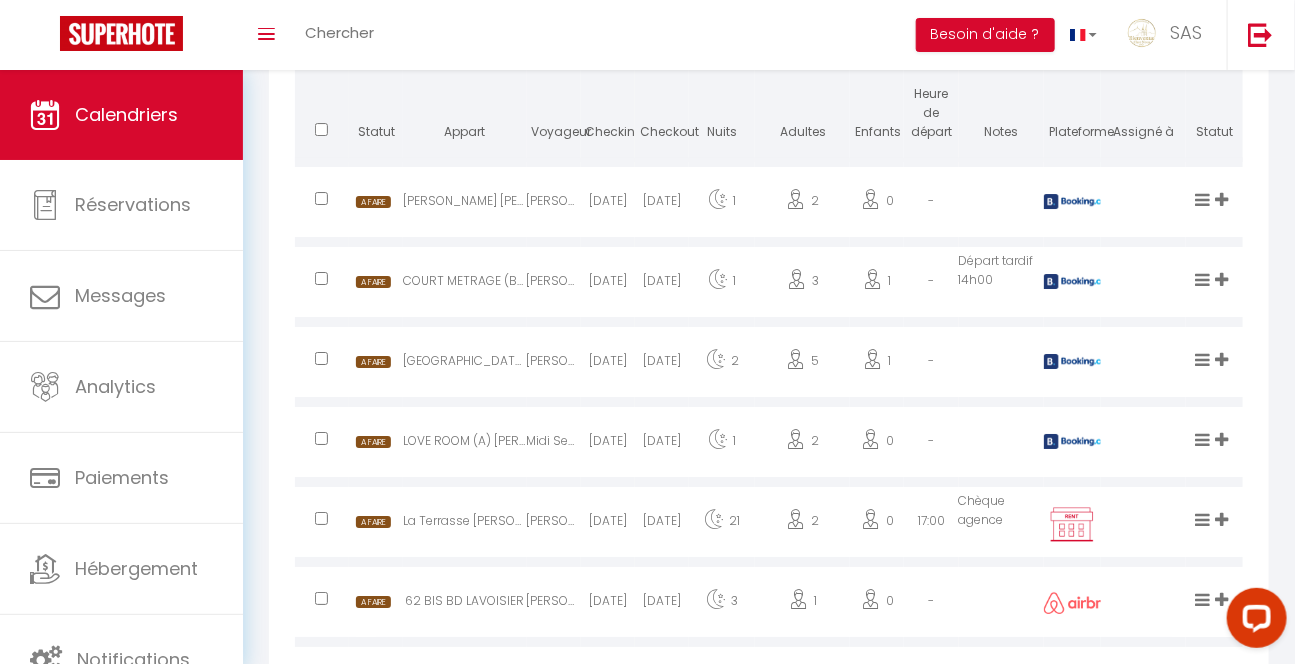 scroll, scrollTop: 2519, scrollLeft: 0, axis: vertical 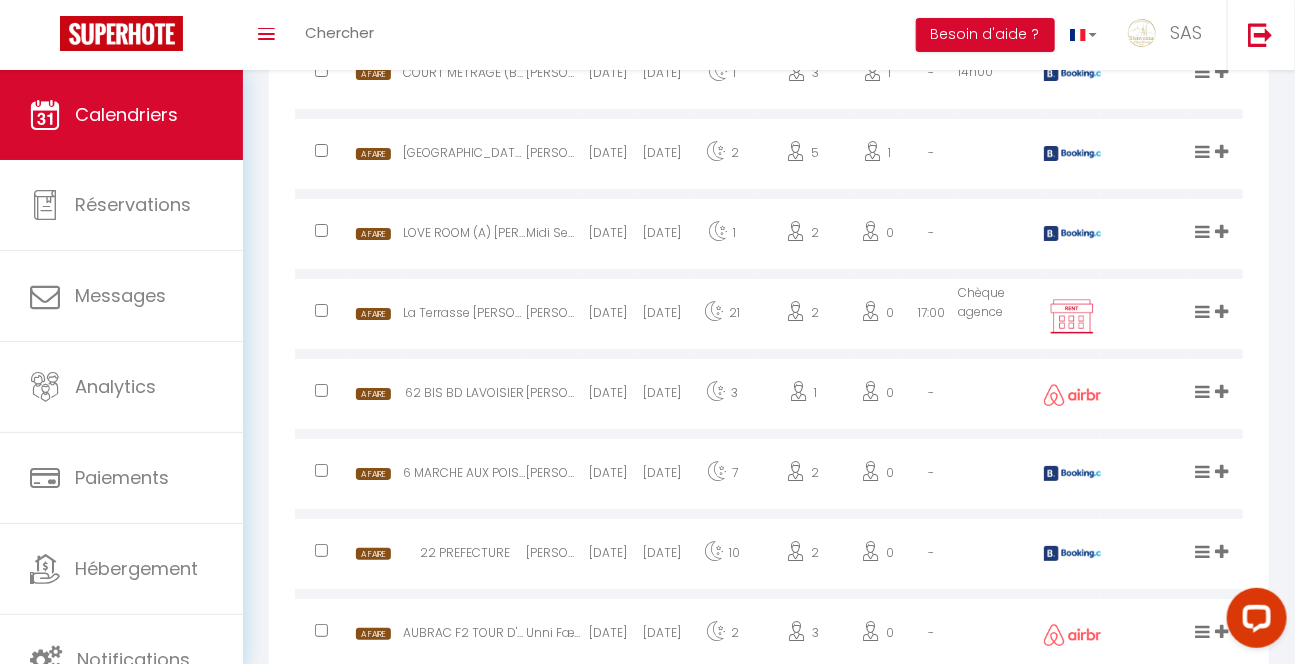 click on "6 MARCHE AUX POISSONS A" at bounding box center (464, 476) 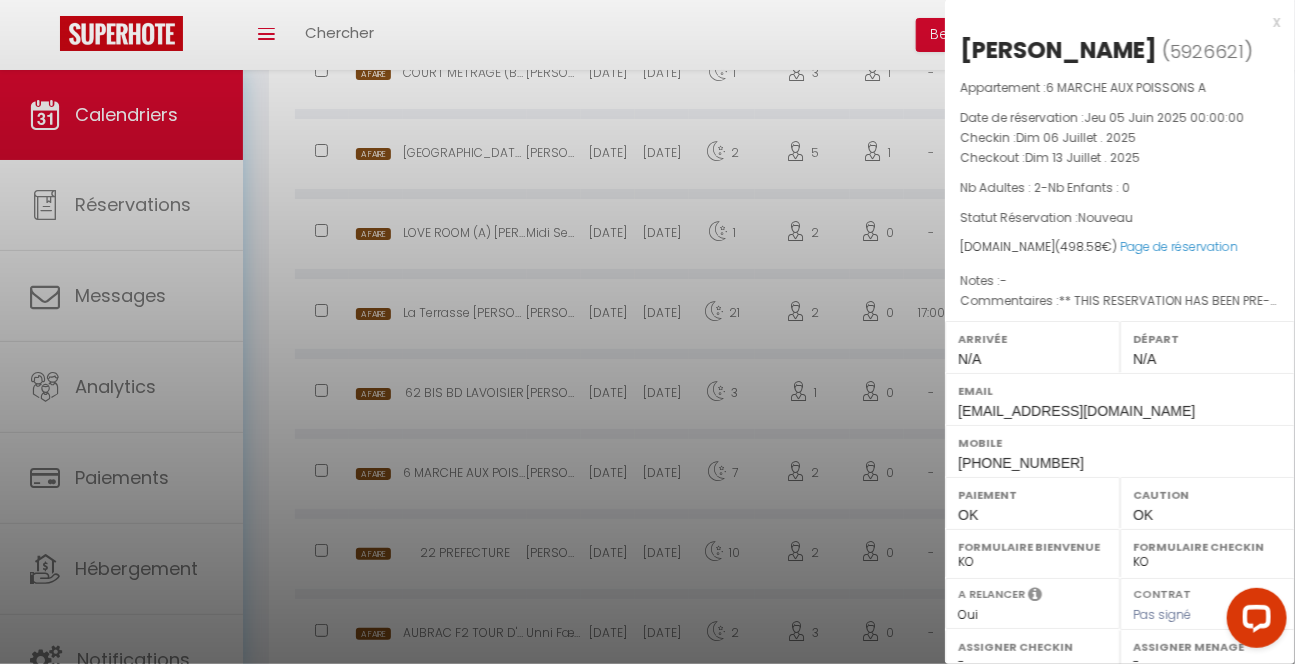 click at bounding box center [647, 332] 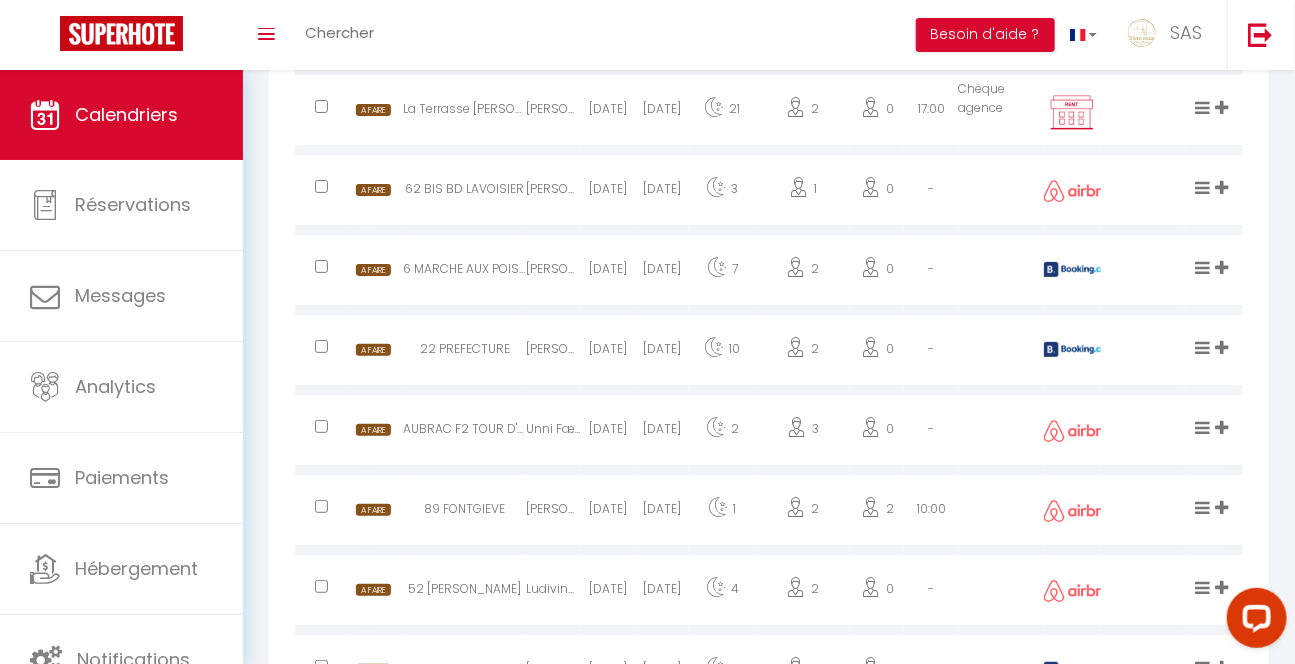 scroll, scrollTop: 2931, scrollLeft: 0, axis: vertical 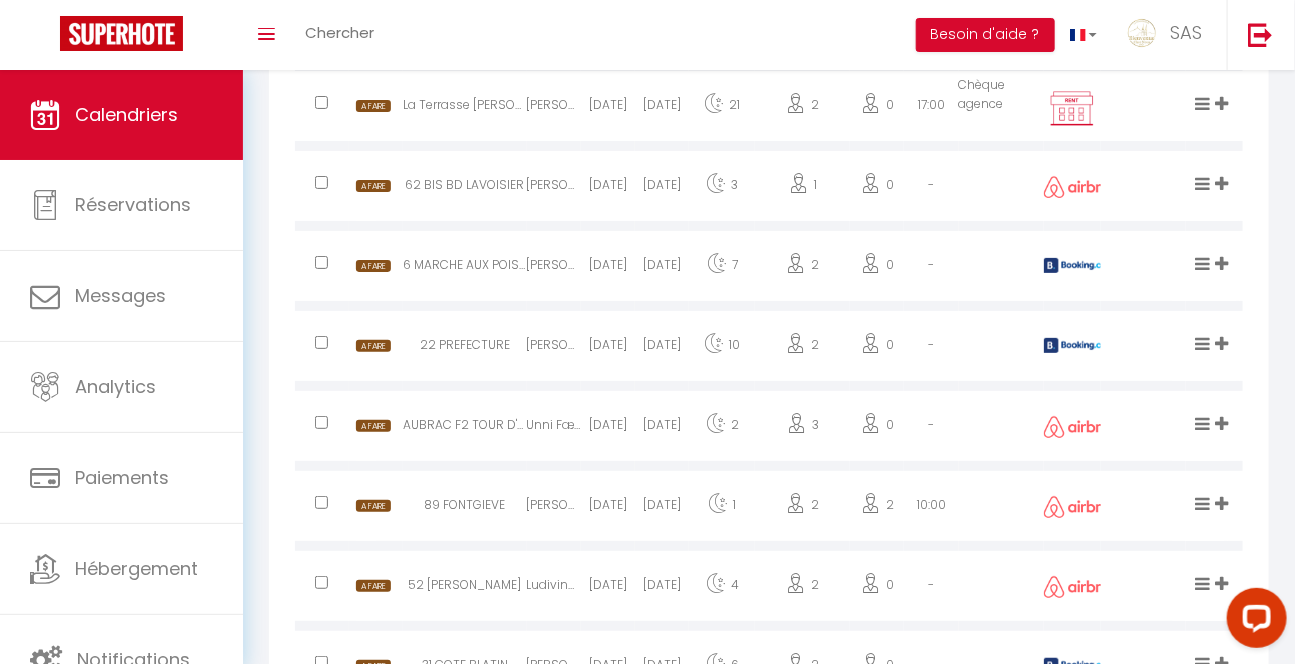 click on "52 [PERSON_NAME]" at bounding box center [464, 588] 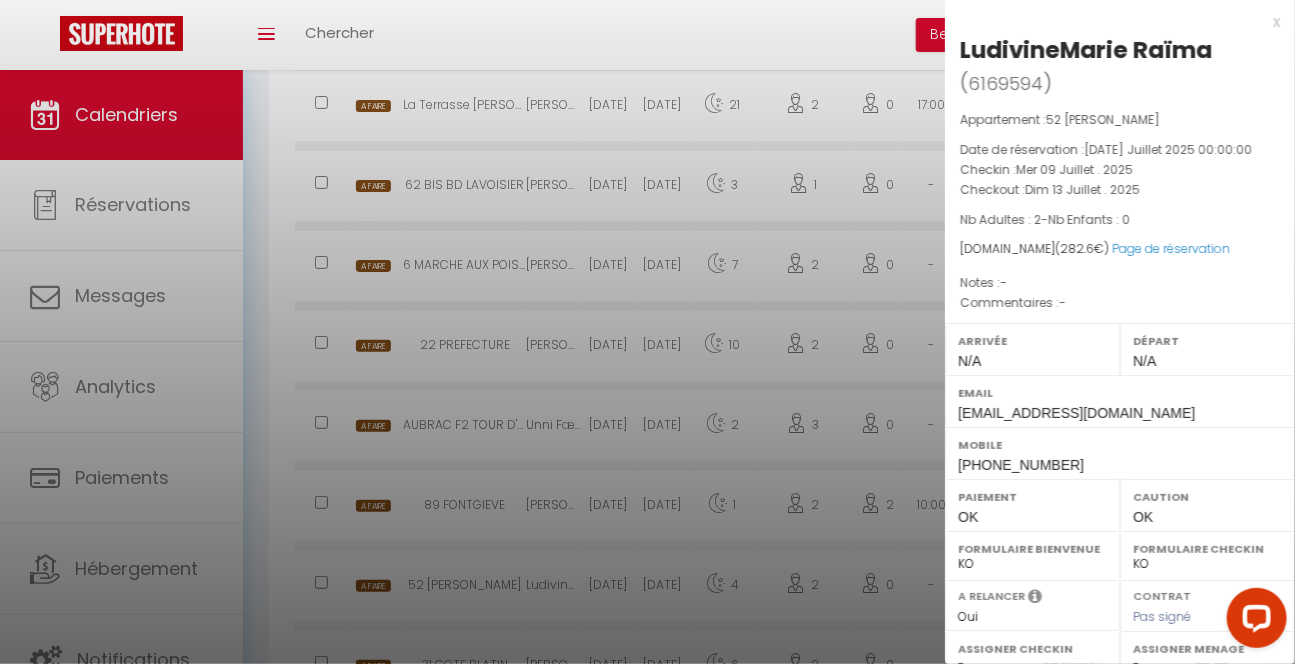 click at bounding box center (647, 332) 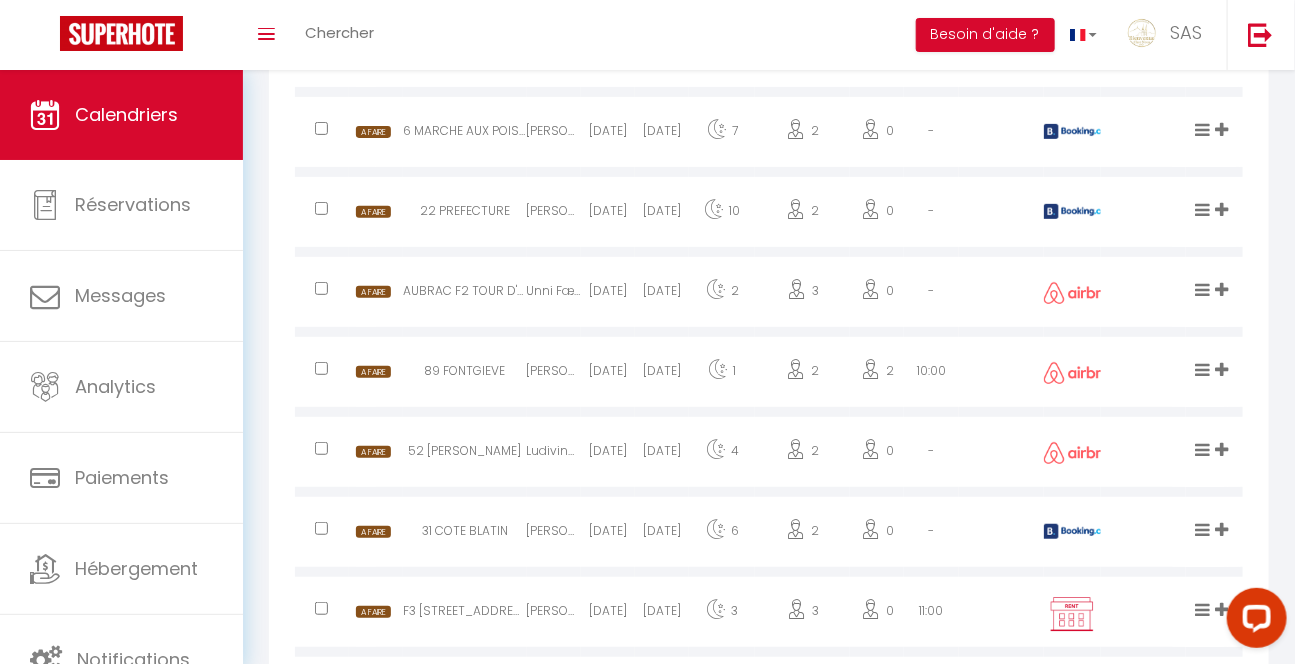 scroll, scrollTop: 3070, scrollLeft: 0, axis: vertical 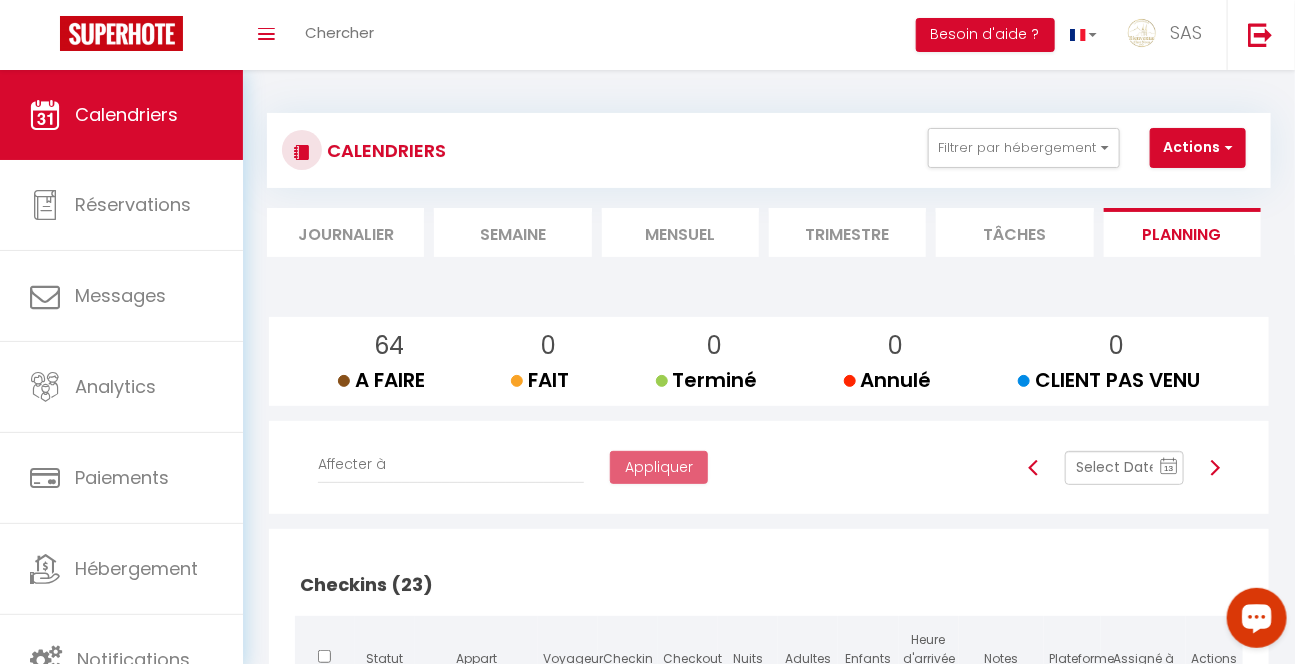 click on "Mensuel" at bounding box center [680, 232] 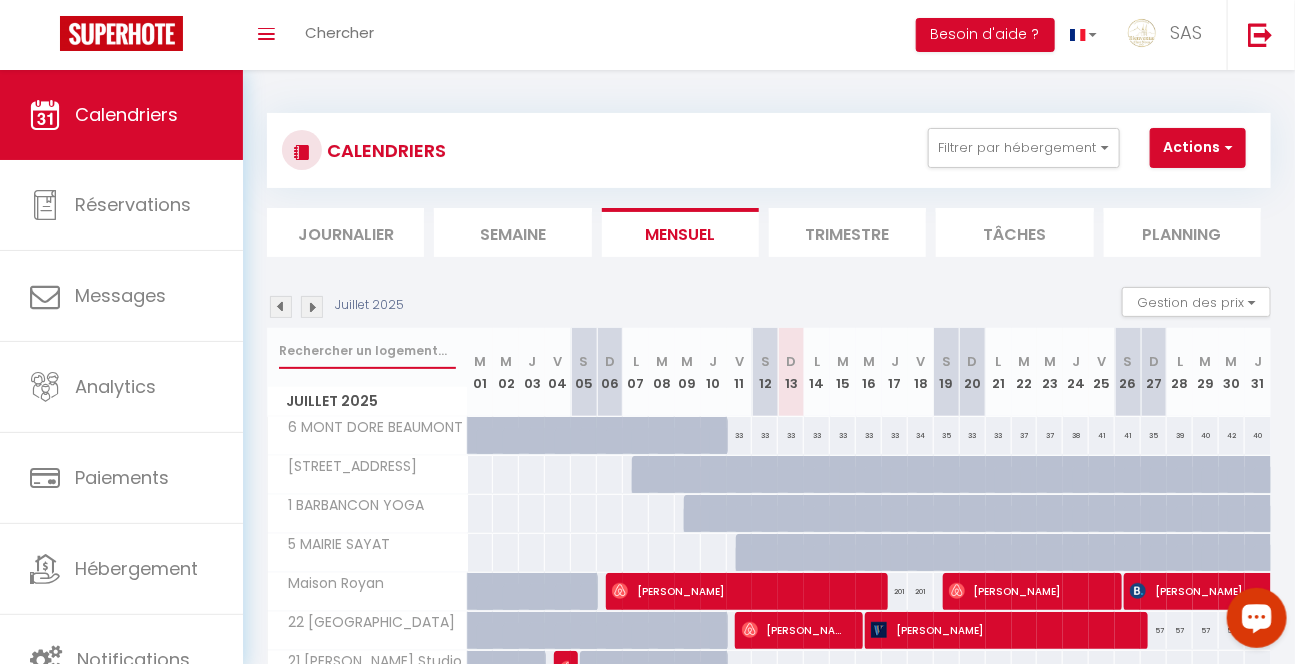 click at bounding box center [367, 351] 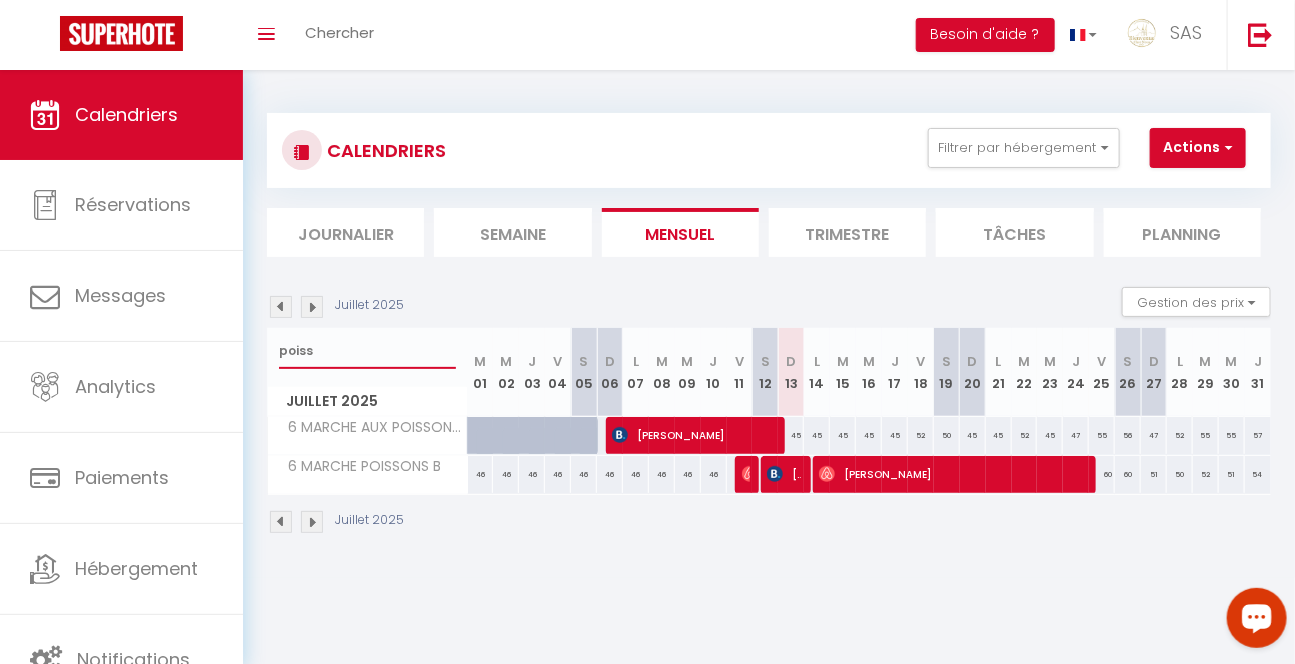 type on "poiss" 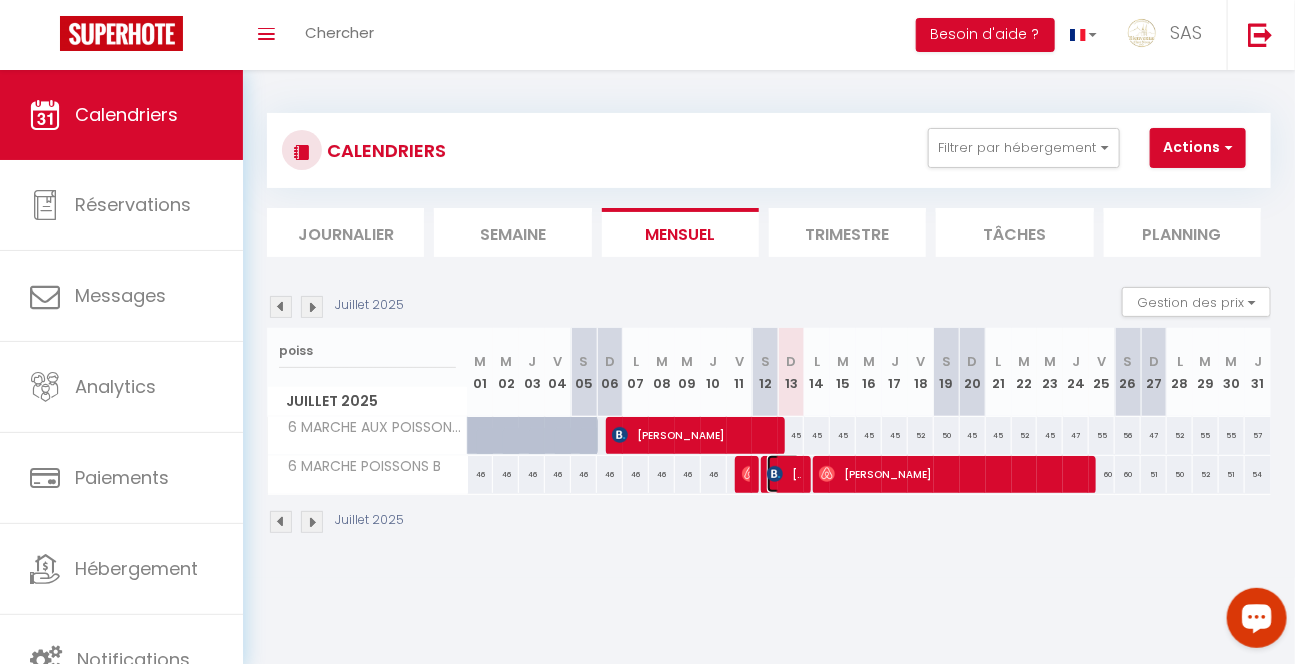 click on "[PERSON_NAME]" at bounding box center (783, 474) 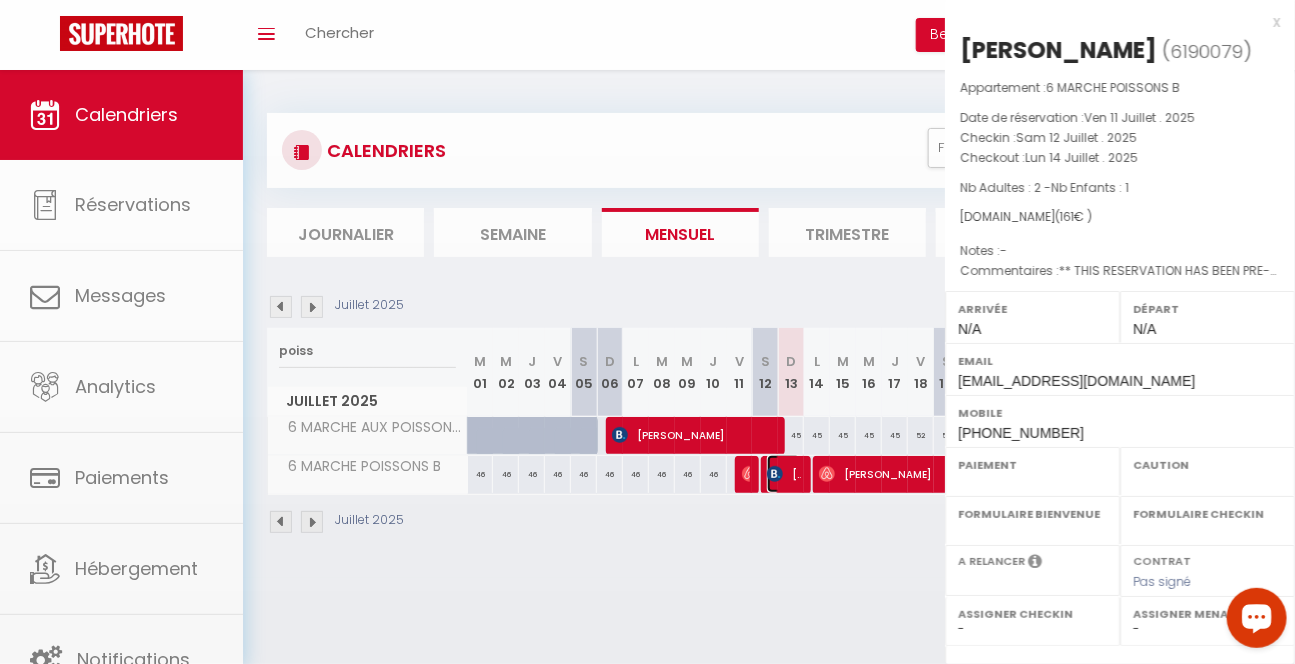 select on "OK" 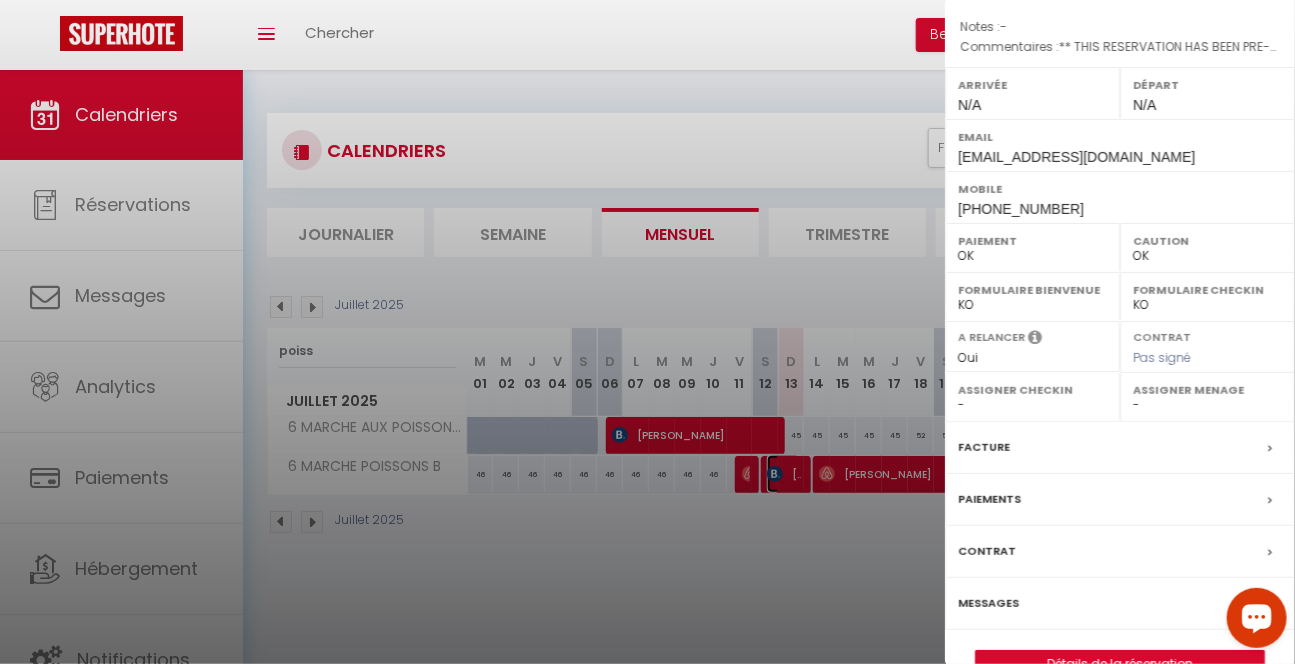 scroll, scrollTop: 265, scrollLeft: 0, axis: vertical 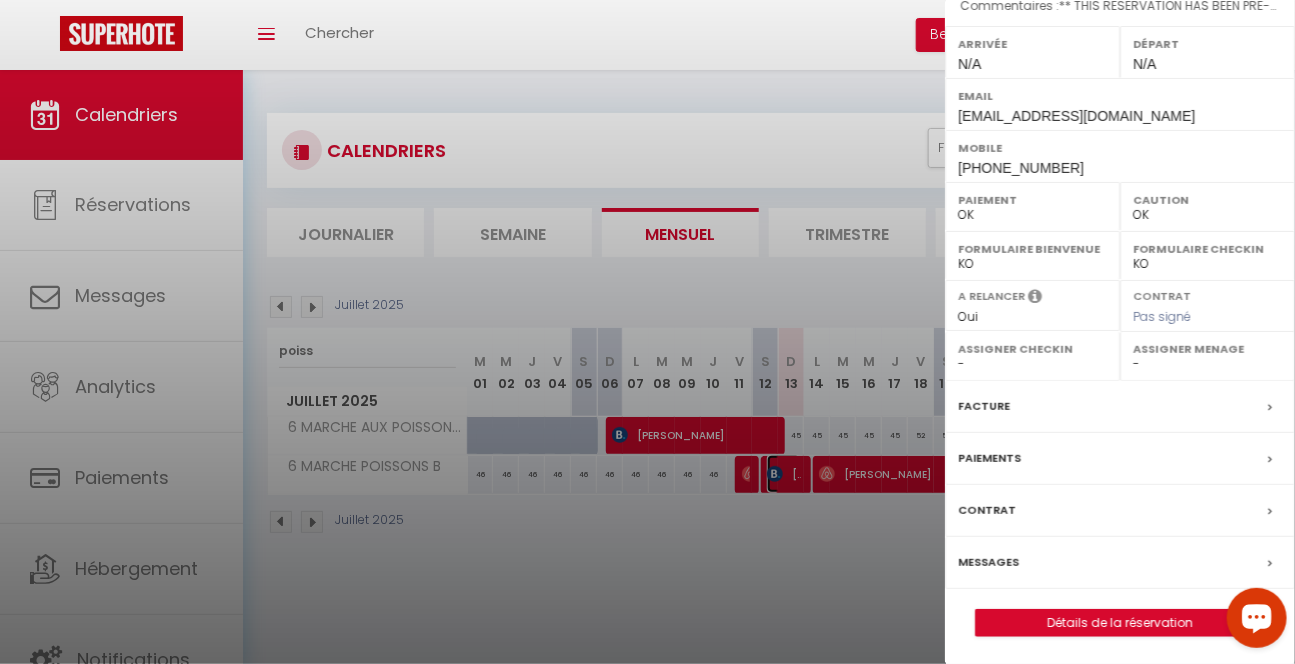 drag, startPoint x: 1283, startPoint y: 358, endPoint x: 33, endPoint y: 21, distance: 1294.6309 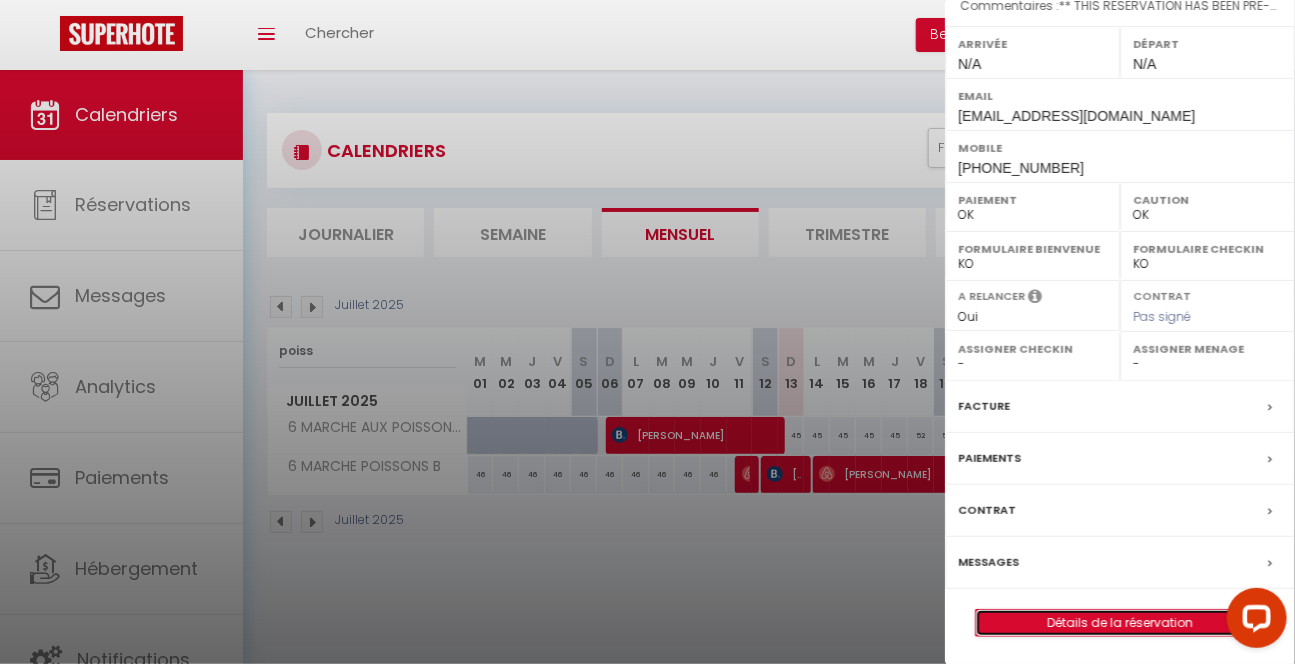 click on "Détails de la réservation" at bounding box center (1120, 623) 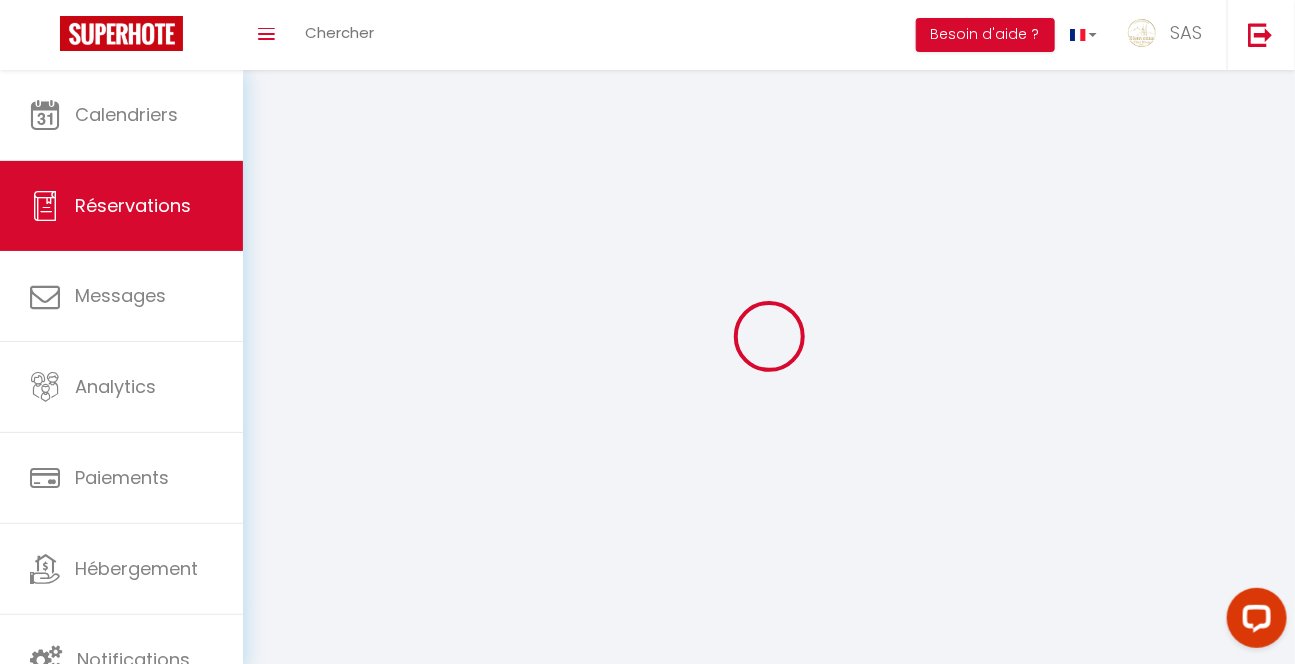 type on "[PERSON_NAME]" 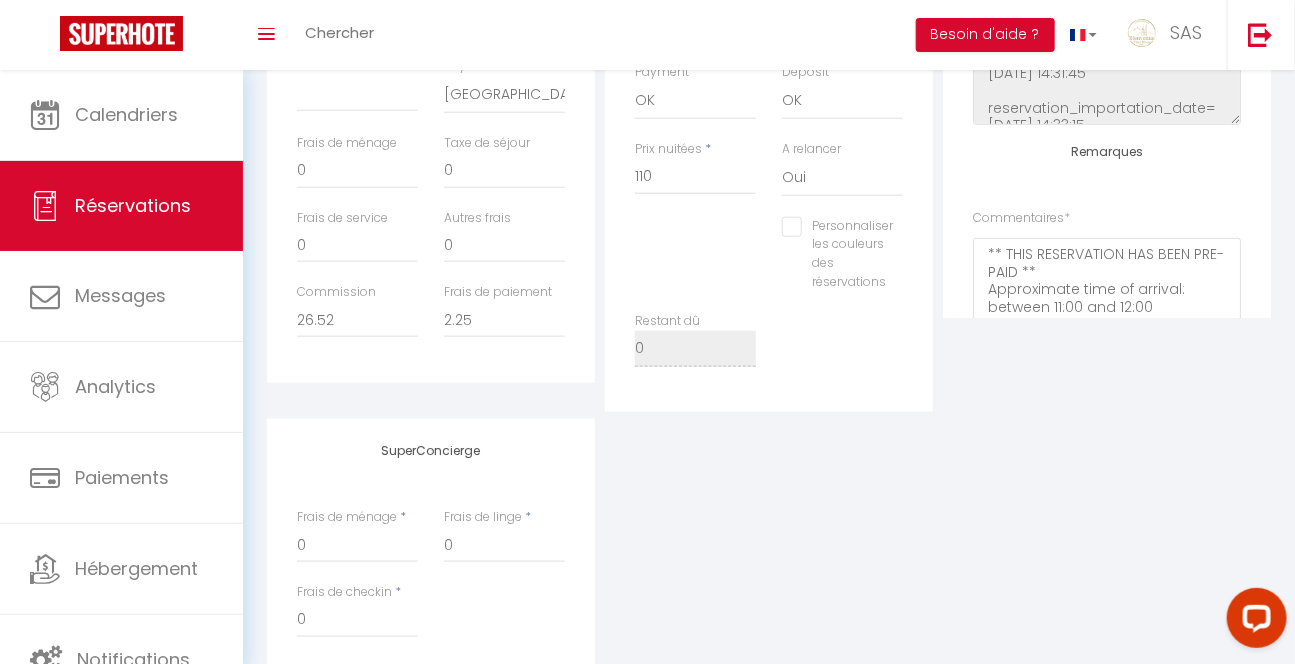 scroll, scrollTop: 820, scrollLeft: 0, axis: vertical 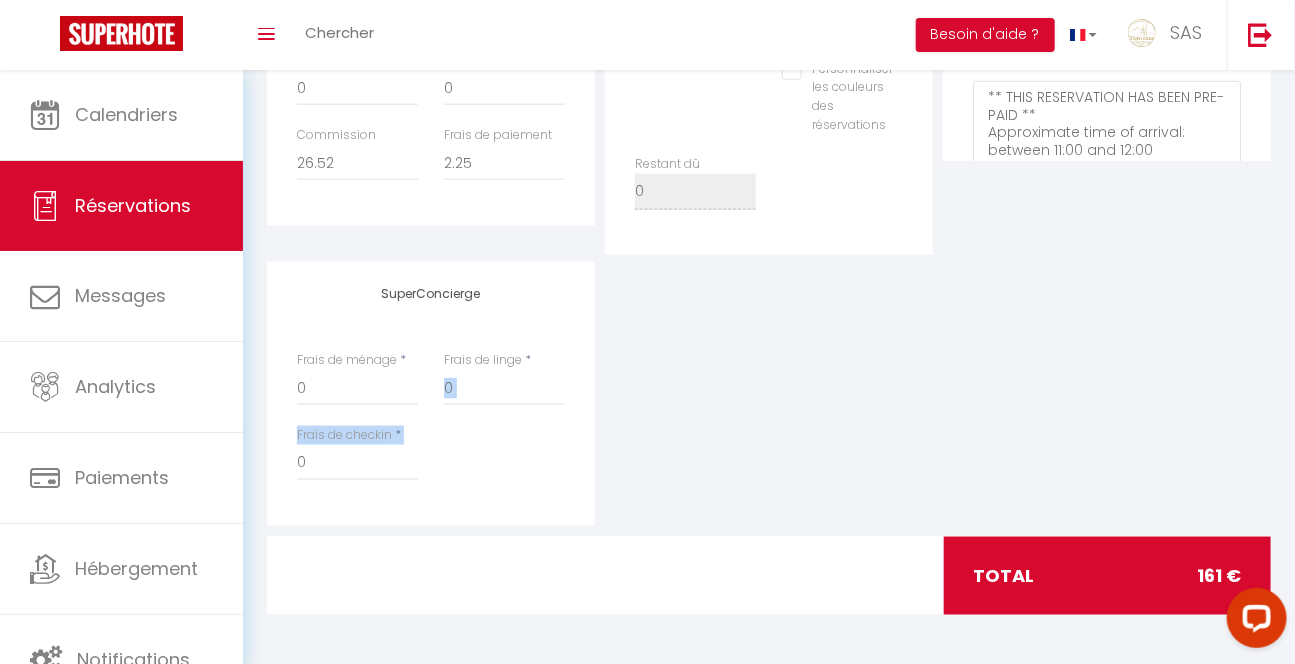 drag, startPoint x: 1292, startPoint y: 459, endPoint x: 1306, endPoint y: 421, distance: 40.496914 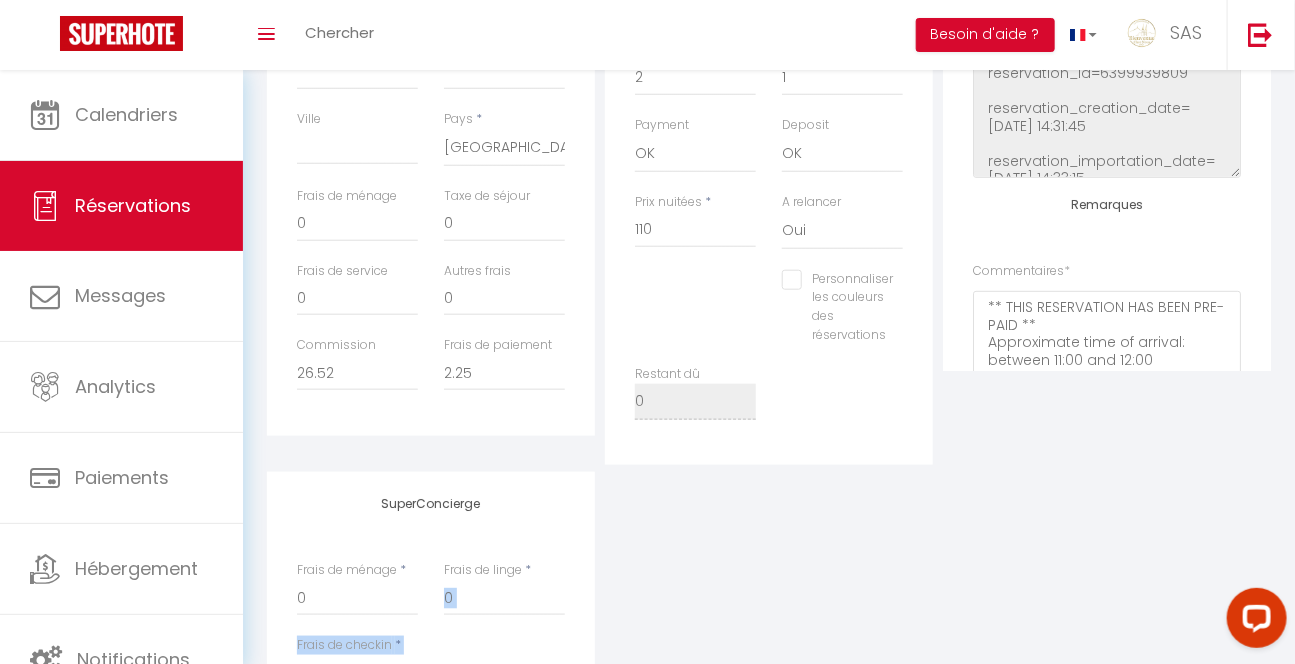 scroll, scrollTop: 396, scrollLeft: 0, axis: vertical 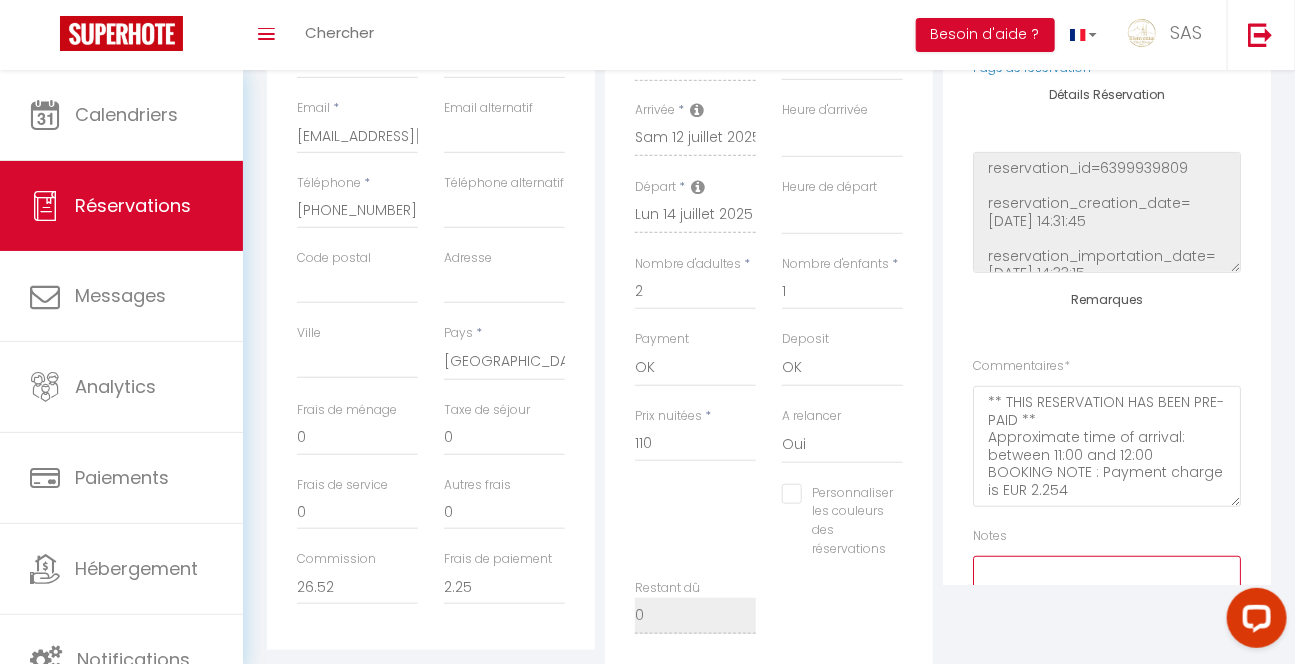 click at bounding box center [1107, 616] 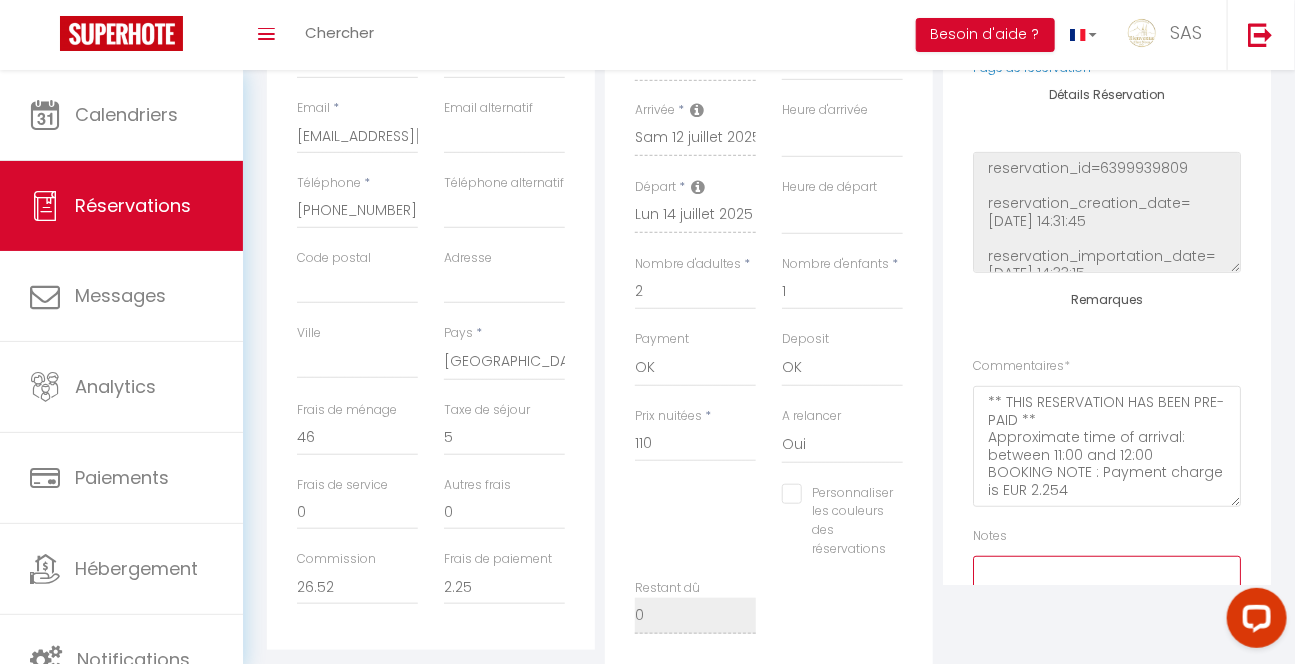scroll, scrollTop: 255, scrollLeft: 0, axis: vertical 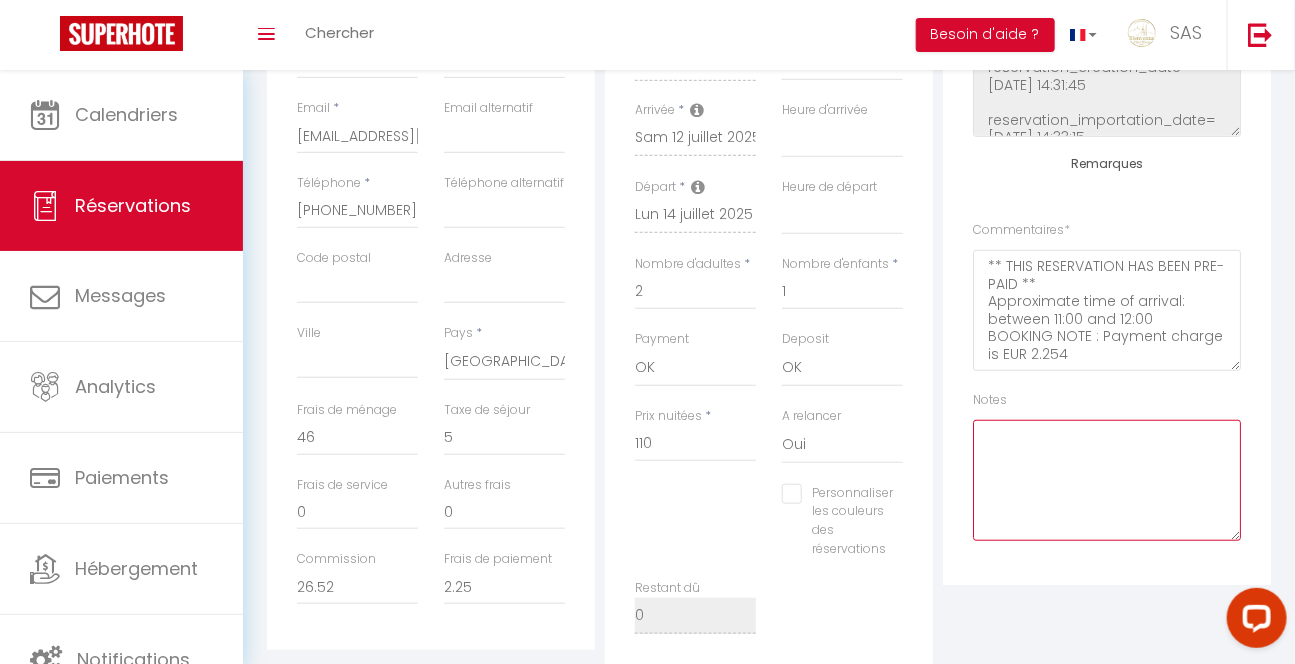 checkbox on "false" 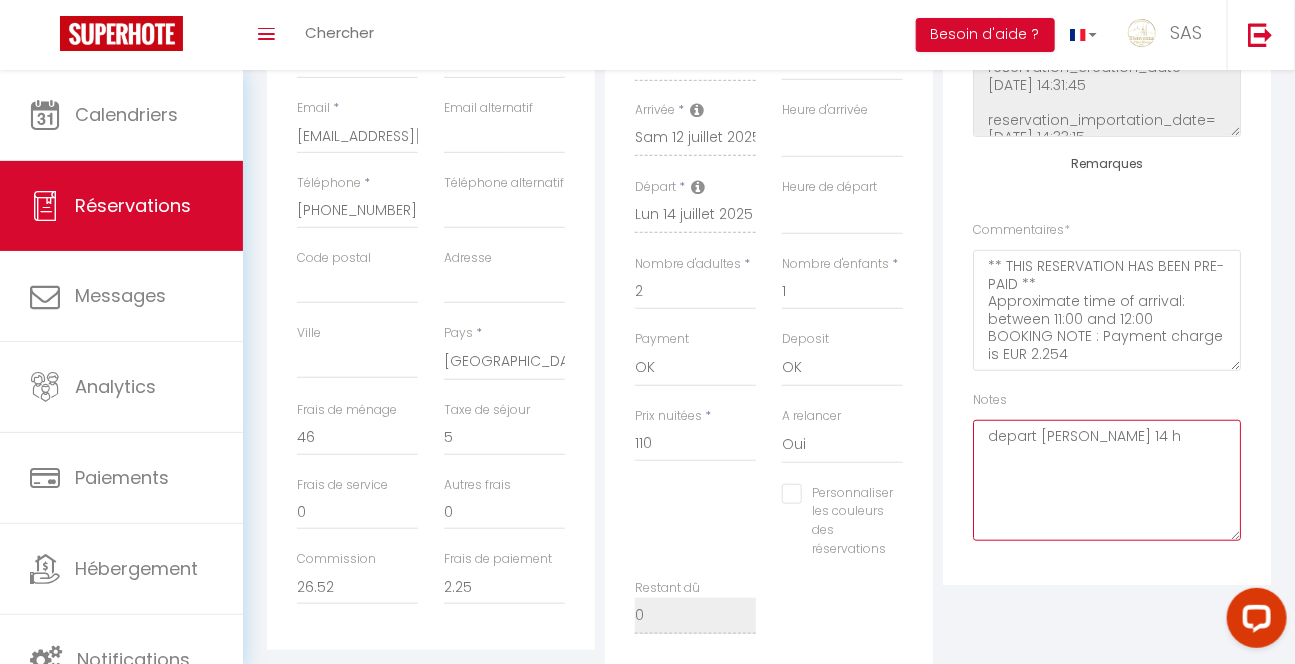 type on "depart [PERSON_NAME] 14 h" 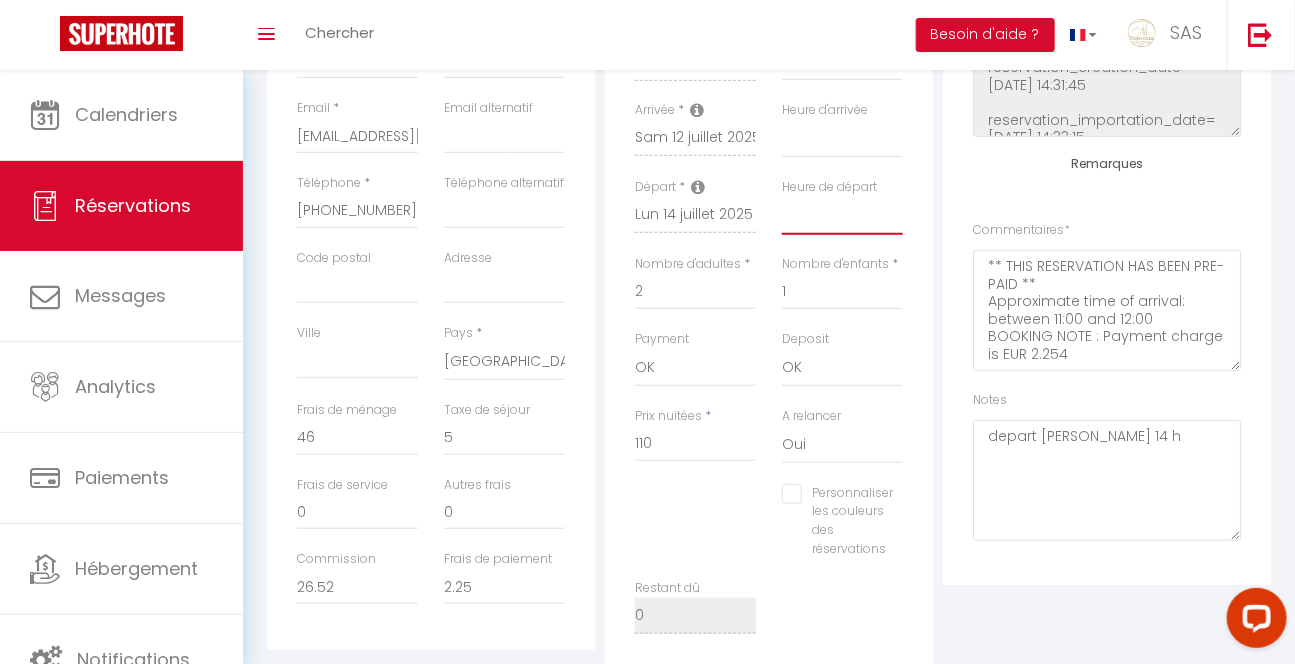 click on "00:00 00:30 01:00 01:30 02:00 02:30 03:00 03:30 04:00 04:30 05:00 05:30 06:00 06:30 07:00 07:30 08:00 08:30 09:00 09:30 10:00 10:30 11:00 11:30 12:00 12:30 13:00 13:30 14:00 14:30 15:00 15:30 16:00 16:30 17:00 17:30 18:00 18:30 19:00 19:30 20:00 20:30 21:00 21:30 22:00 22:30 23:00 23:30" at bounding box center [842, 216] 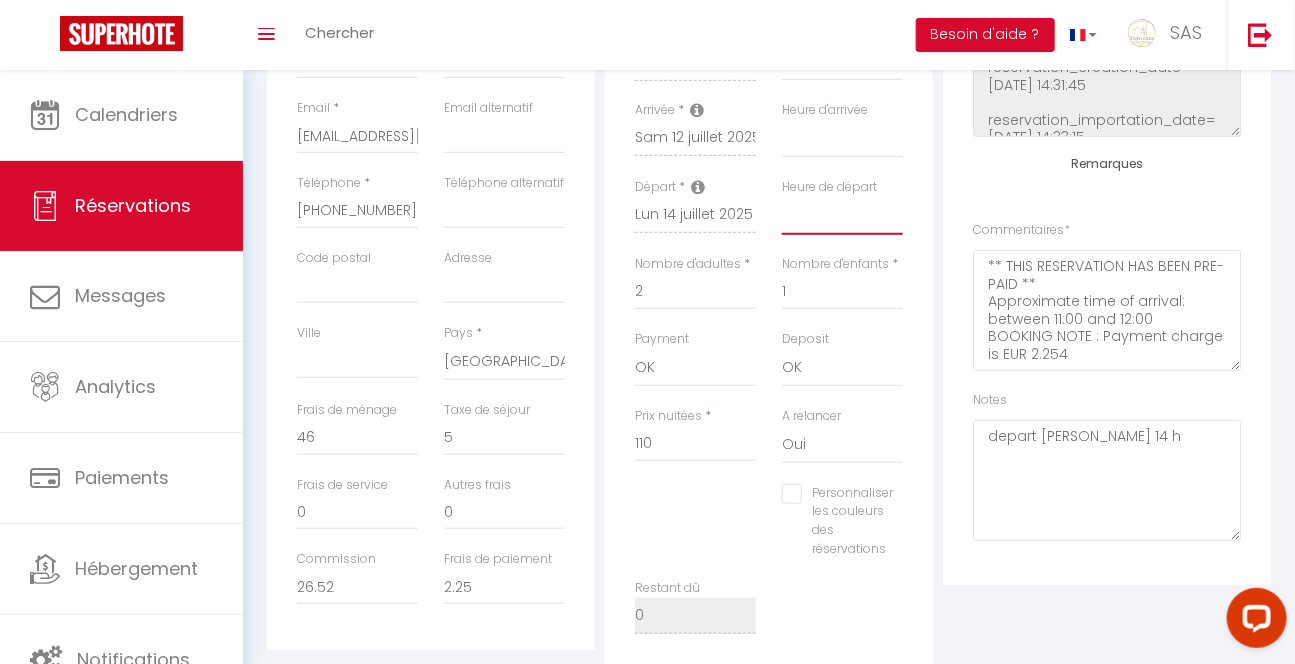 select on "14:00" 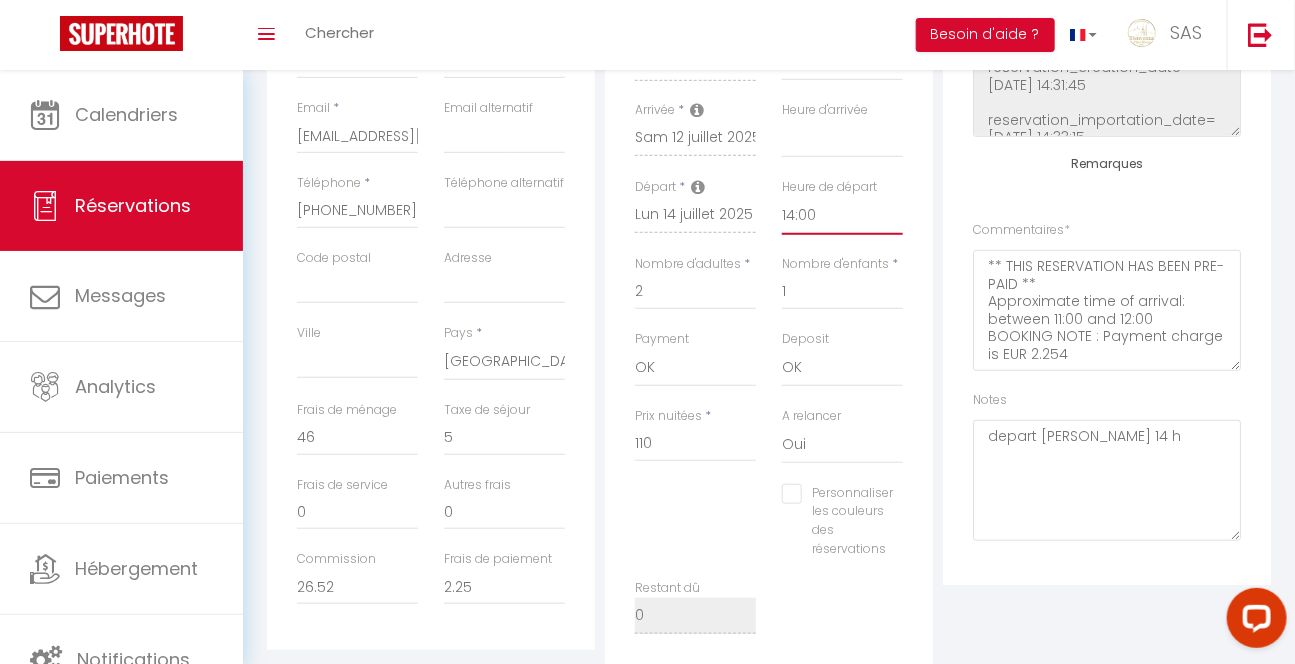 click on "00:00 00:30 01:00 01:30 02:00 02:30 03:00 03:30 04:00 04:30 05:00 05:30 06:00 06:30 07:00 07:30 08:00 08:30 09:00 09:30 10:00 10:30 11:00 11:30 12:00 12:30 13:00 13:30 14:00 14:30 15:00 15:30 16:00 16:30 17:00 17:30 18:00 18:30 19:00 19:30 20:00 20:30 21:00 21:30 22:00 22:30 23:00 23:30" at bounding box center [842, 216] 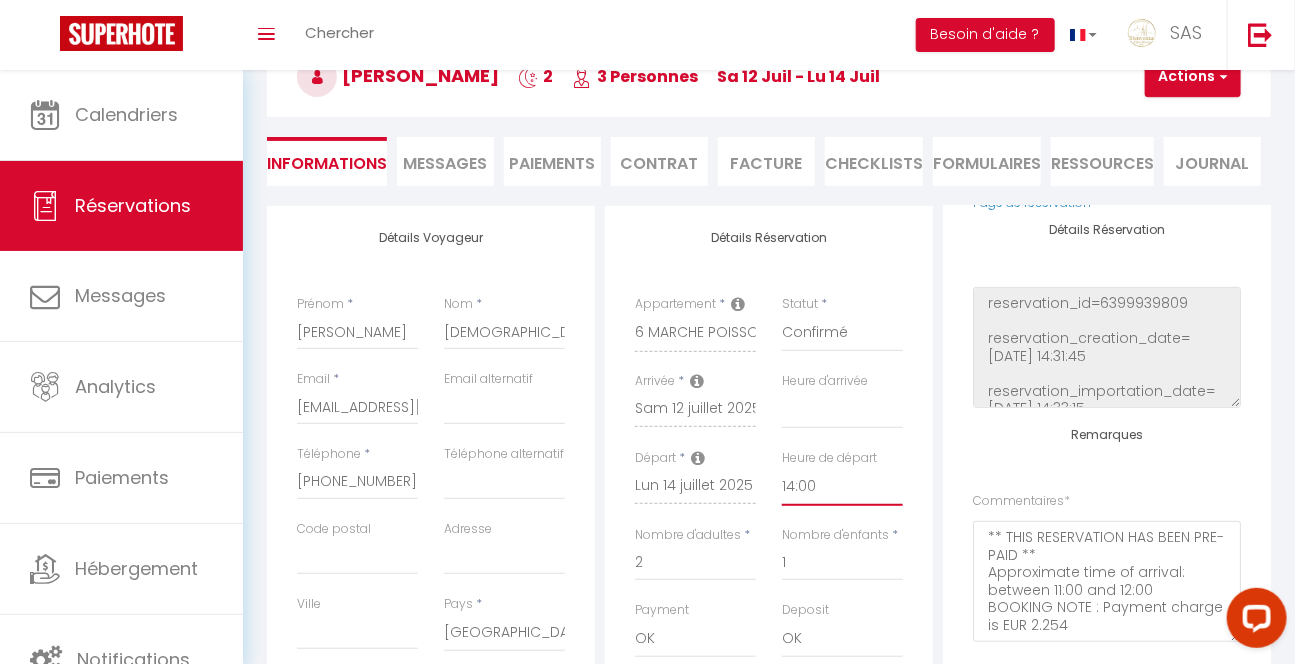 scroll, scrollTop: 0, scrollLeft: 0, axis: both 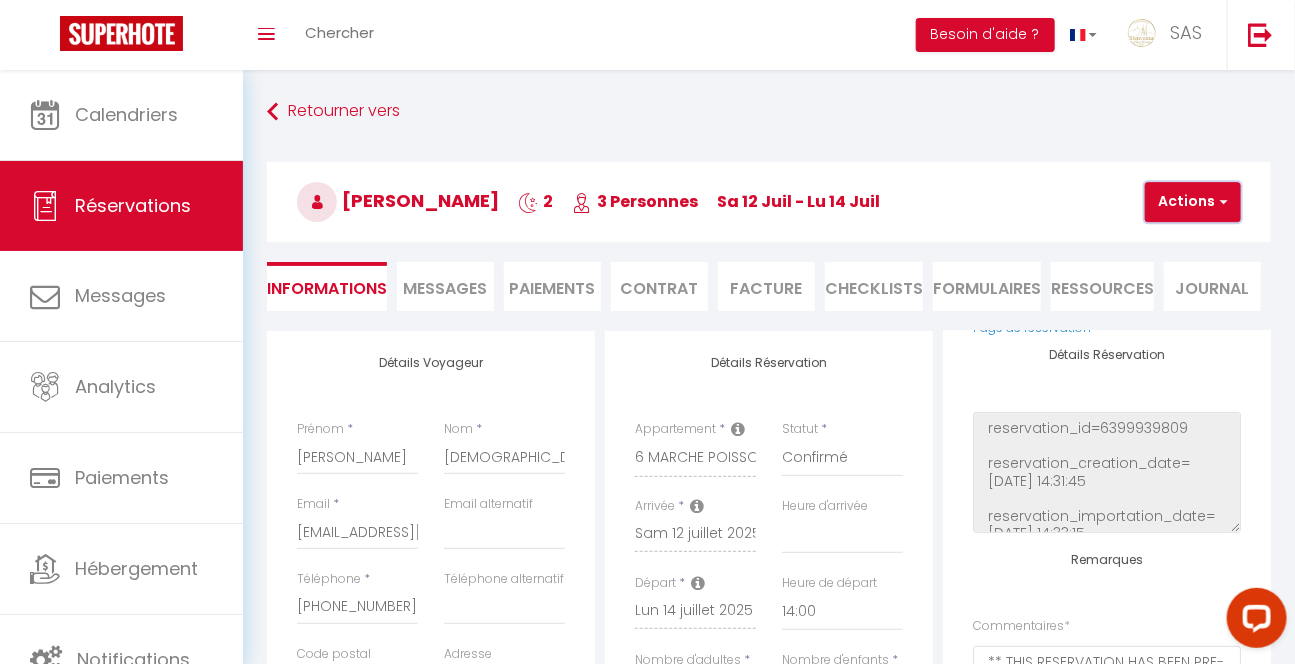 click on "Actions" at bounding box center [1193, 202] 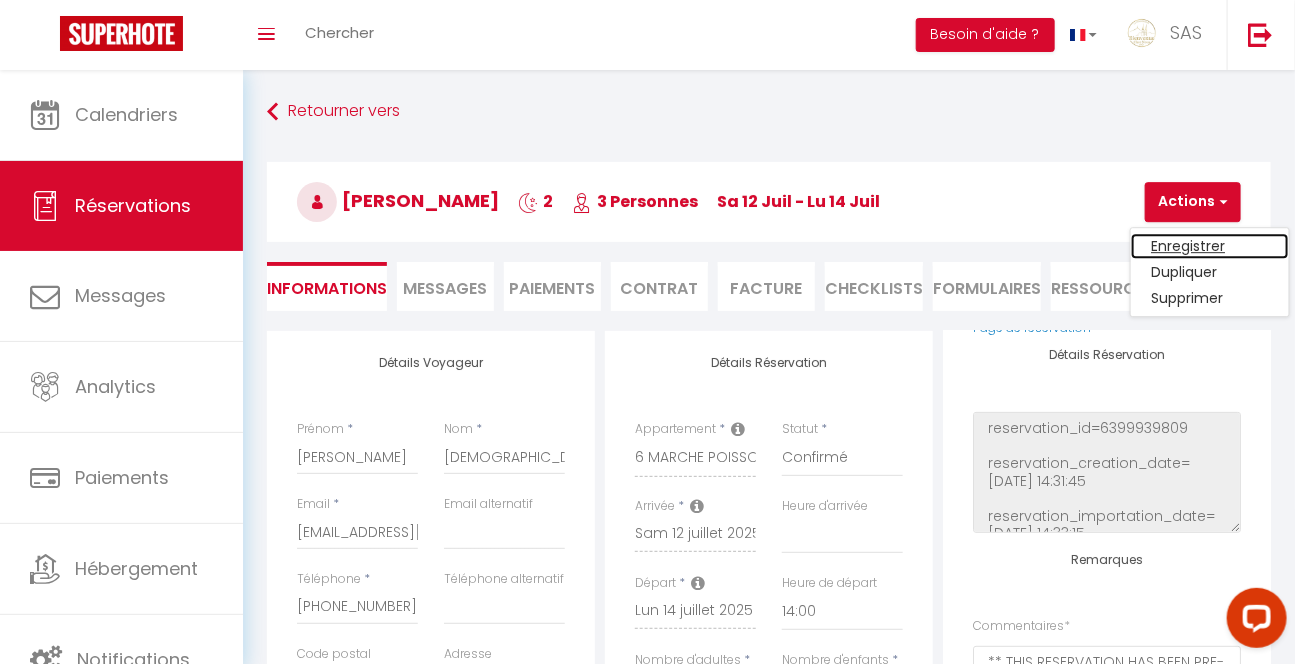 click on "Enregistrer" at bounding box center (1210, 246) 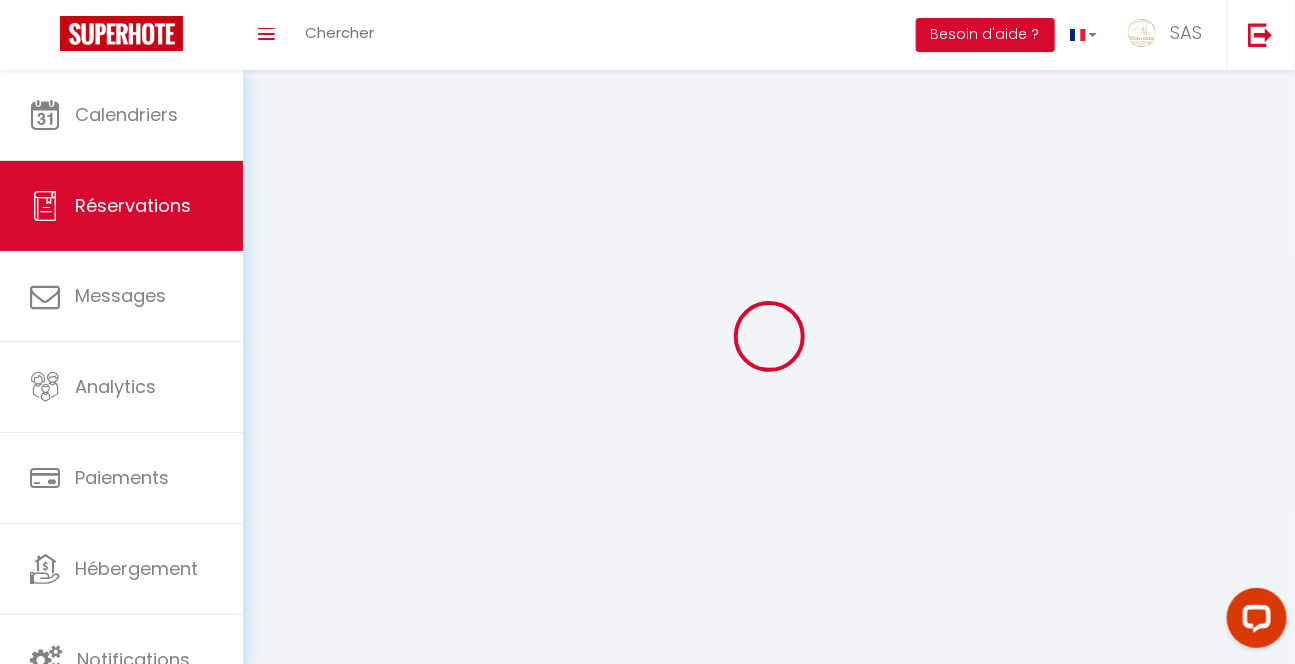 select 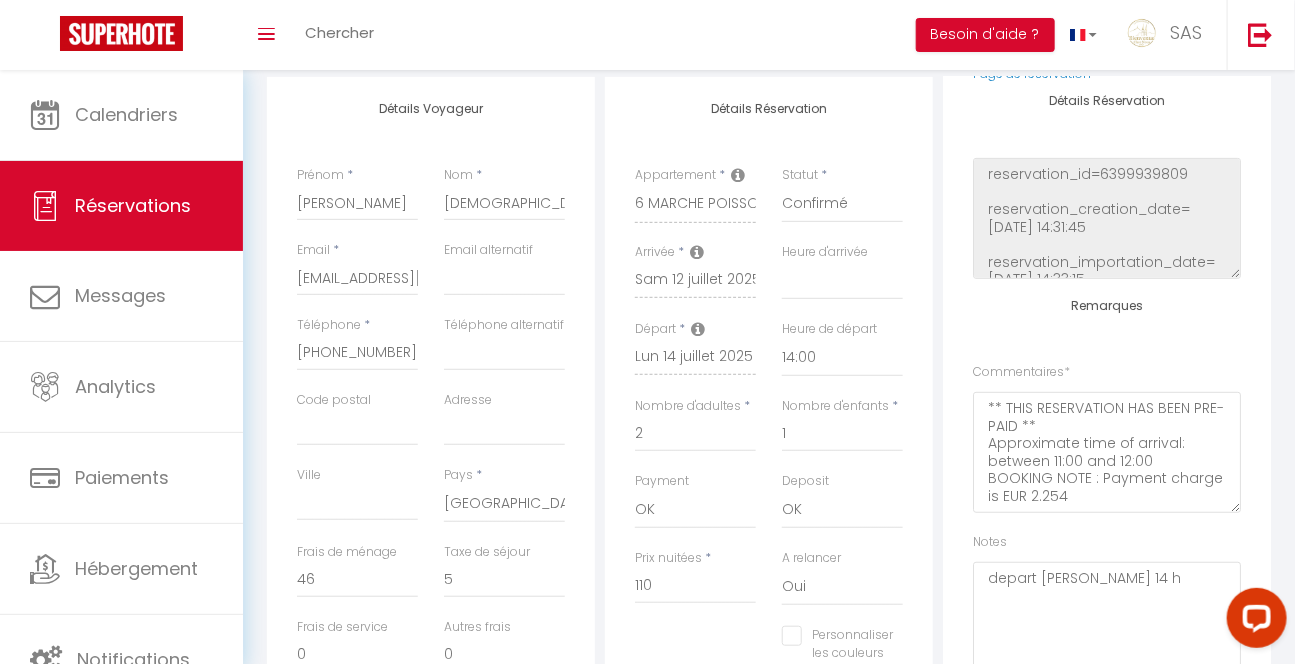 scroll, scrollTop: 0, scrollLeft: 0, axis: both 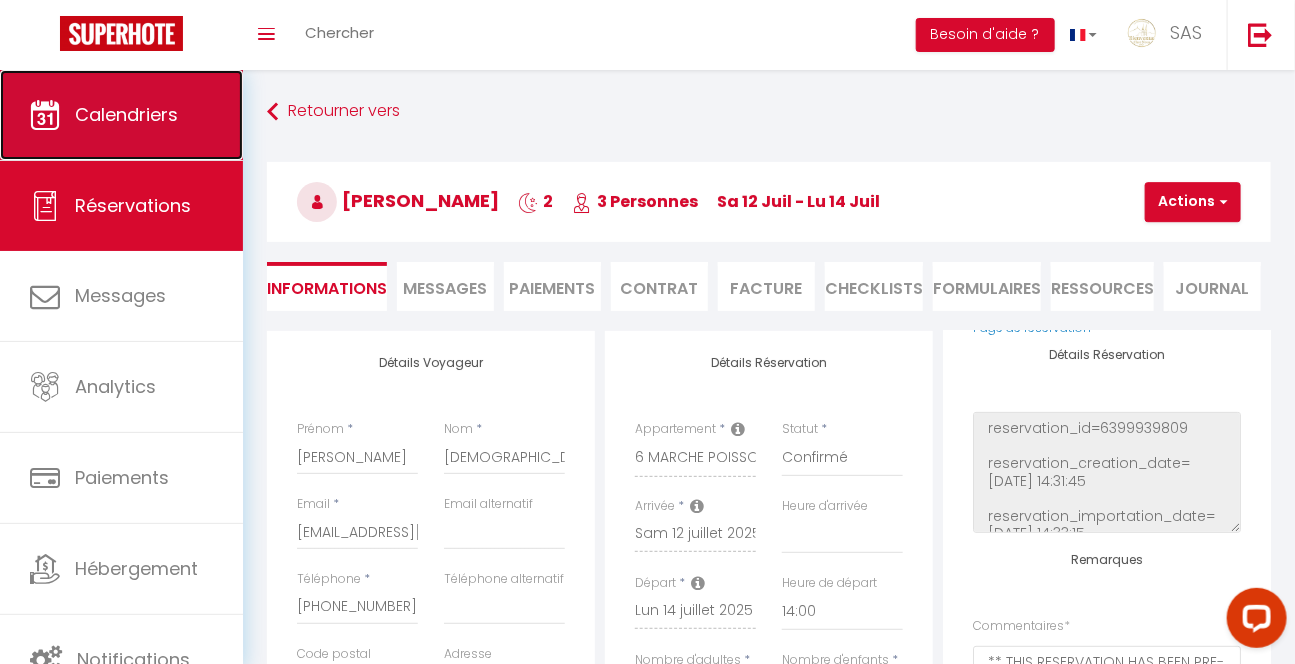 click on "Calendriers" at bounding box center (126, 114) 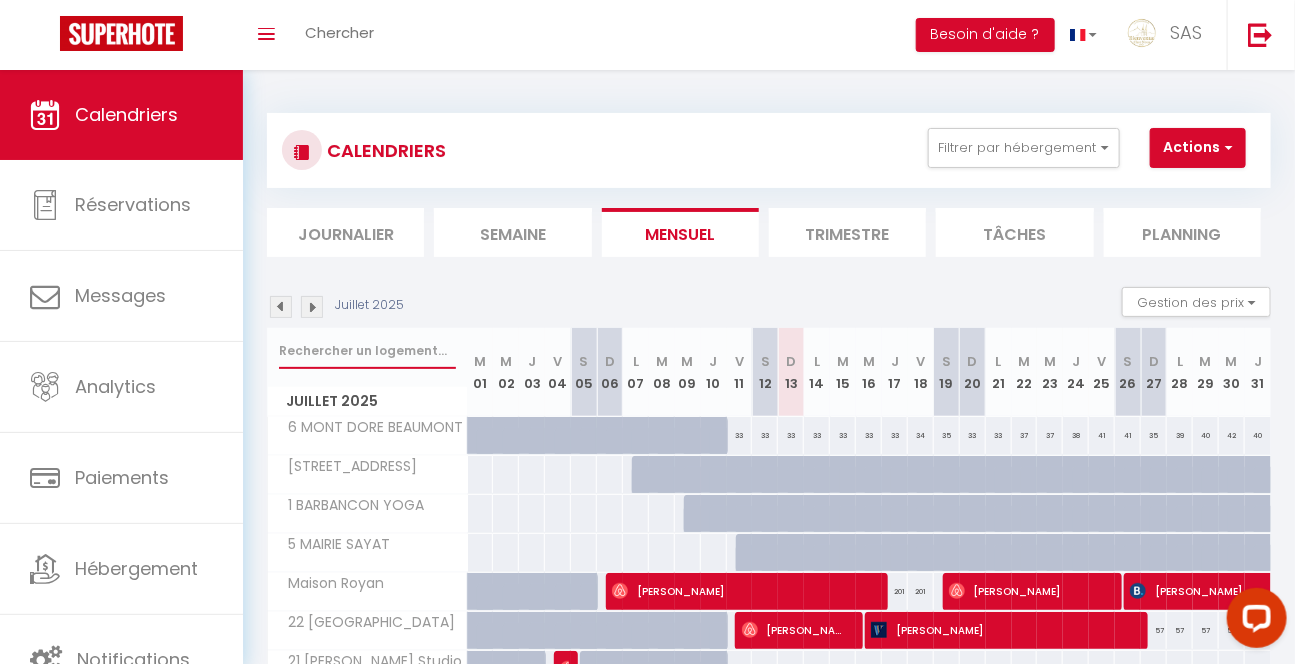 click at bounding box center [367, 351] 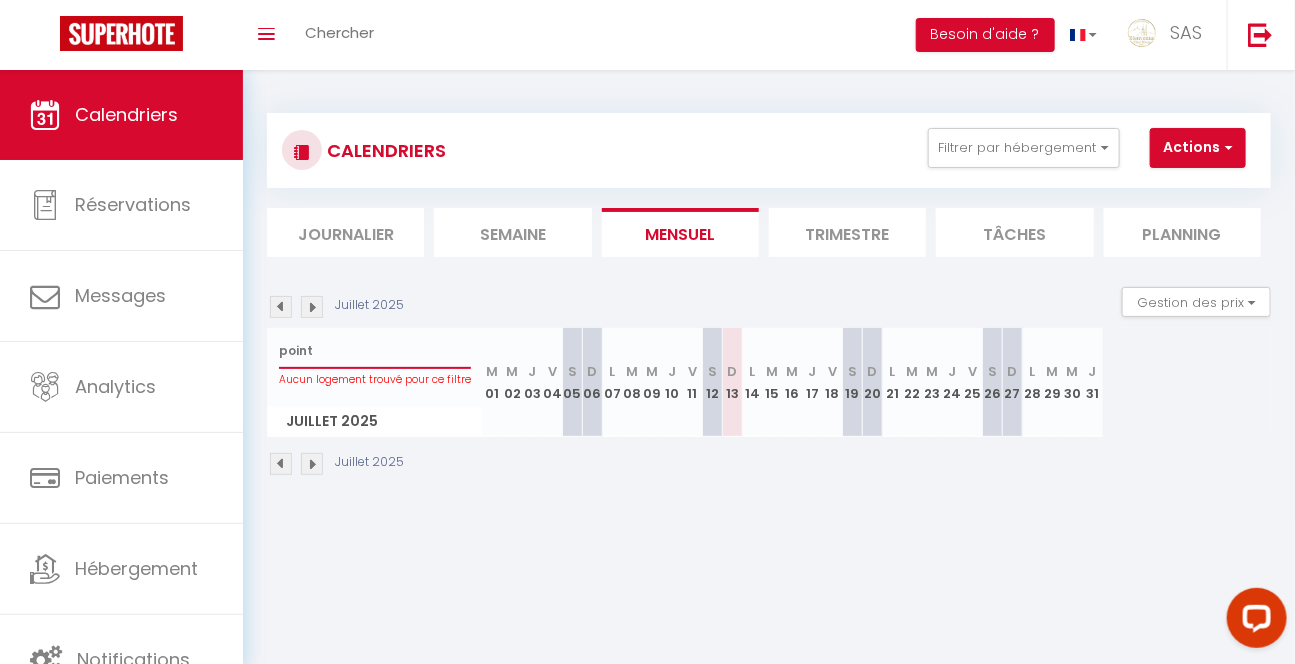 type on "poin" 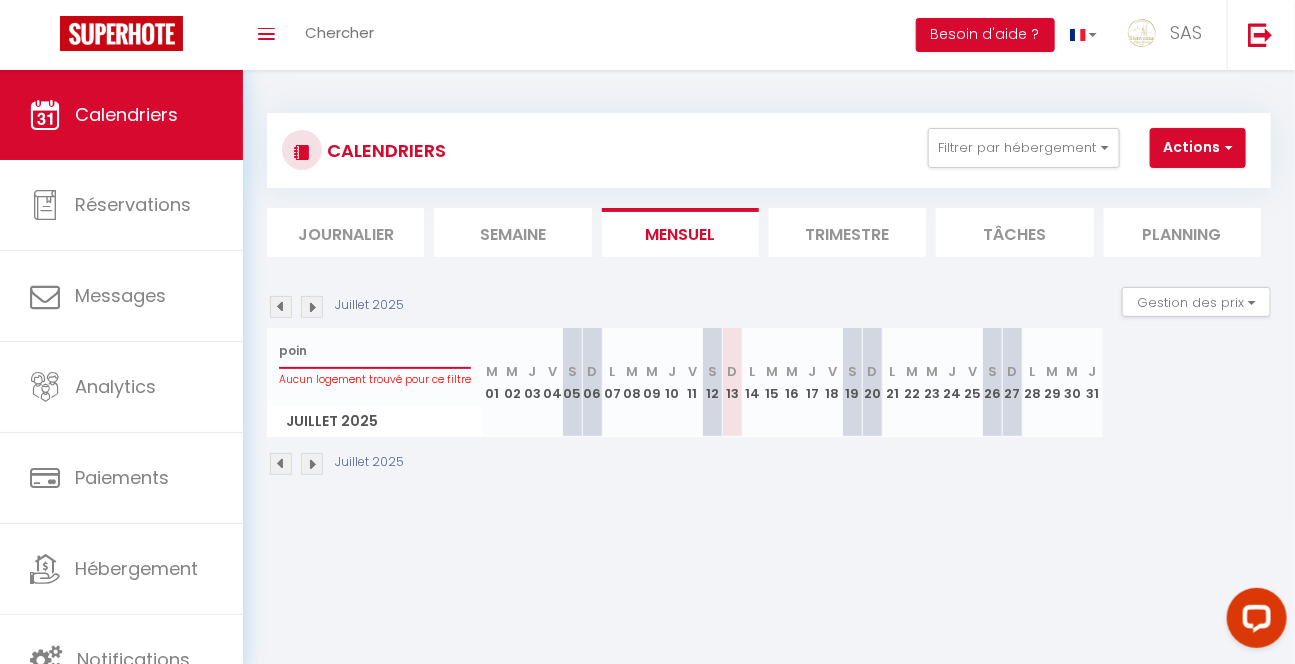 select 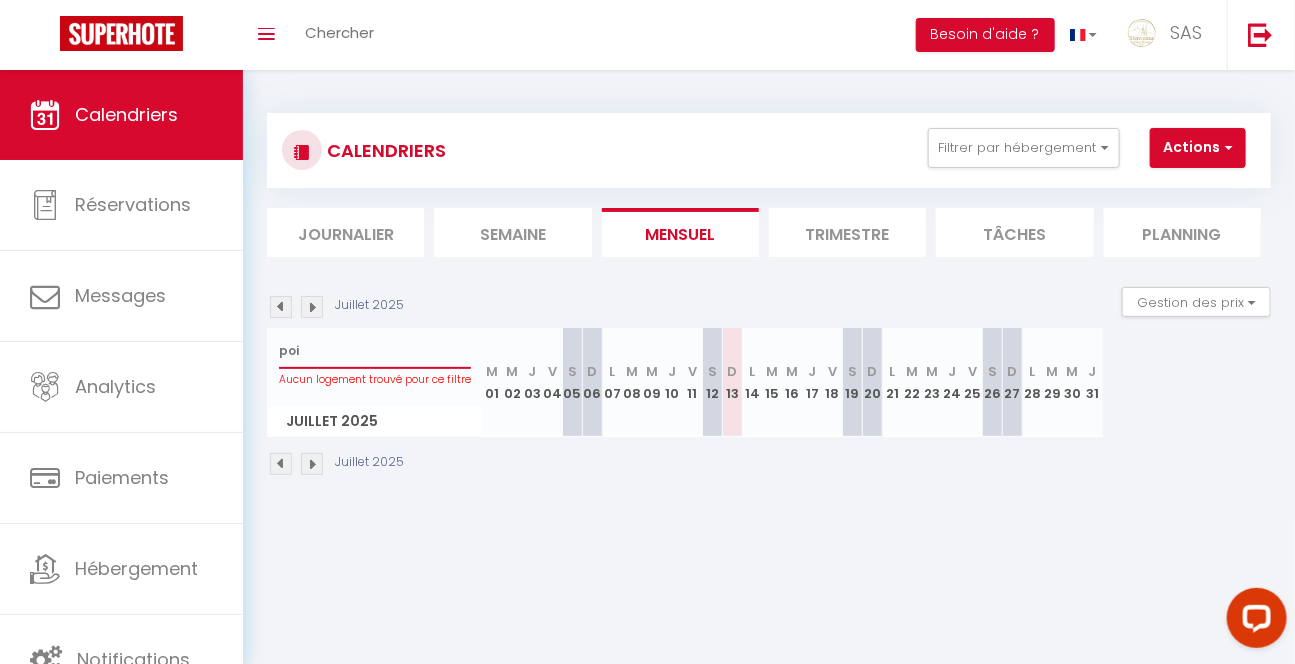 select 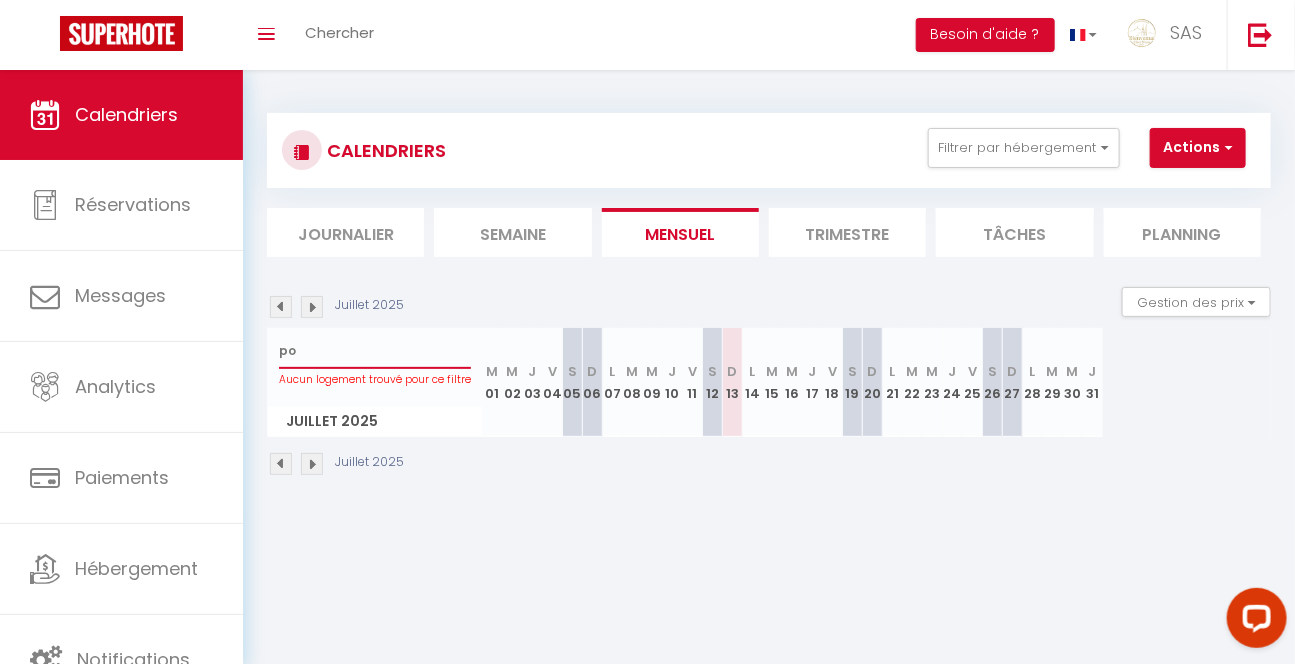select 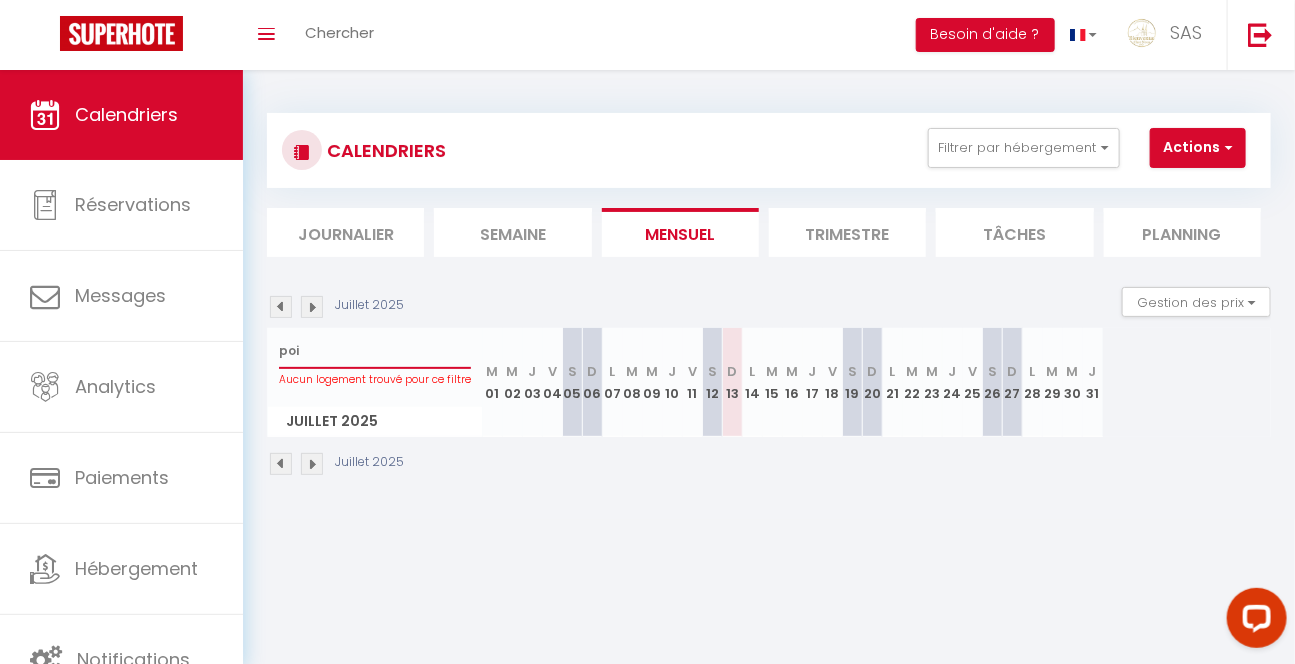 select 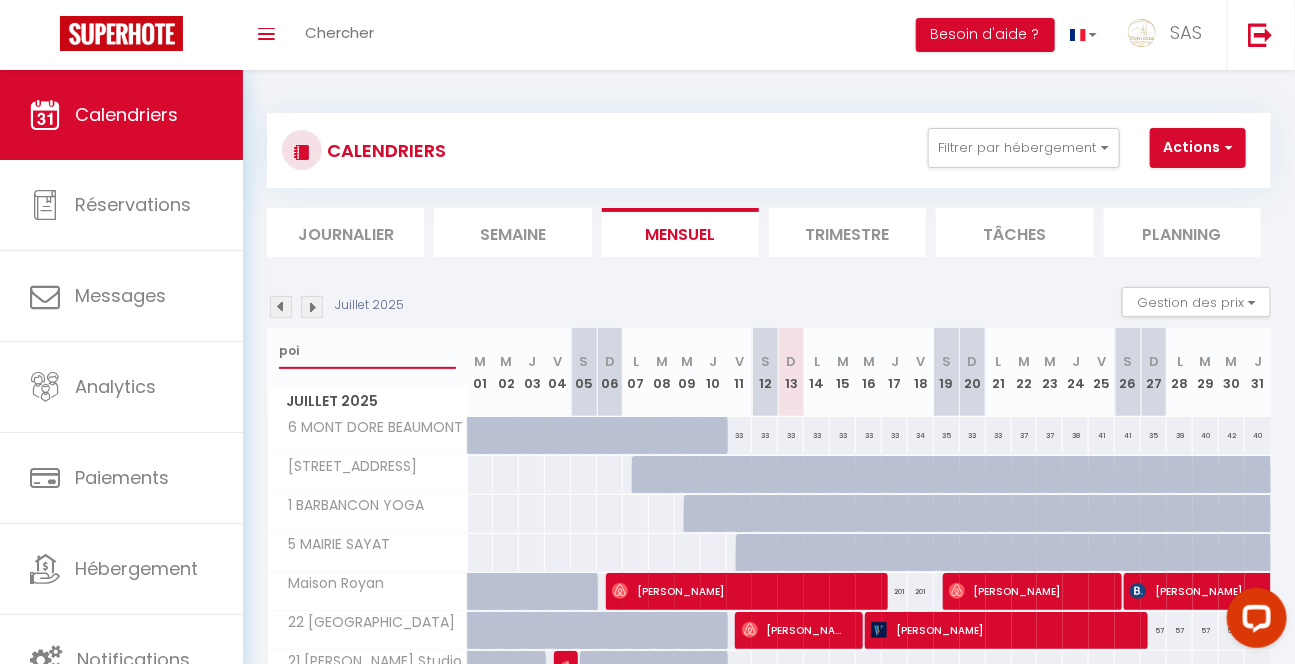 type on "pois" 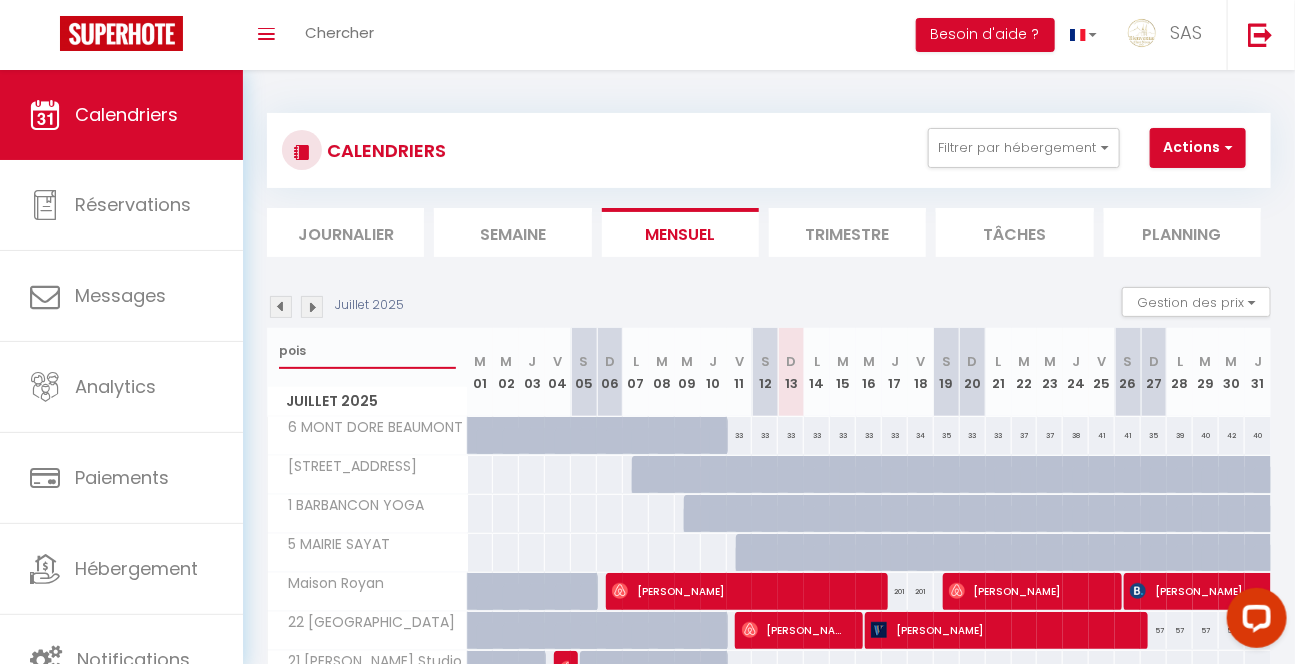 select 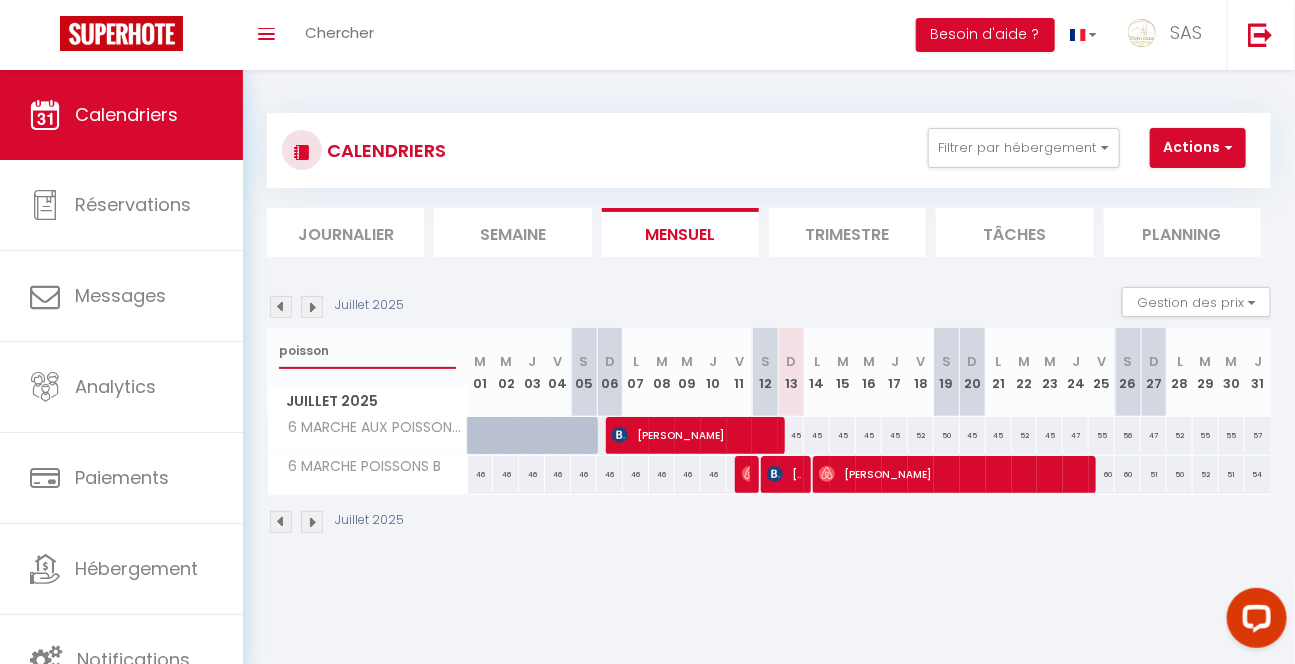type on "poisson" 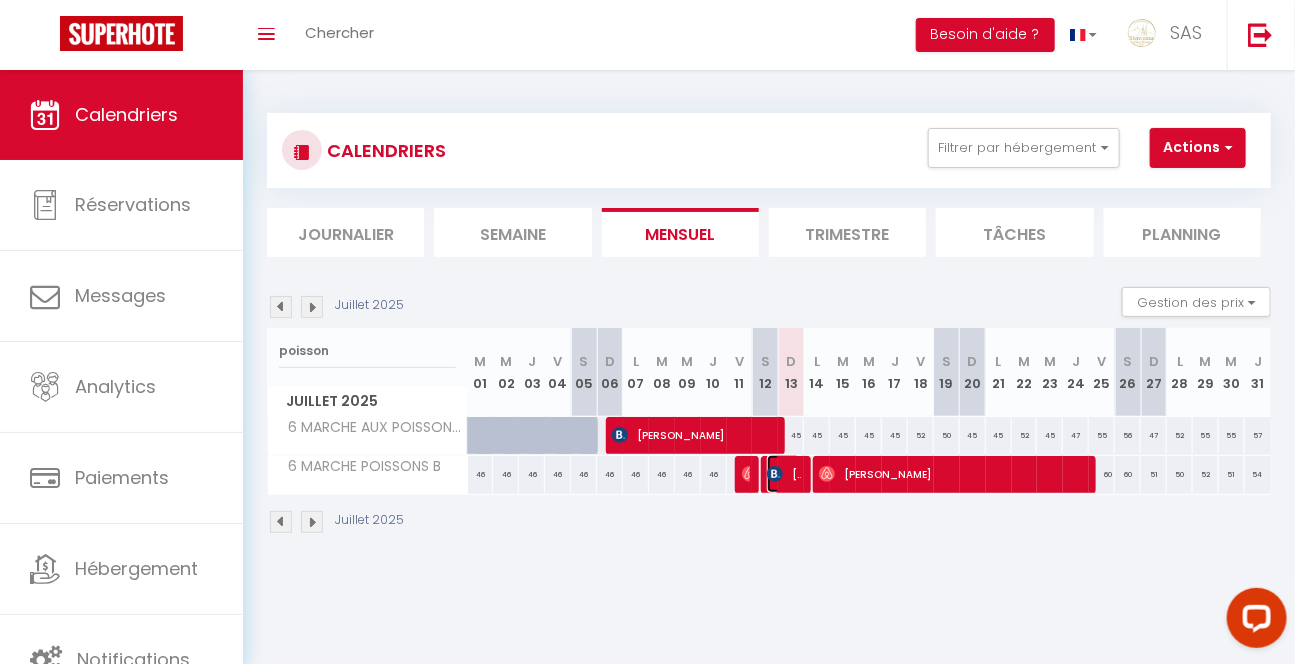 click on "[PERSON_NAME]" at bounding box center [783, 474] 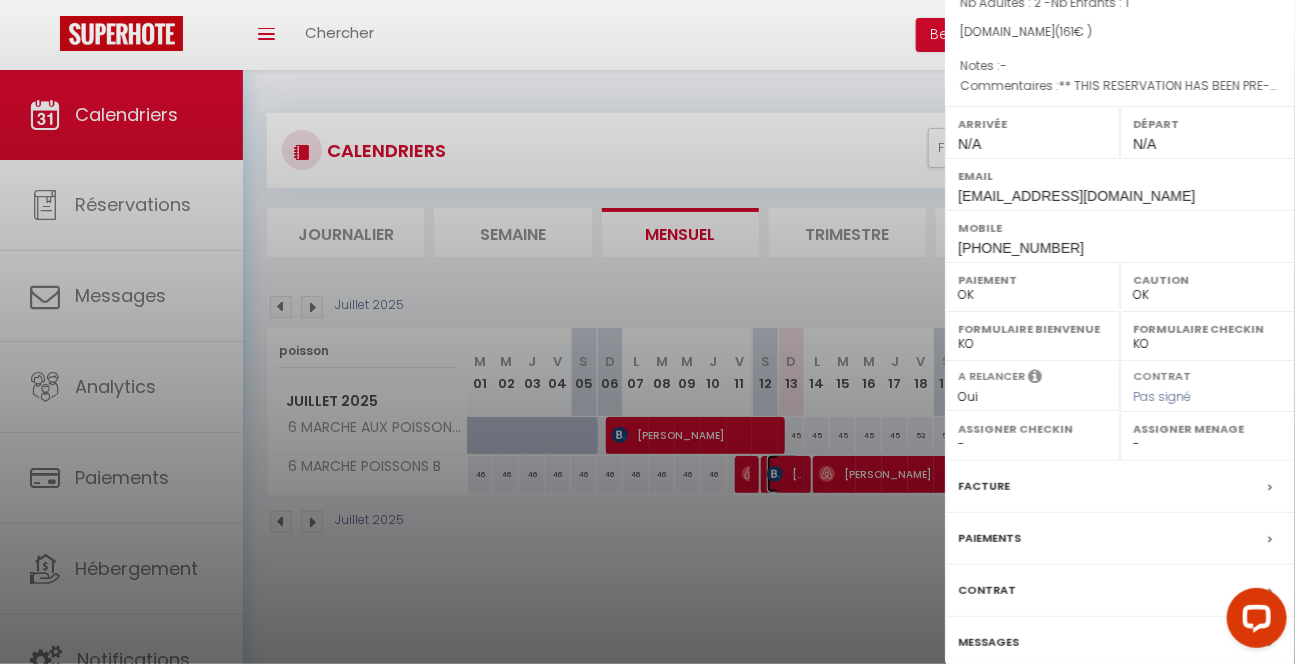 scroll, scrollTop: 265, scrollLeft: 0, axis: vertical 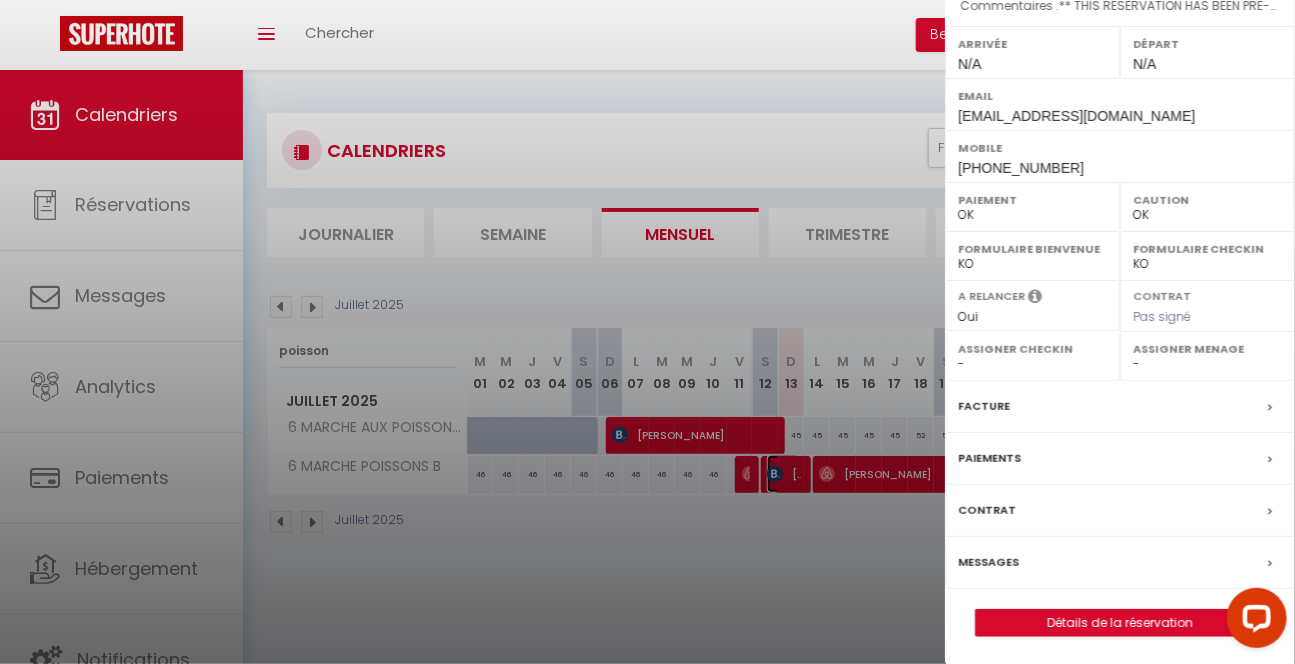 drag, startPoint x: 1294, startPoint y: 333, endPoint x: 73, endPoint y: 55, distance: 1252.2479 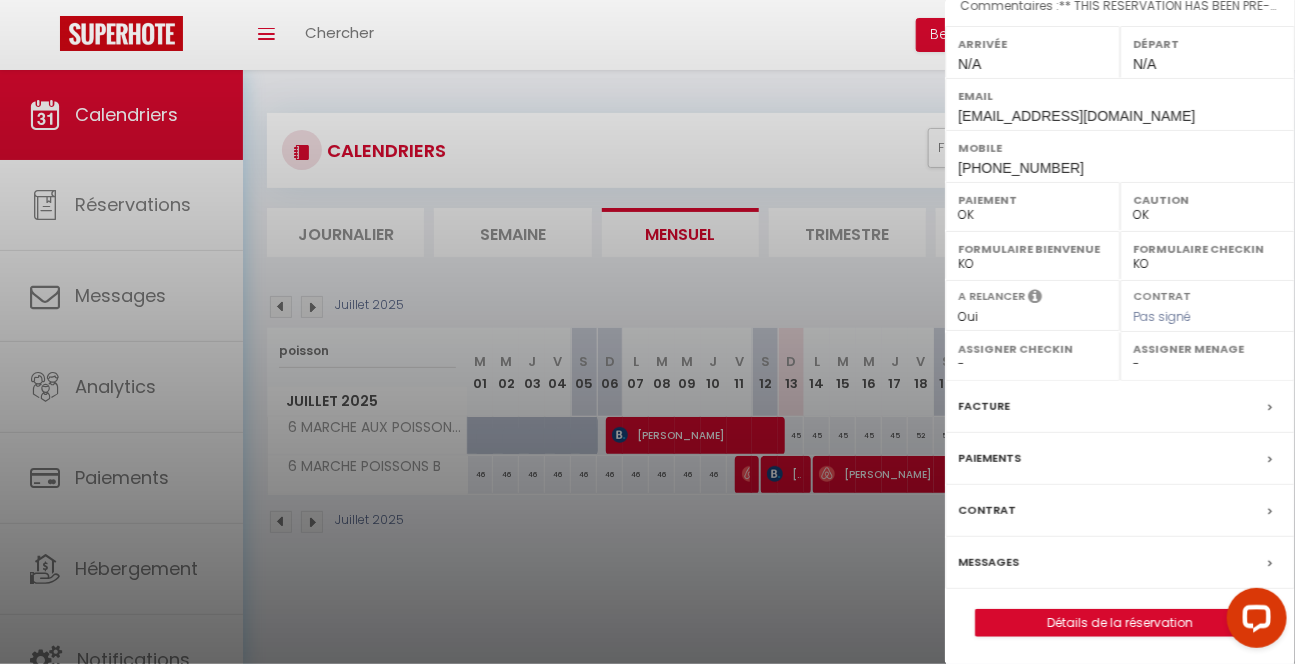 click on "[PERSON_NAME]
( 6190079 )
Appartement :
6 MARCHE POISSONS B
Date de réservation :
Ven 11 Juillet . 2025
Checkin :
[PERSON_NAME] 12 Juillet . 2025
Checkout :
Lun 14 Juillet . 2025
Nb Adultes : 2 -
Nb Enfants :
1
[DOMAIN_NAME]
(
161
€ )
Notes :
-
Commentaires :
** THIS RESERVATION HAS BEEN PRE-PAID **
Approximate time of arrival: between 11:00 and 12:00
BOOKING NOTE : Payment charge is EUR 2.254   Arrivée
N/A   Départ
N/A   Email" at bounding box center (1120, 203) 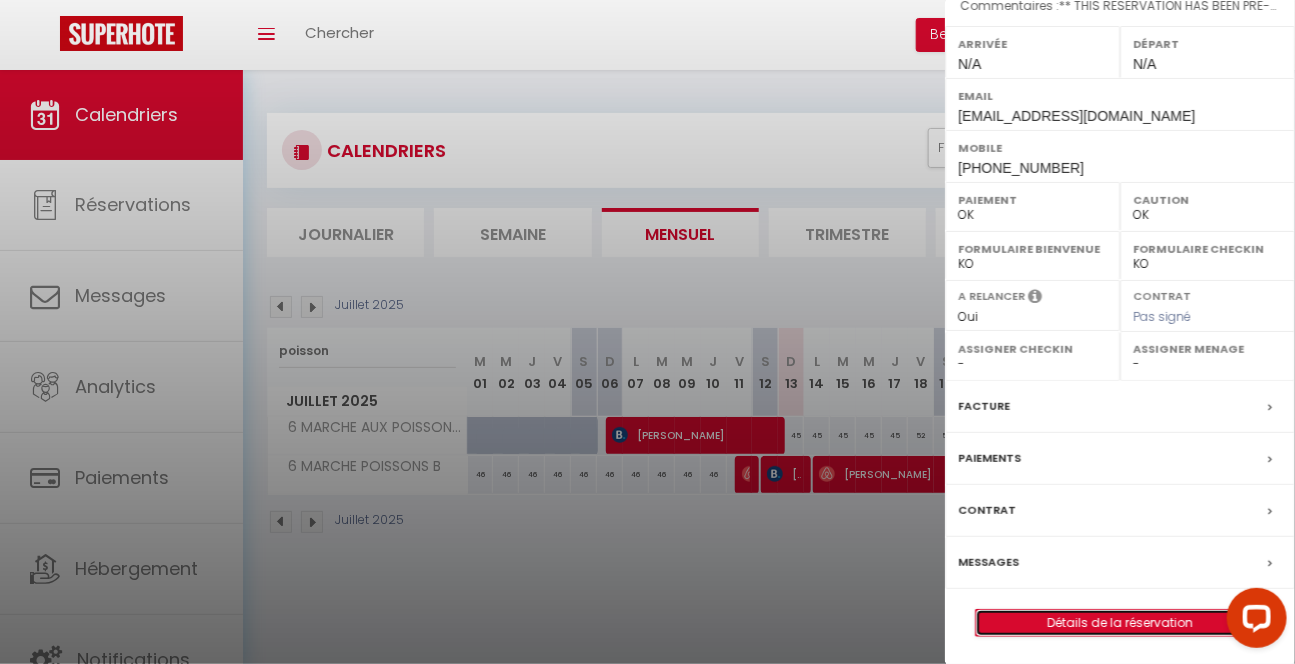 click on "Détails de la réservation" at bounding box center (1120, 623) 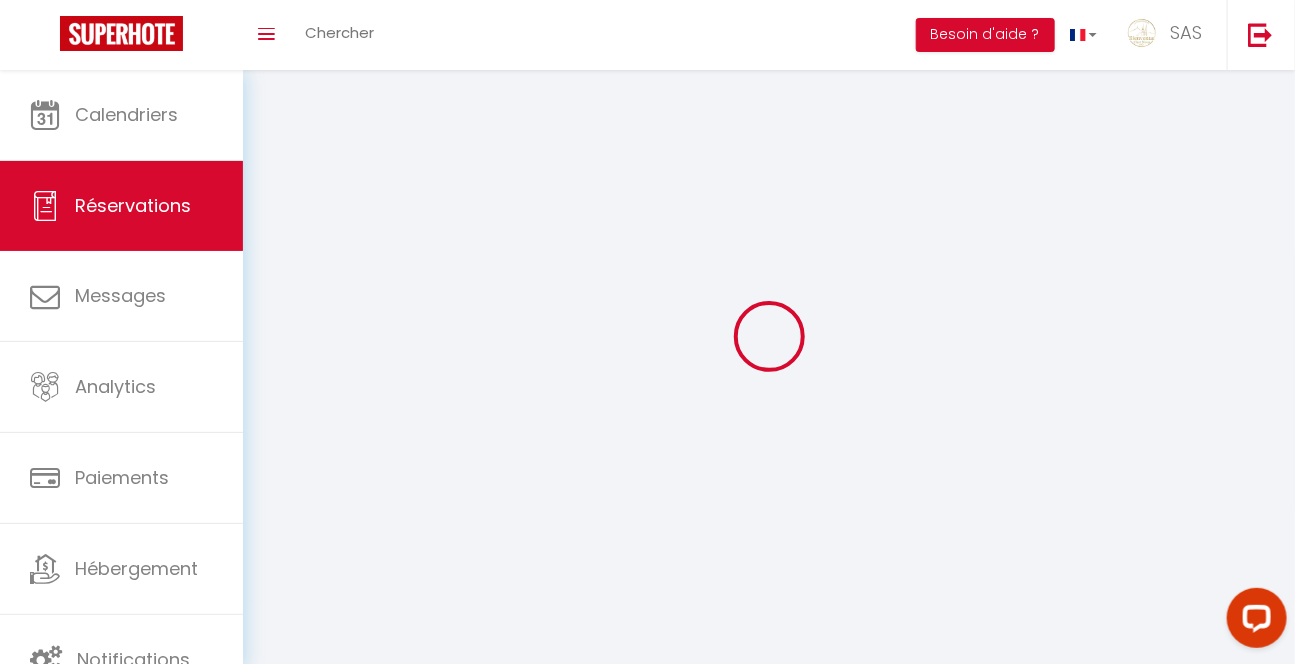 select 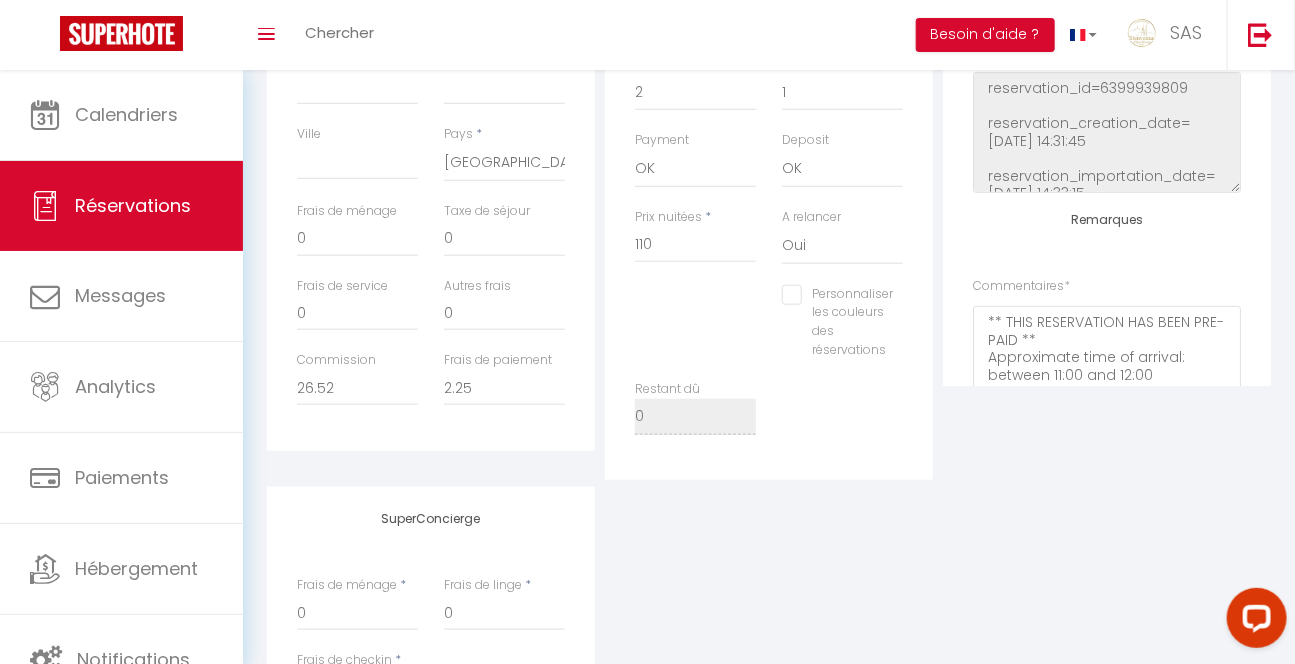 scroll, scrollTop: 575, scrollLeft: 0, axis: vertical 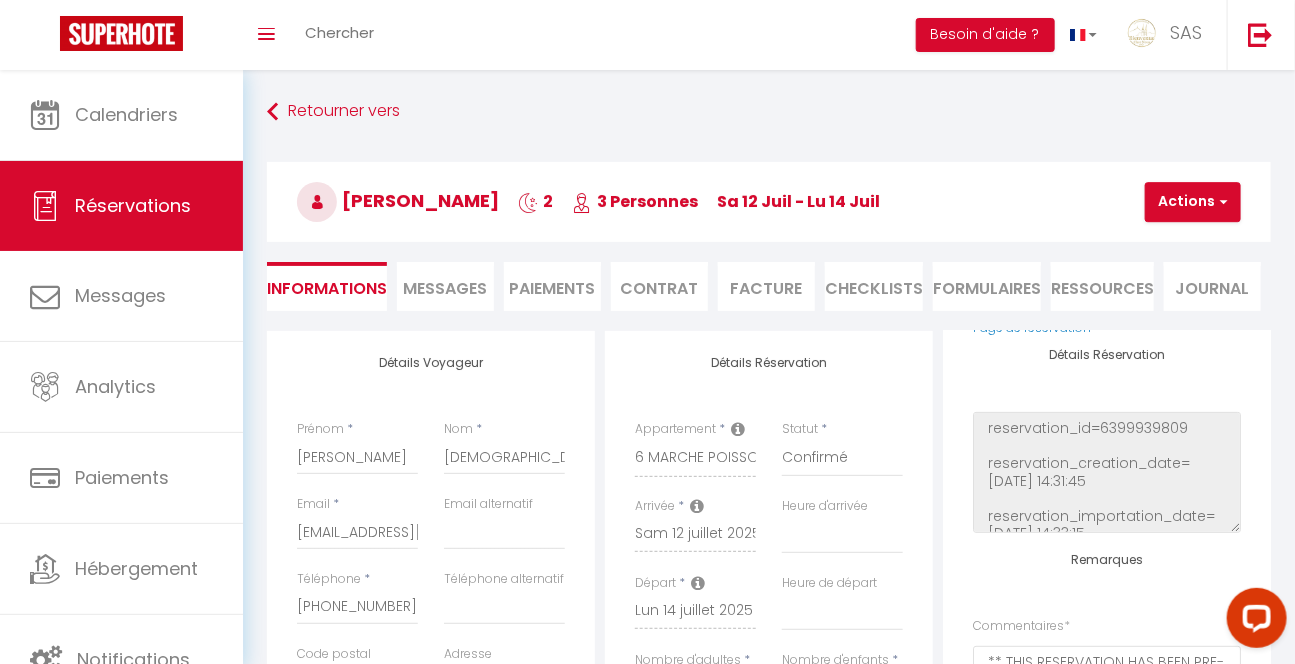 type on "46" 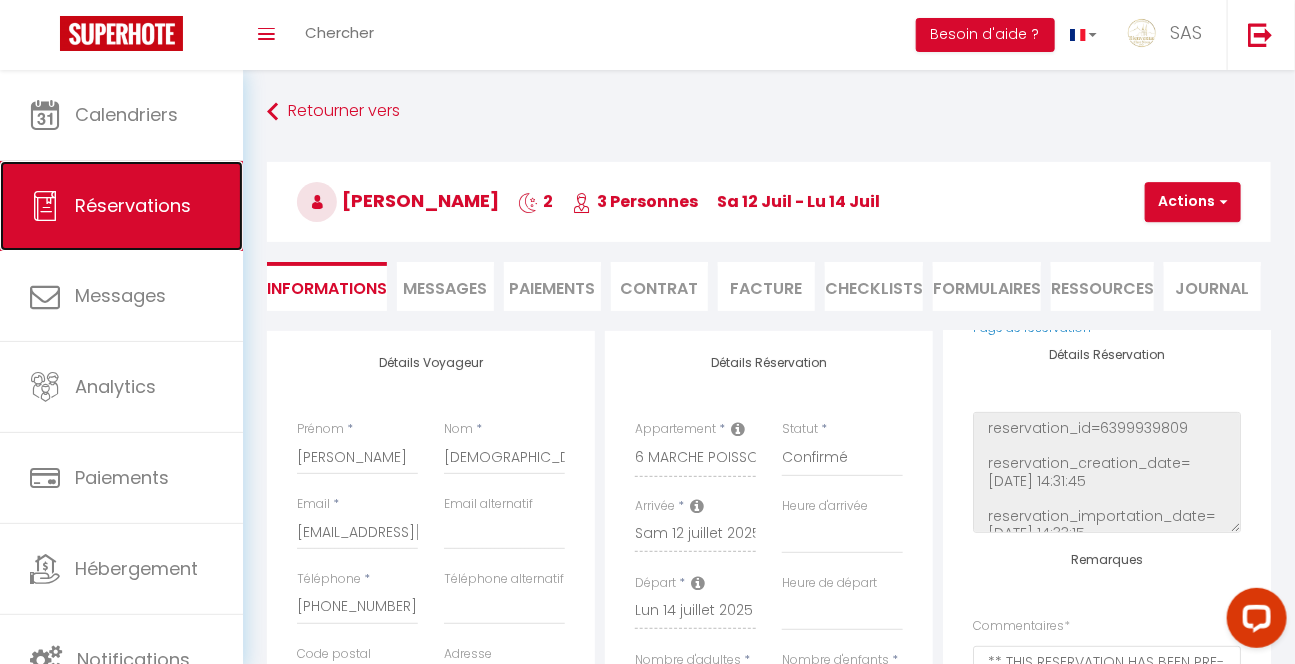 click on "Réservations" at bounding box center [121, 206] 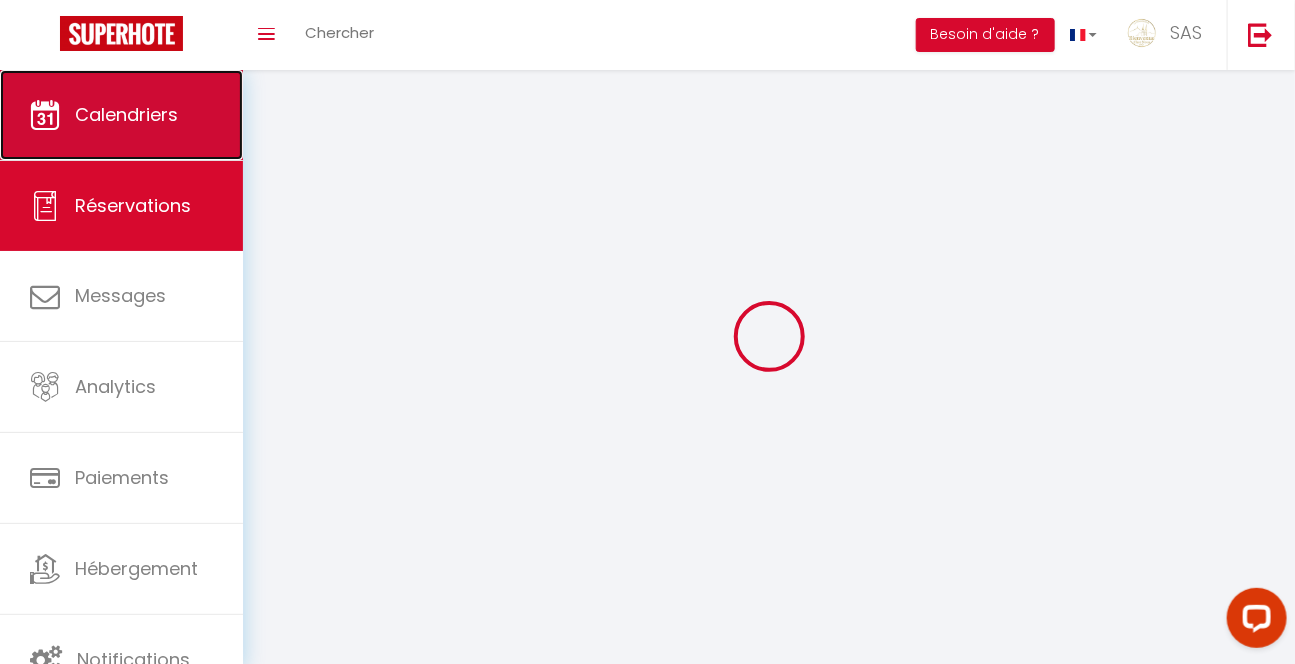 click on "Calendriers" at bounding box center [126, 114] 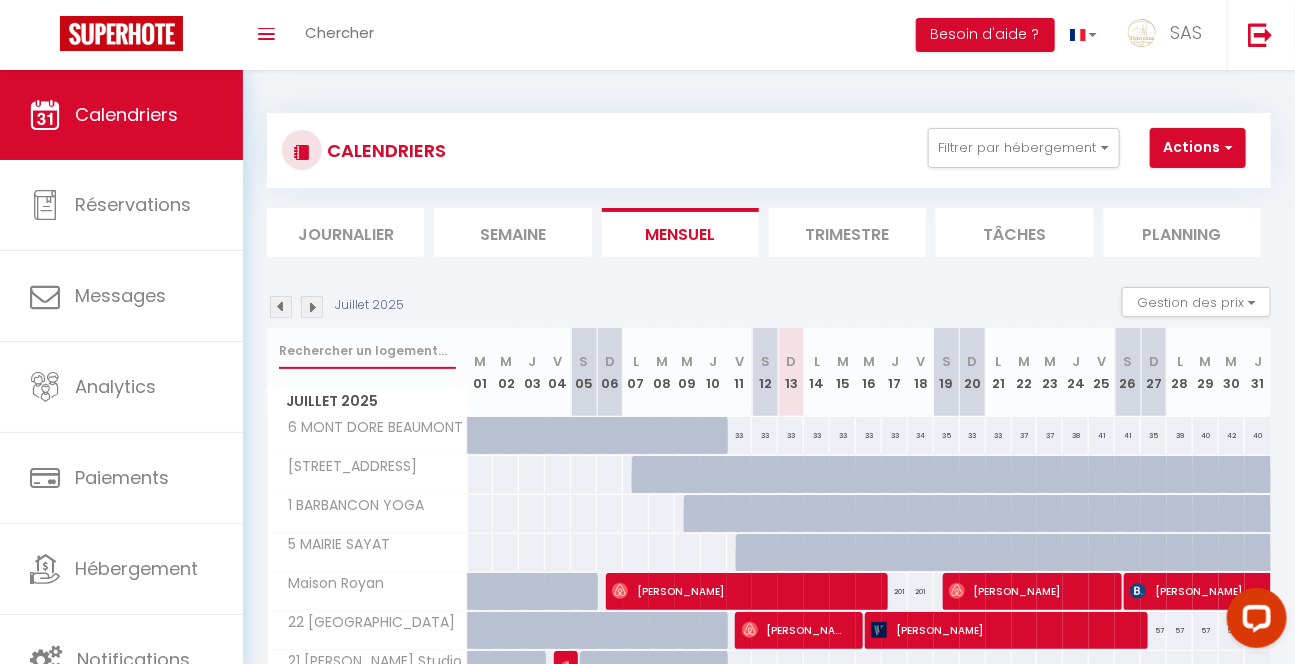 click at bounding box center (367, 351) 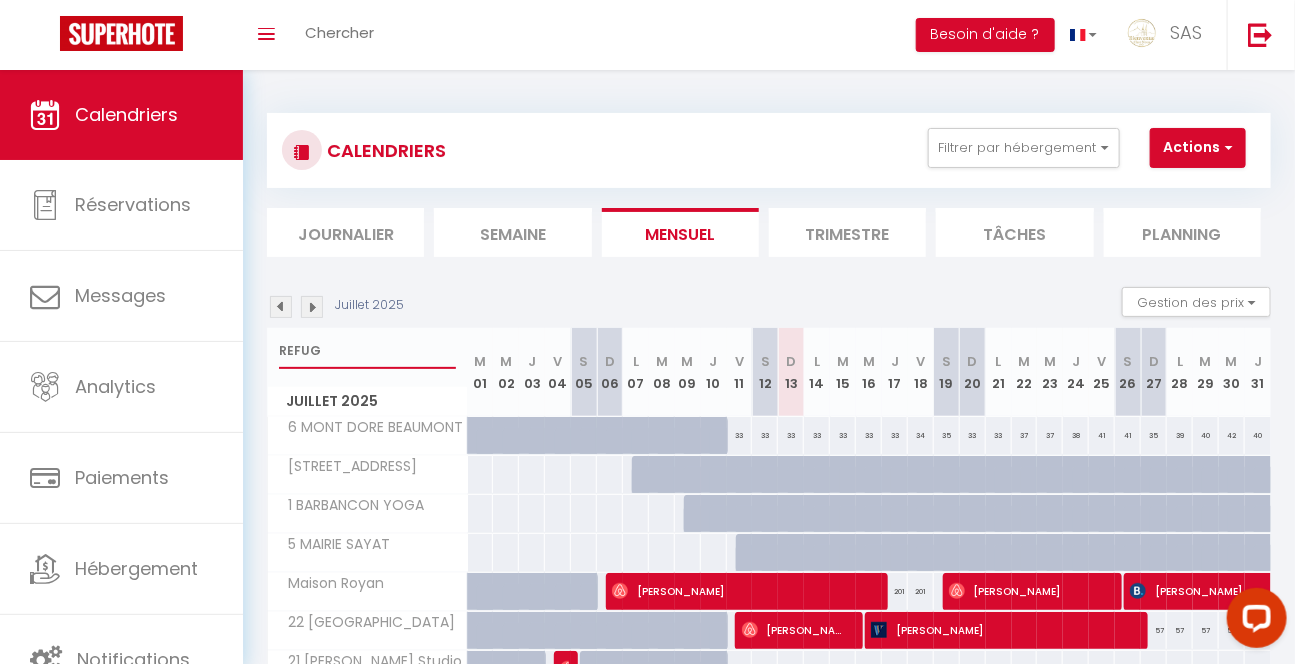 type on "REFUGE" 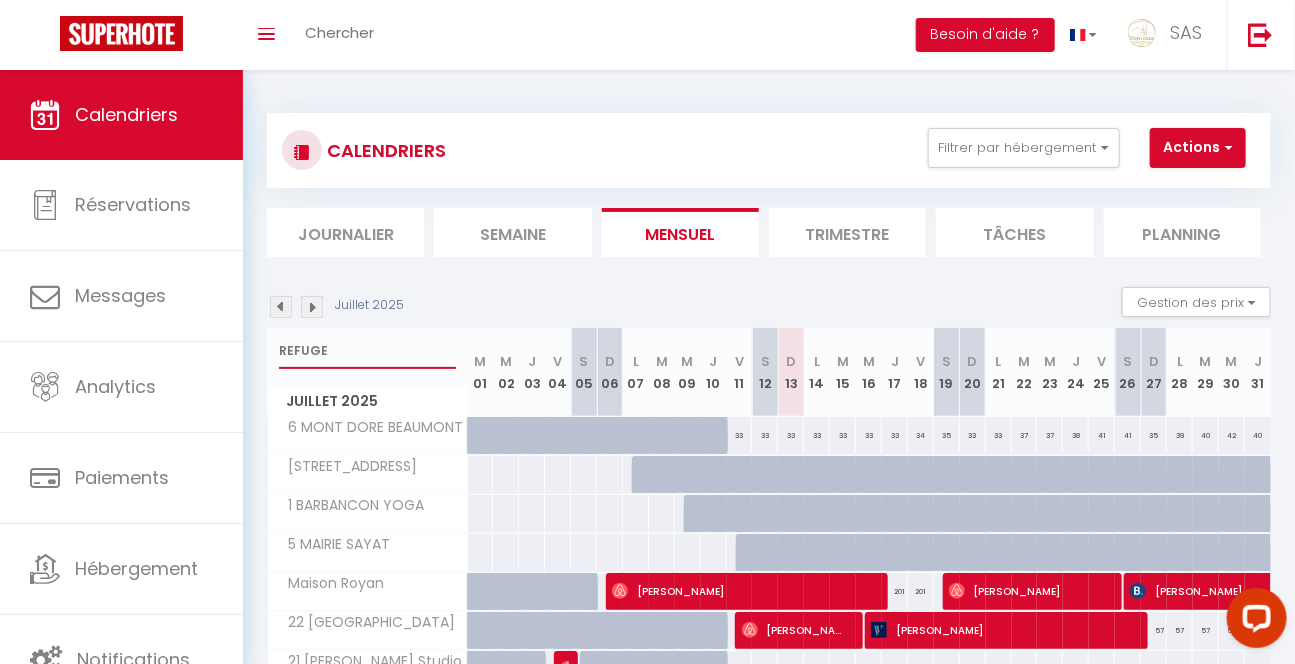 select 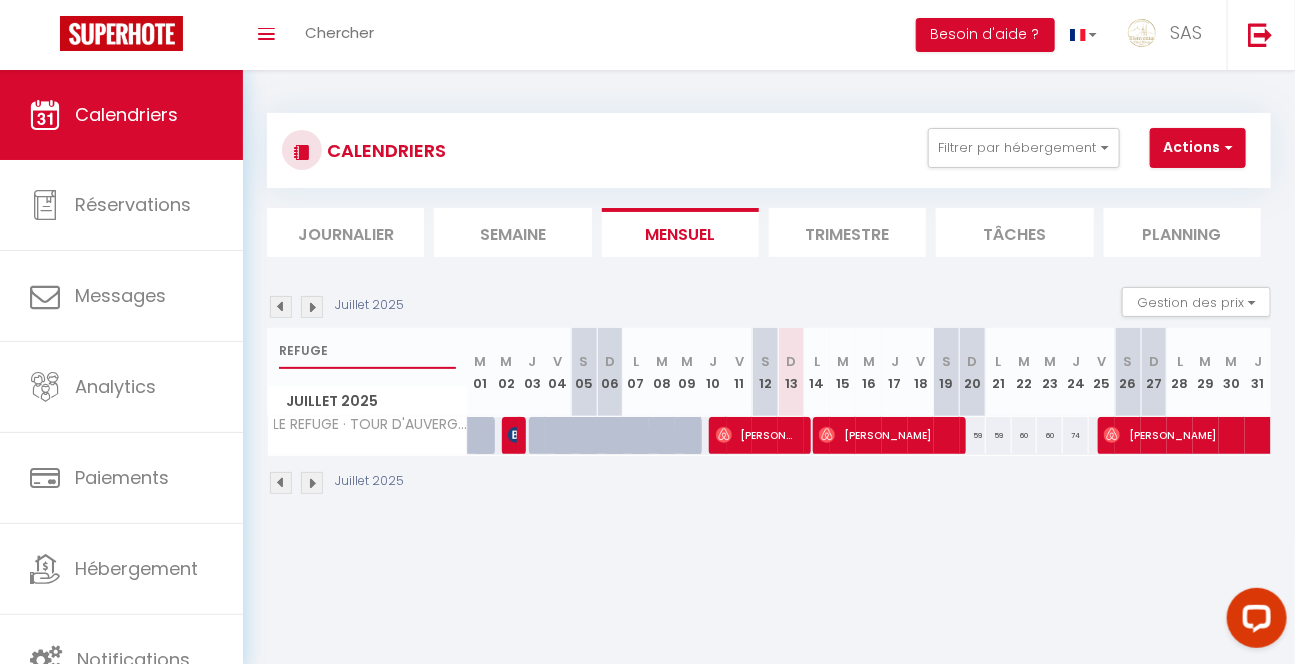 type on "REFUGE" 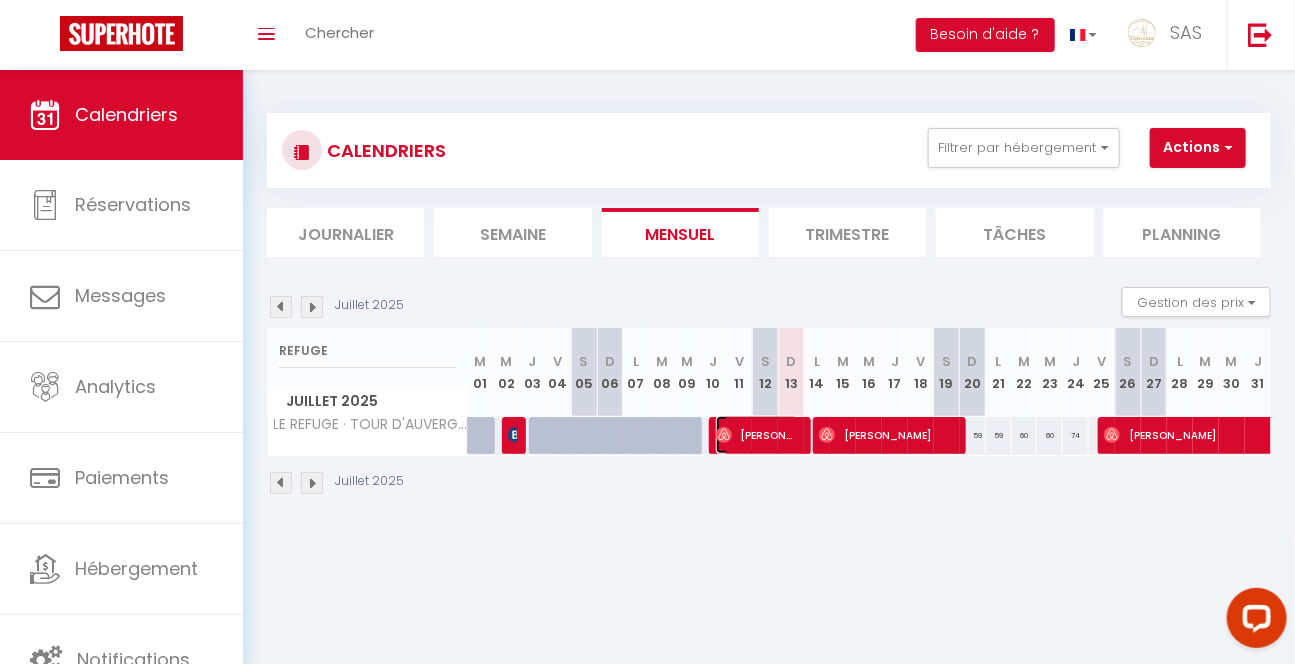 click on "[PERSON_NAME]" at bounding box center [757, 435] 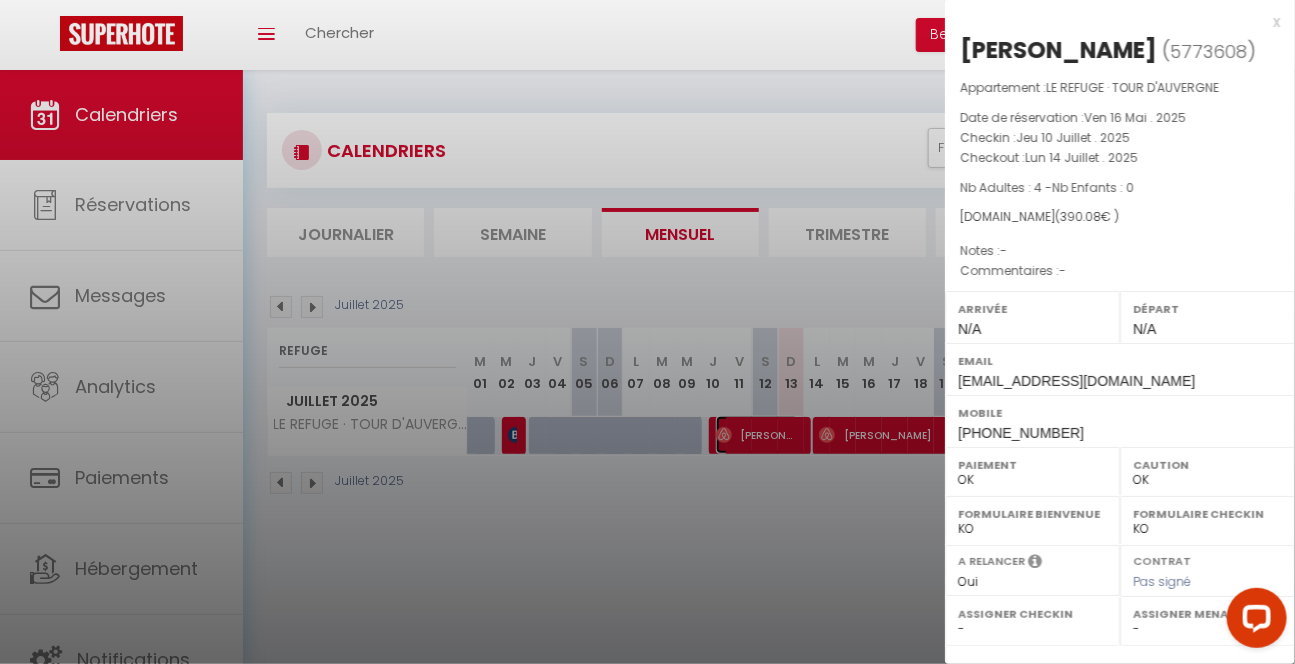 scroll, scrollTop: 265, scrollLeft: 0, axis: vertical 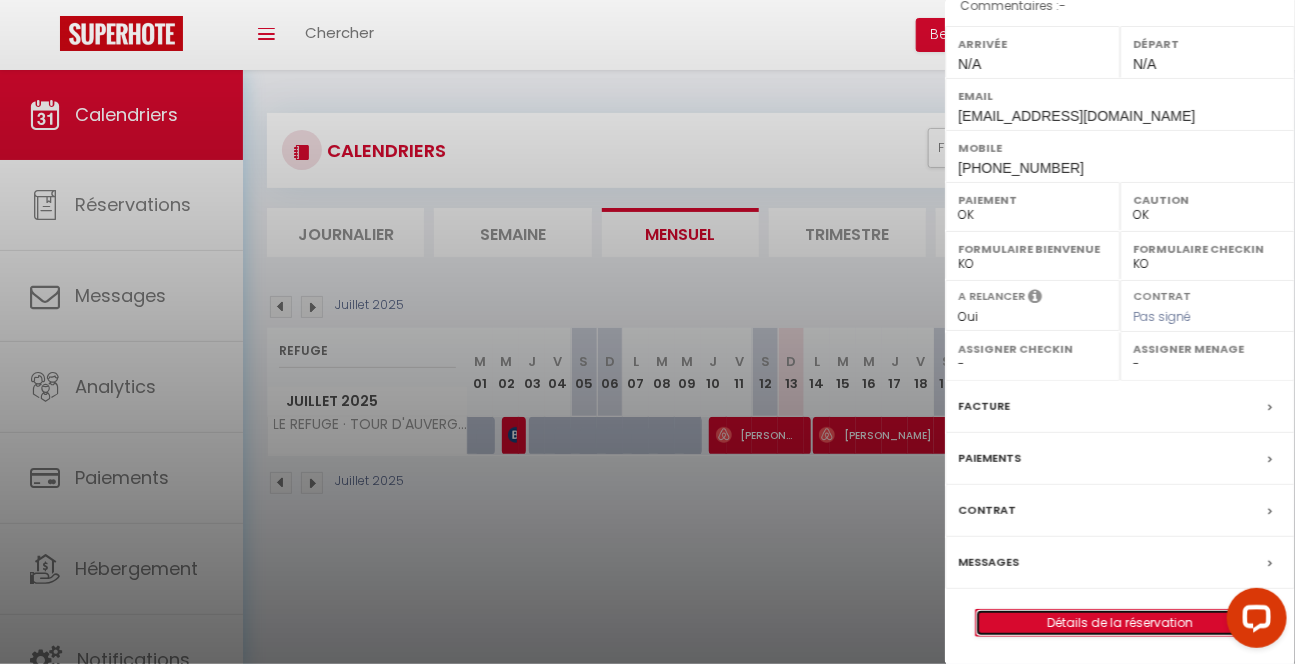 click on "Détails de la réservation" at bounding box center (1120, 623) 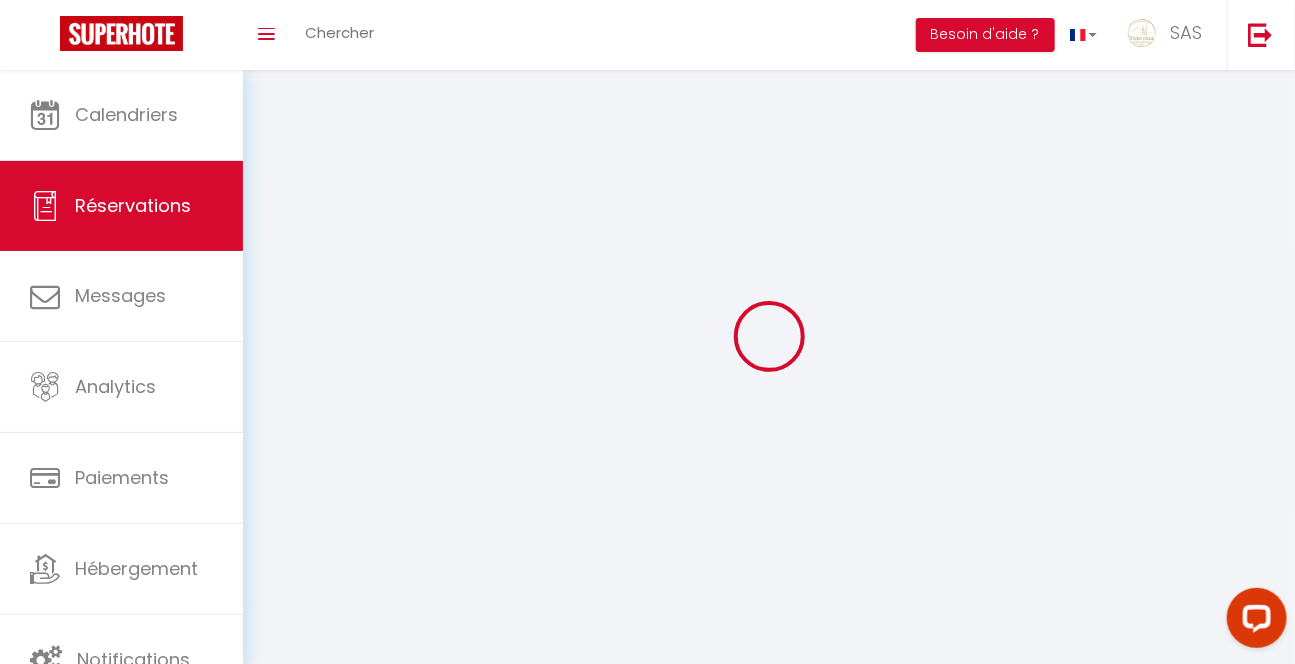 type on "Zhipeng" 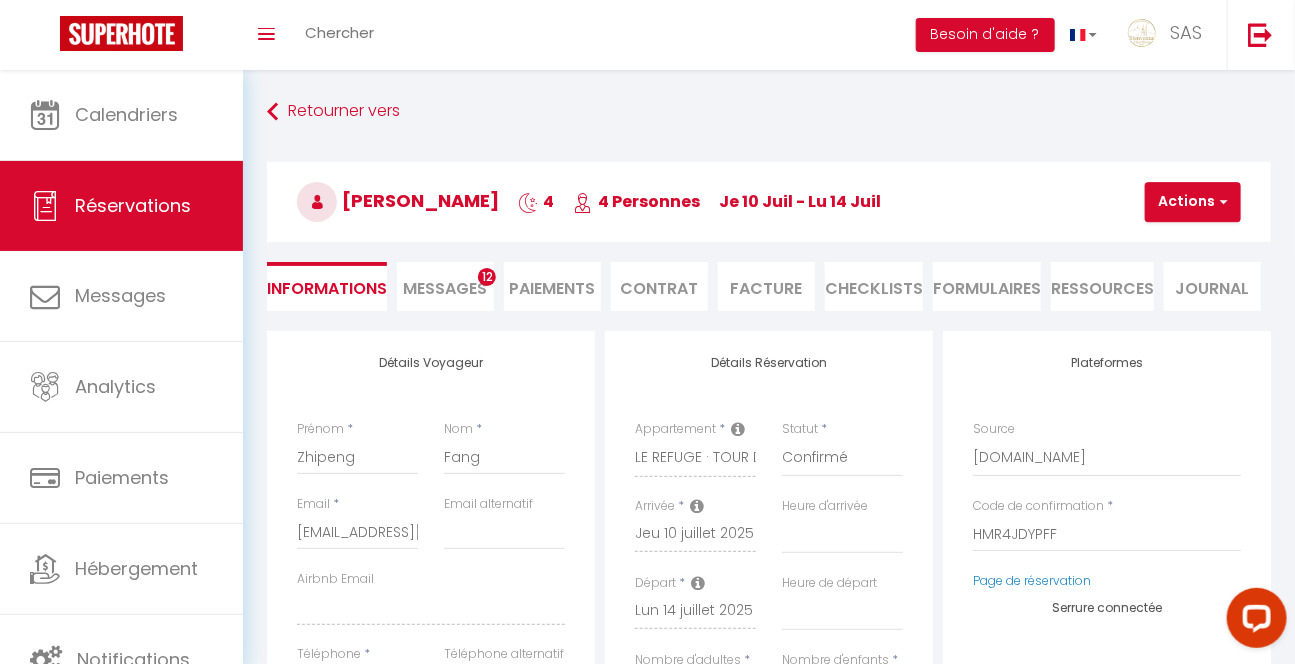click on "Serrure connectée   Code de porte d'entrée   0814084   Regénérer un code" at bounding box center [1107, 680] 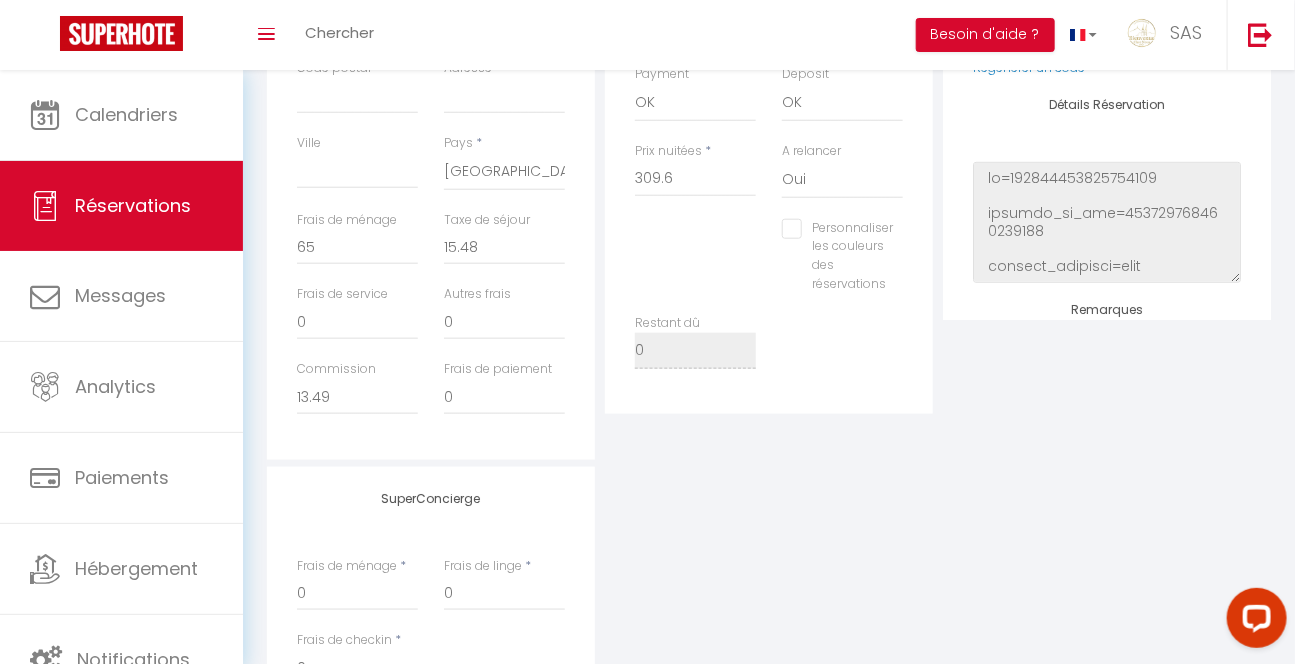 scroll, scrollTop: 737, scrollLeft: 0, axis: vertical 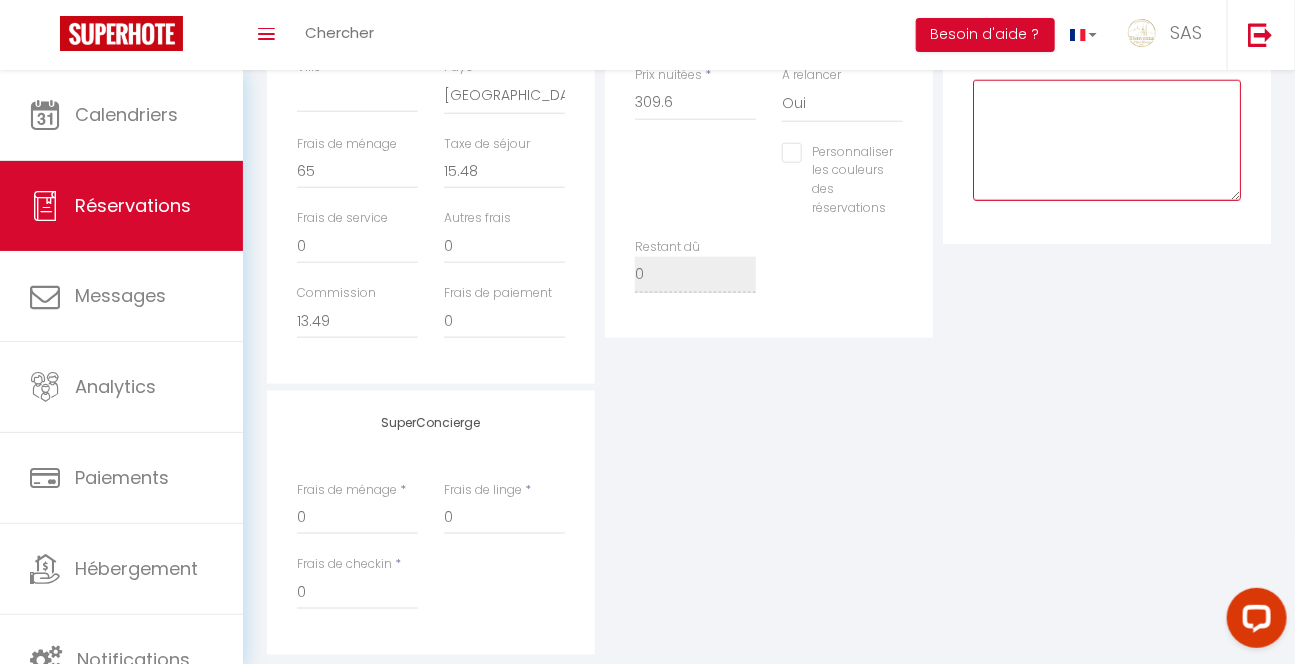 click at bounding box center (1107, 140) 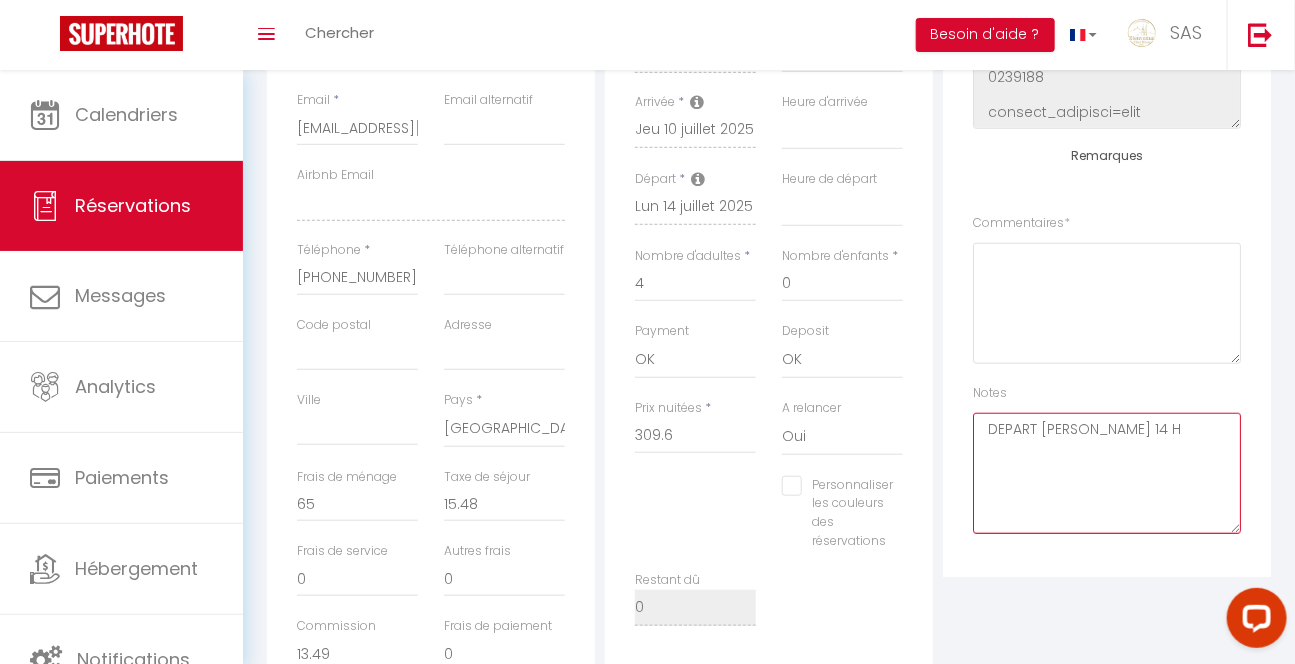 scroll, scrollTop: 0, scrollLeft: 0, axis: both 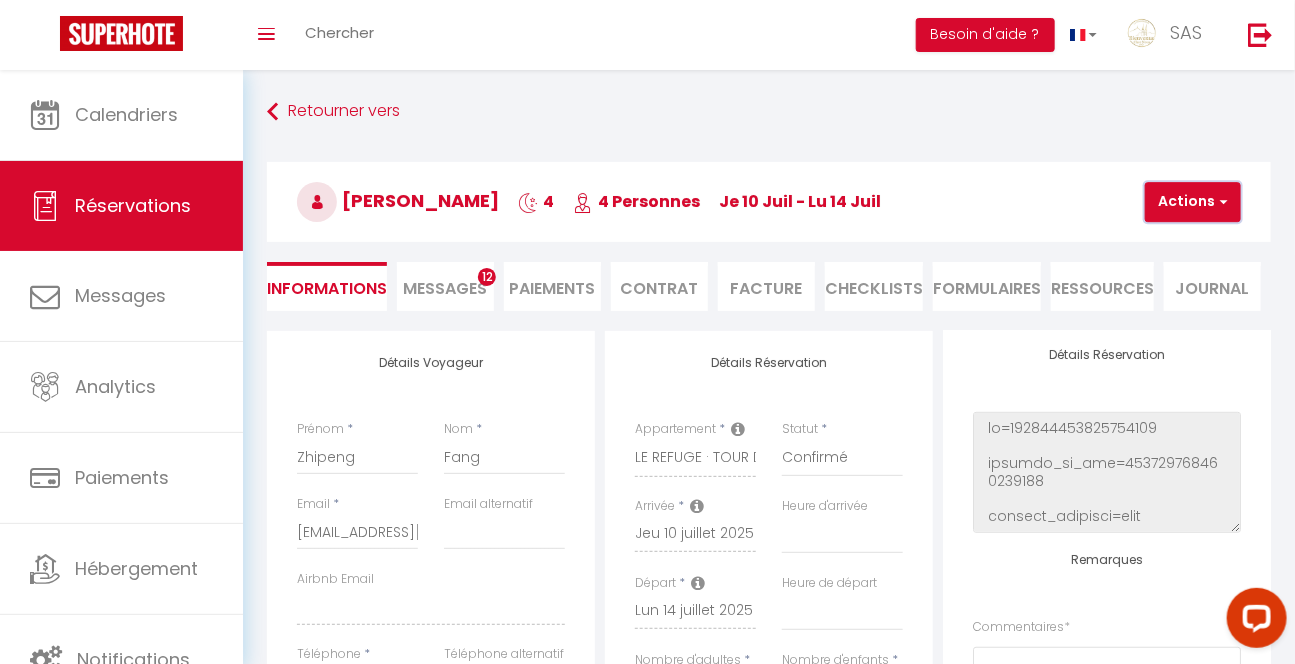 click on "Actions" at bounding box center [1193, 202] 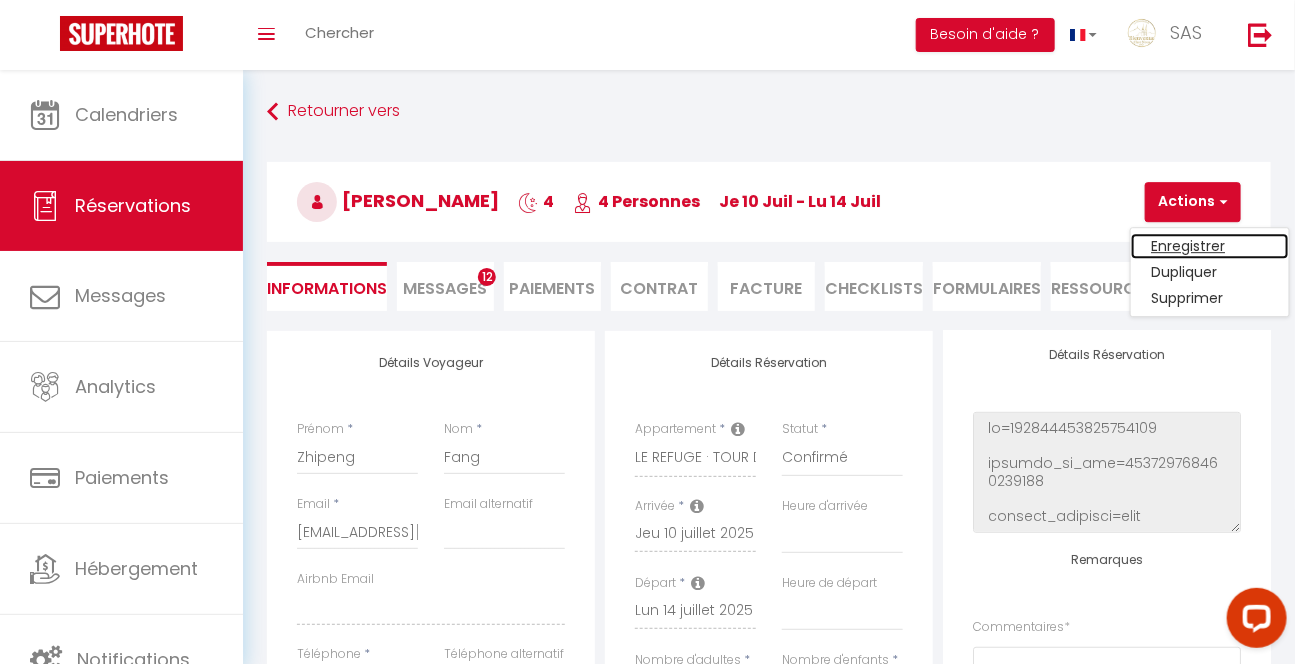 click on "Enregistrer" at bounding box center [1210, 246] 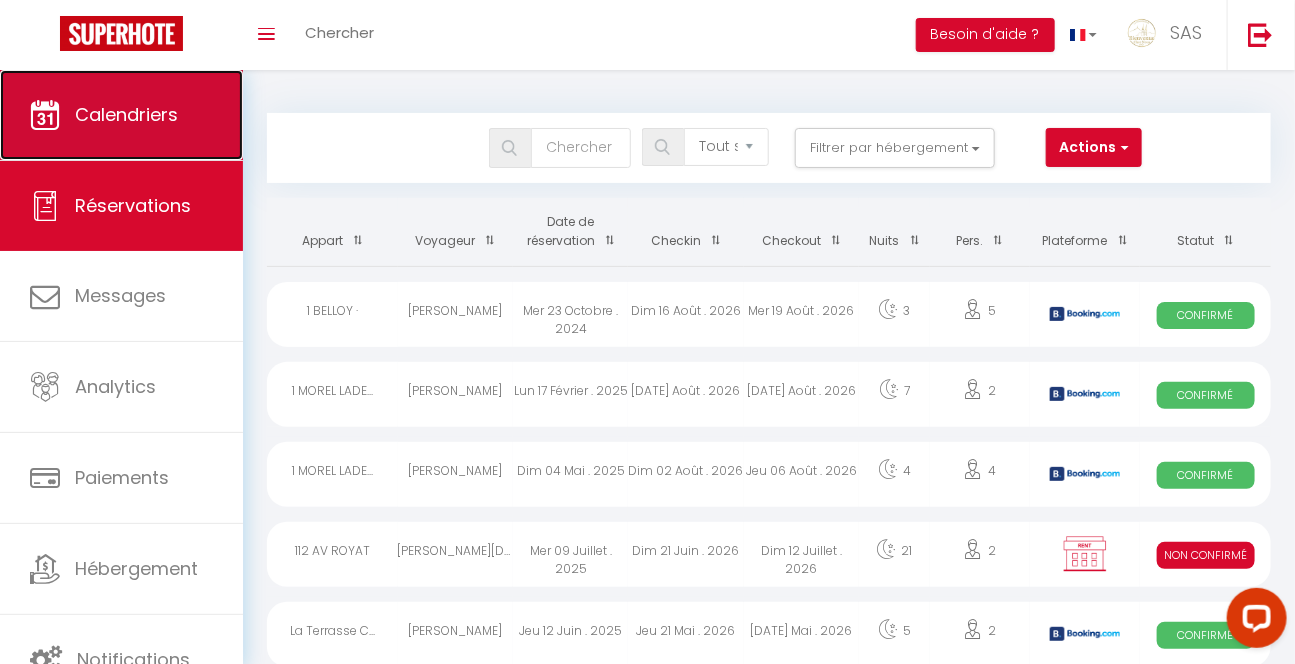click on "Calendriers" at bounding box center [121, 115] 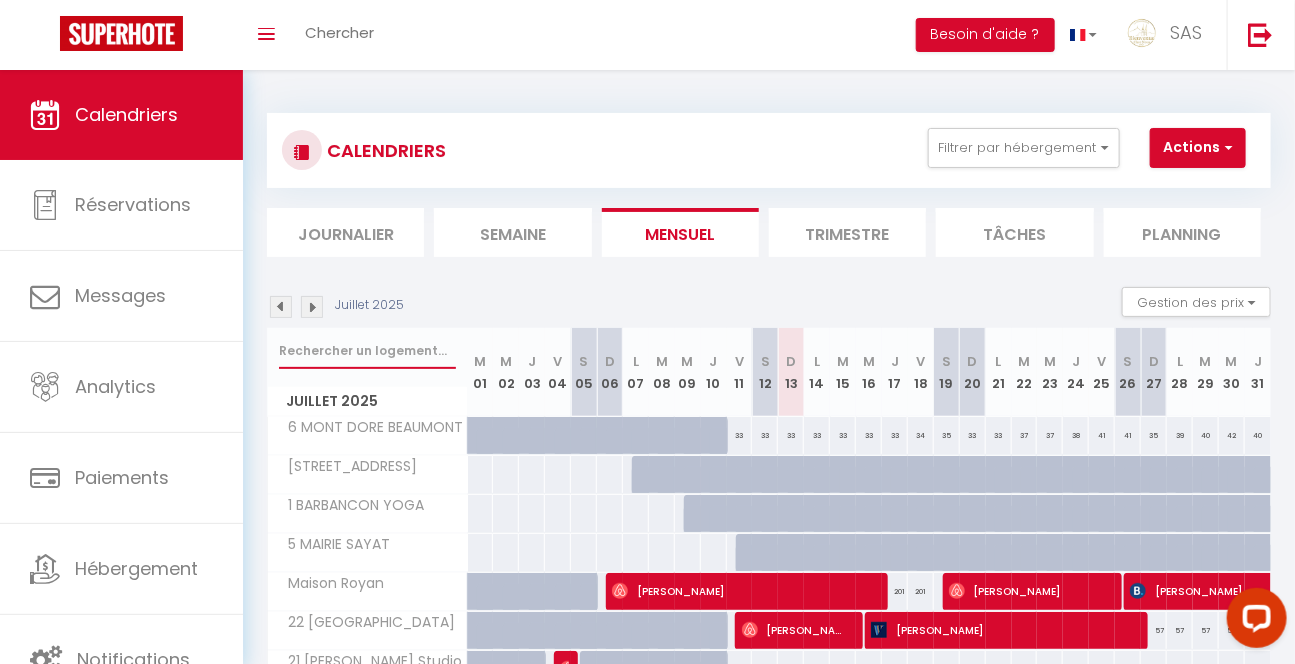 click at bounding box center (367, 351) 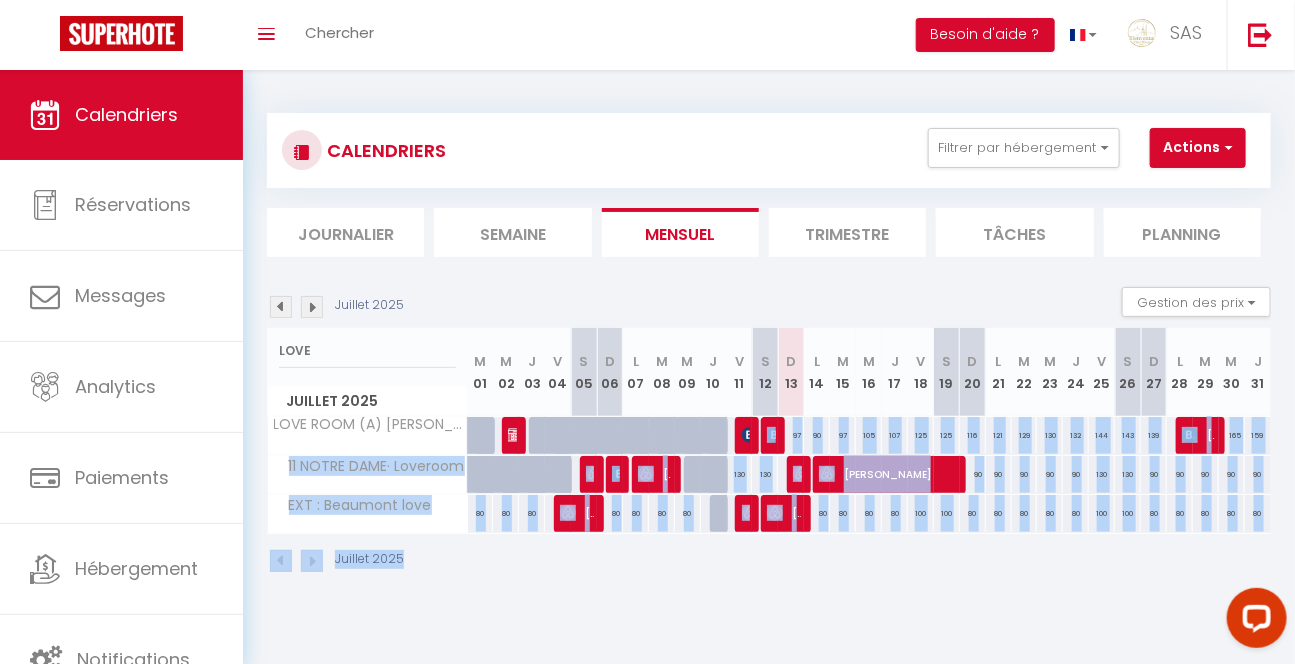 drag, startPoint x: 733, startPoint y: 580, endPoint x: 767, endPoint y: 443, distance: 141.15594 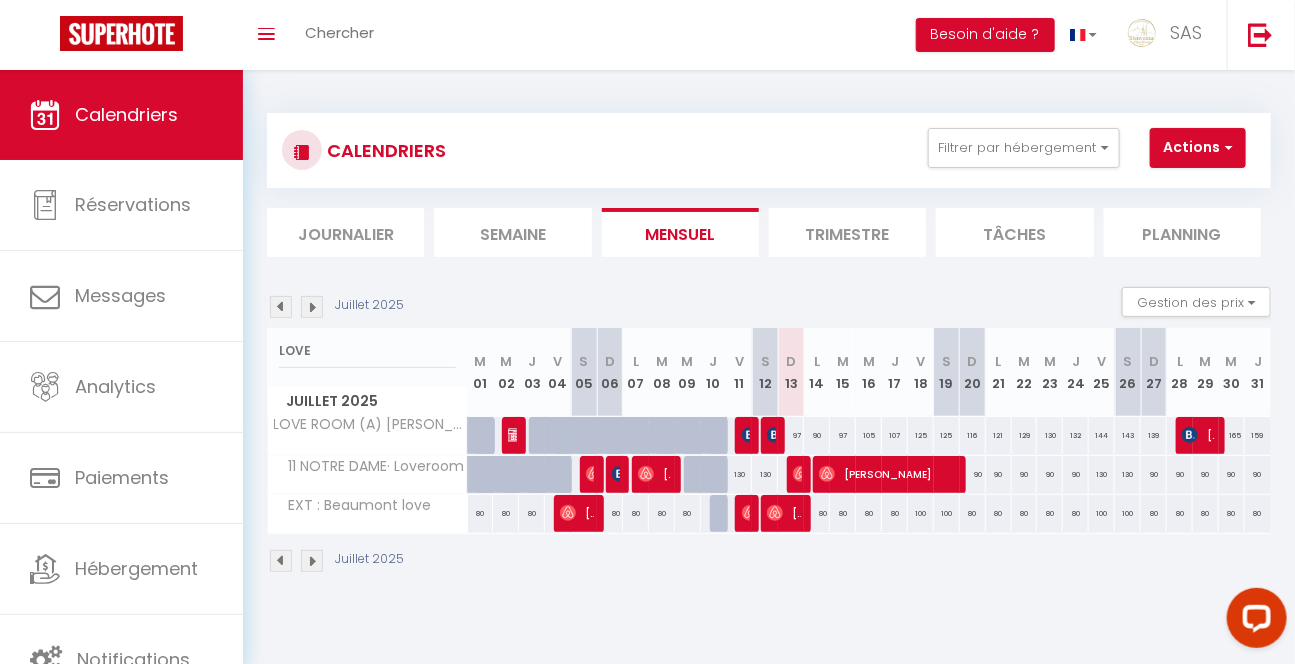 click on "CALENDRIERS
Filtrer par hébergement
LCDP       6 MARCHE AUX POISSONS A     TONNET 17 · [GEOGRAPHIC_DATA]     22 PREFECTURE     51 BLATIN T2     6 PUITS ARTESIEN ·     [GEOGRAPHIC_DATA] · TOUR D'AUVERGNE     AUBRAC F2 TOUR D'AUVERGNE     LE REFUGE · TOUR D'AUVERGNE     COROT 14     PARIOU TOUR D'AUVERGNE     89 FONTGIEVE     [GEOGRAPHIC_DATA] · TOUR D'AUVERGNE     15 PRES BAS     52 [PERSON_NAME] A     35 TREILLE     1  [PERSON_NAME] LADEUIL     31 COTE BLATIN     22 [PERSON_NAME]     9 NATIONAL N°3     9 NATIONAL  N°1     12 B ROUZAUD     11 NOTRE DAME· Loveroom     1 [PERSON_NAME] - ROYAT     13 HOTEL DE [GEOGRAPHIC_DATA]     27 [GEOGRAPHIC_DATA]     25 Pradelle N°3     31  BELLEVUE     100 REPUBLIQUE     90 LIBERATION     107 DORMOY     1 [PERSON_NAME]     GITE - LIBE90 ·  24 personnes     7 DAGUERRE     25 PRADELLE RDC     7 APOLINAIRE     Maison Tour d'Auvergne     4 [PERSON_NAME]  TOUR D'AUVERGNE     57 A  [GEOGRAPHIC_DATA] ·     2 MESANGES AUBIERE" at bounding box center (769, 343) 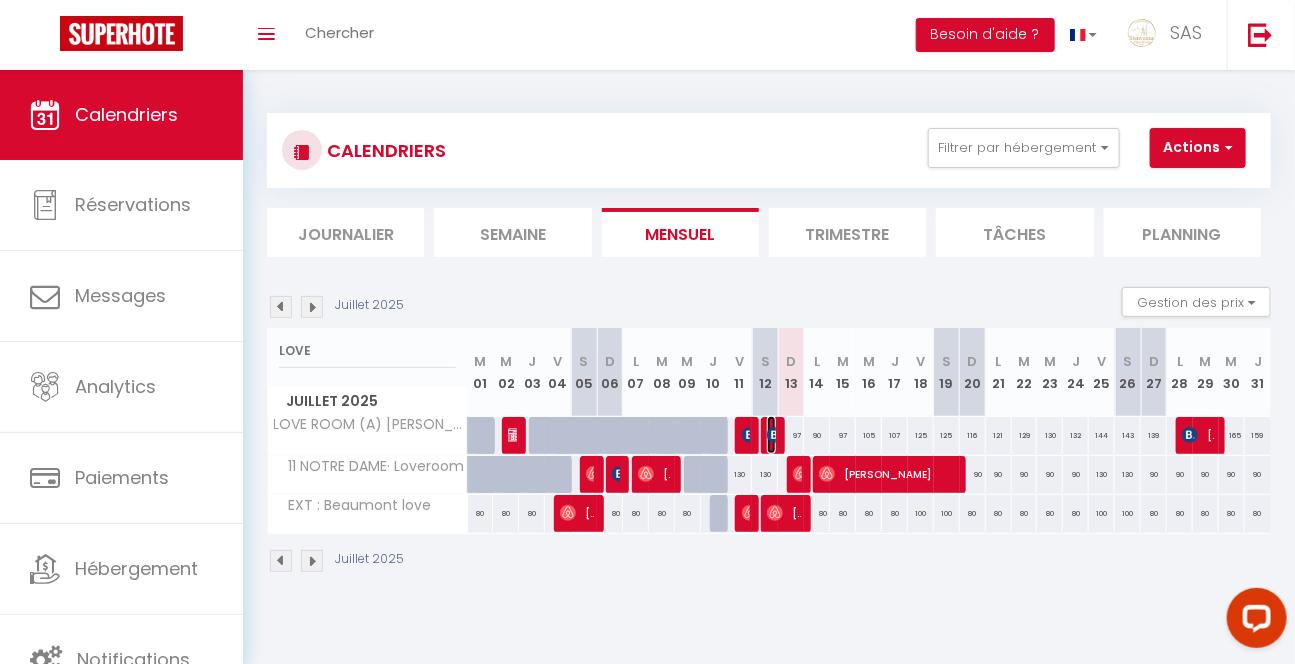 click at bounding box center (775, 435) 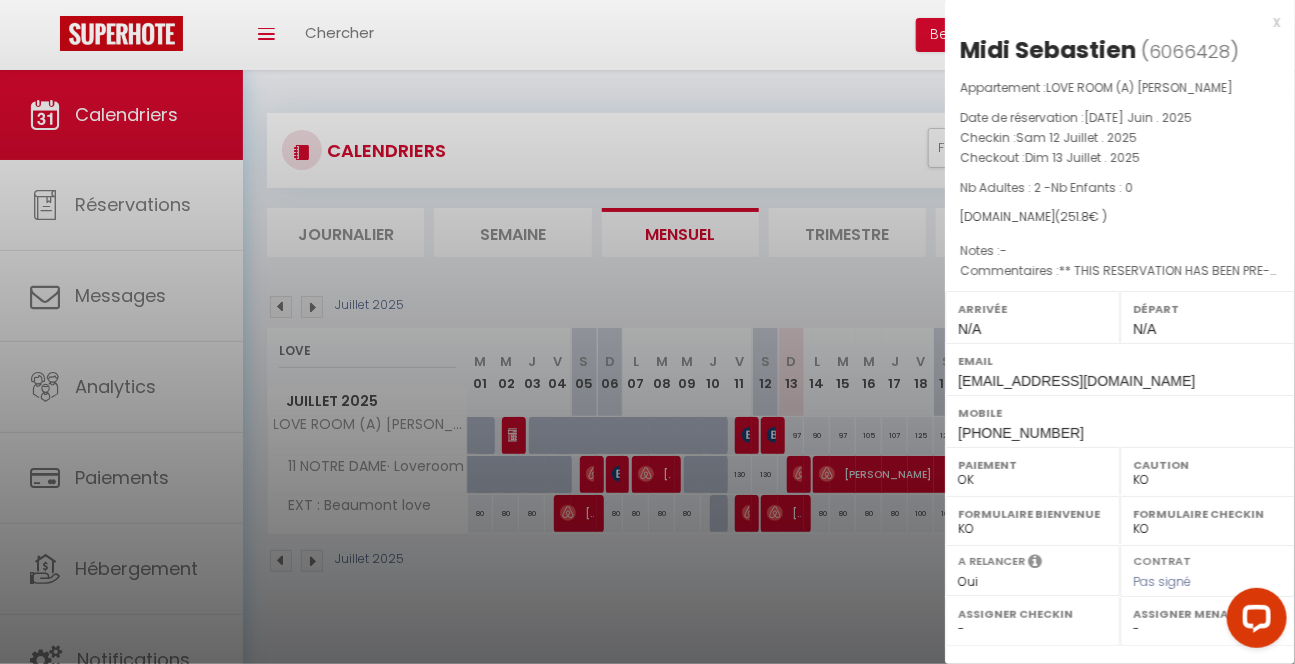 click at bounding box center [647, 332] 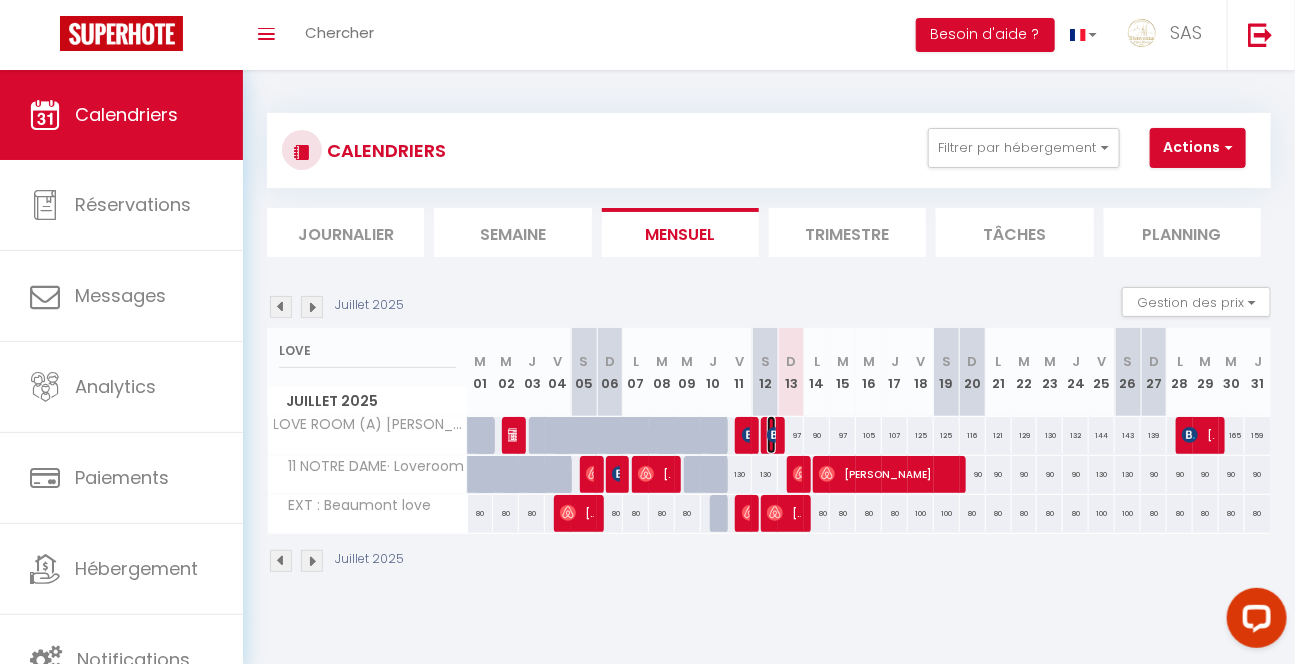 click on "Midi Sebastien" at bounding box center [771, 435] 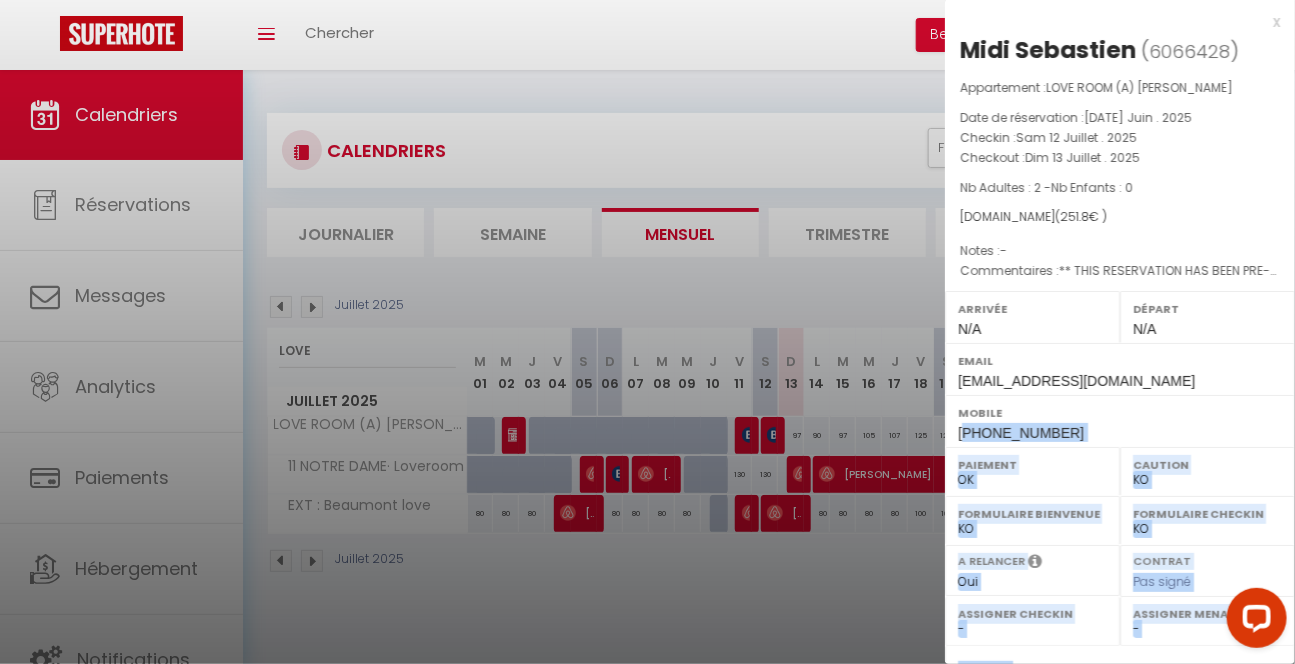 drag, startPoint x: 767, startPoint y: 424, endPoint x: 1060, endPoint y: 460, distance: 295.2033 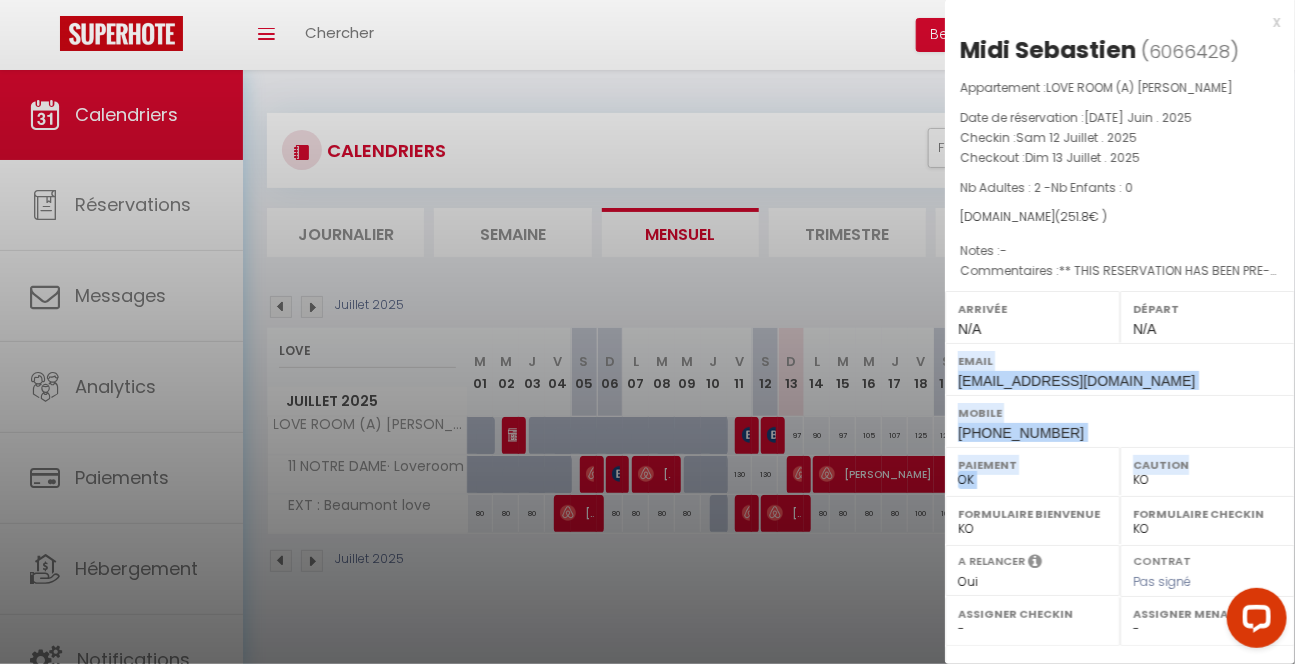 drag, startPoint x: 1281, startPoint y: 350, endPoint x: 1279, endPoint y: 470, distance: 120.01666 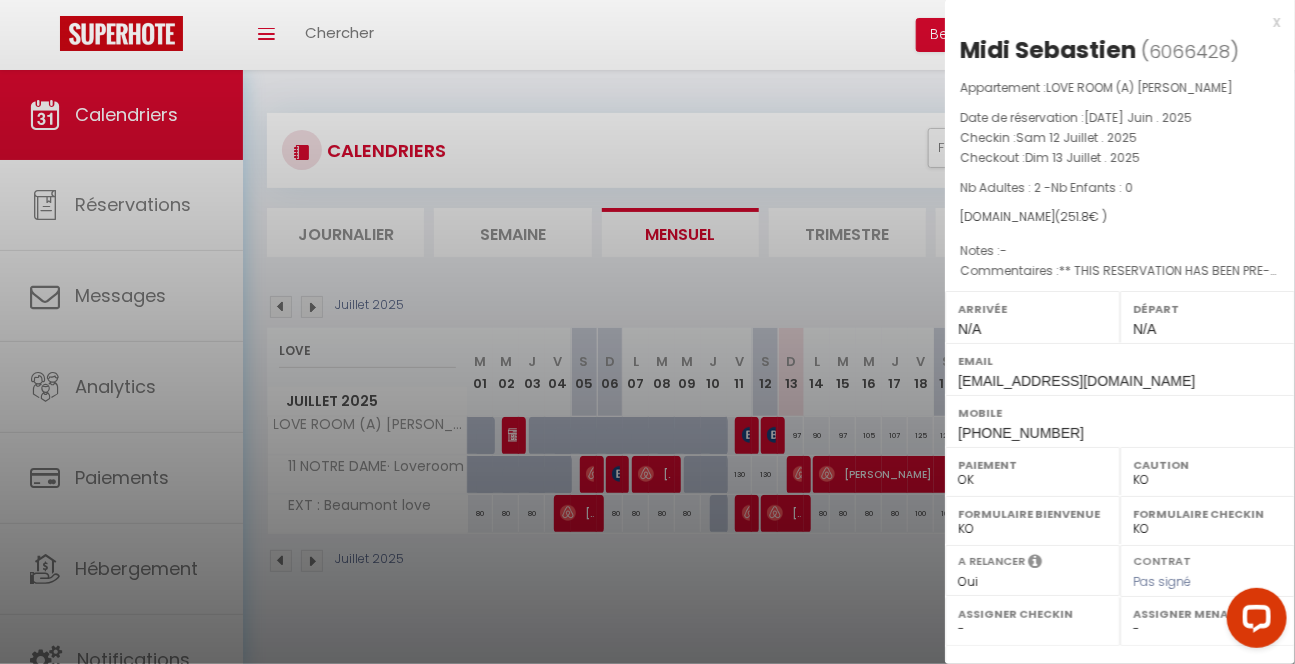 click at bounding box center [647, 332] 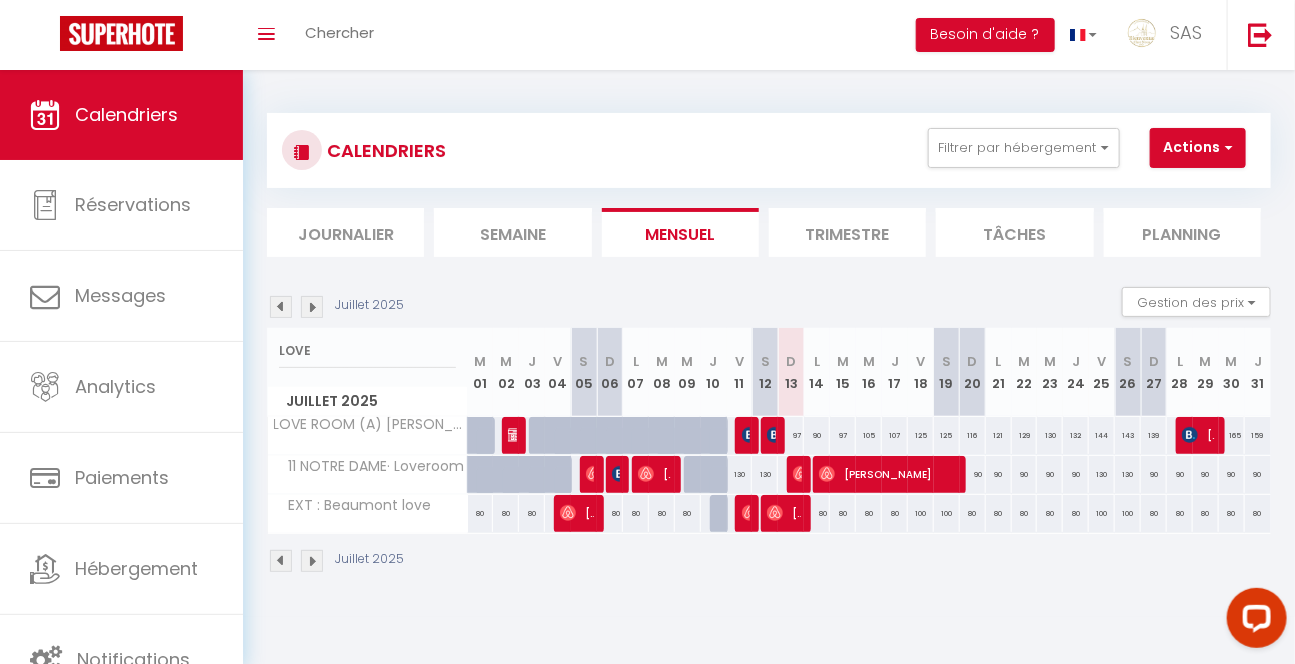 click on "97" at bounding box center [791, 435] 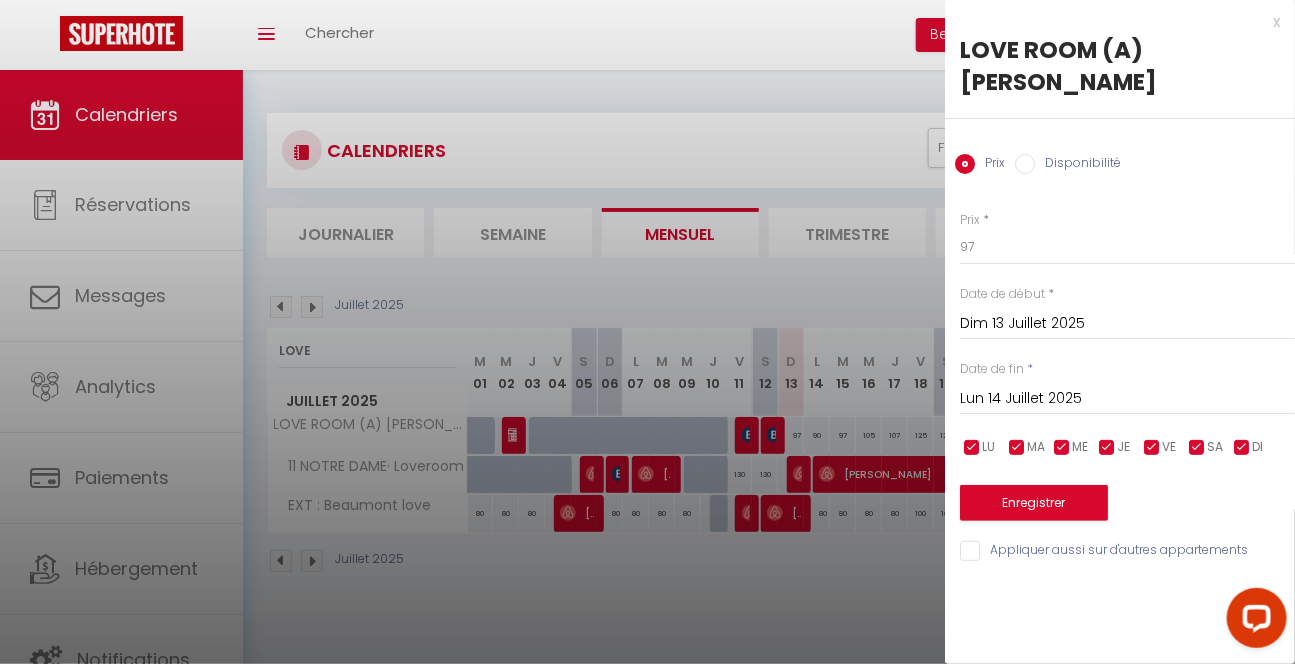 click at bounding box center (647, 332) 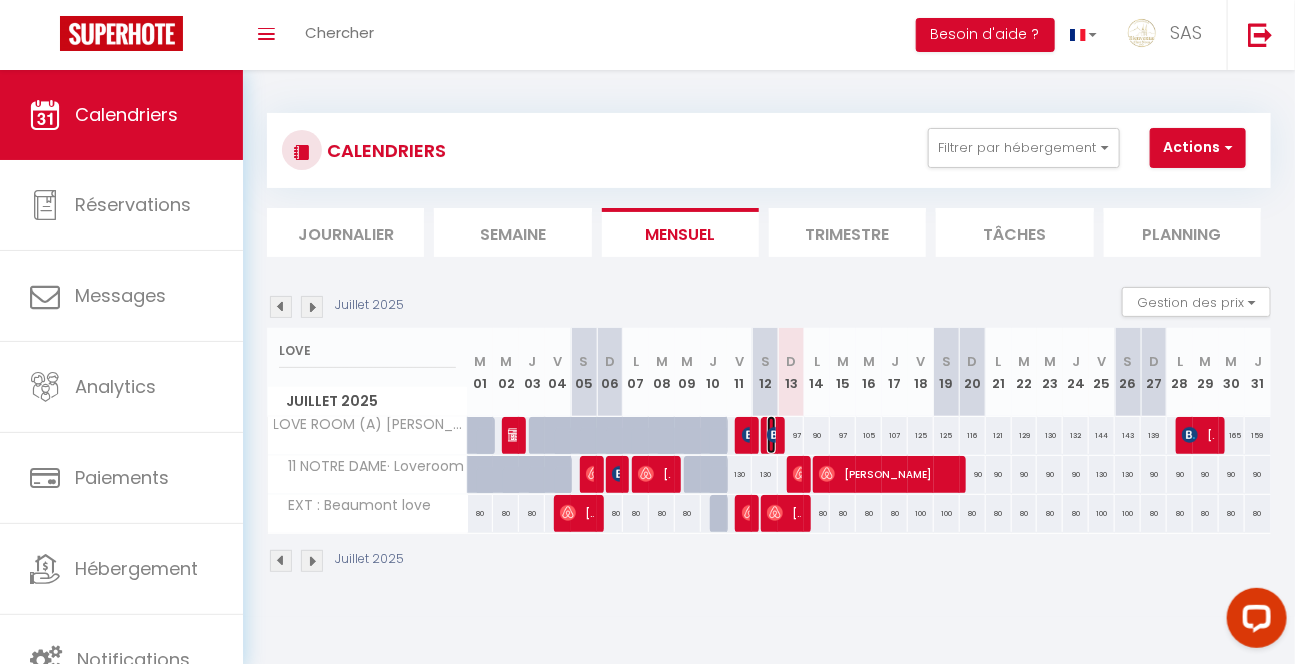 click at bounding box center [775, 435] 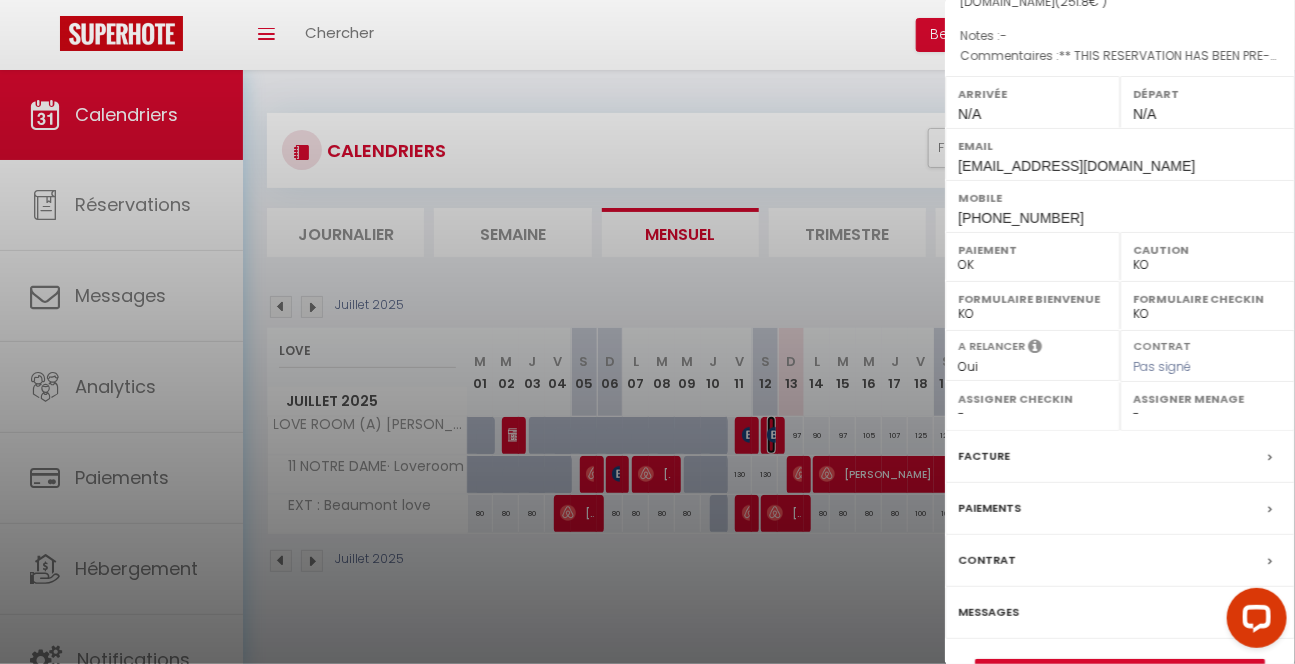 scroll, scrollTop: 285, scrollLeft: 0, axis: vertical 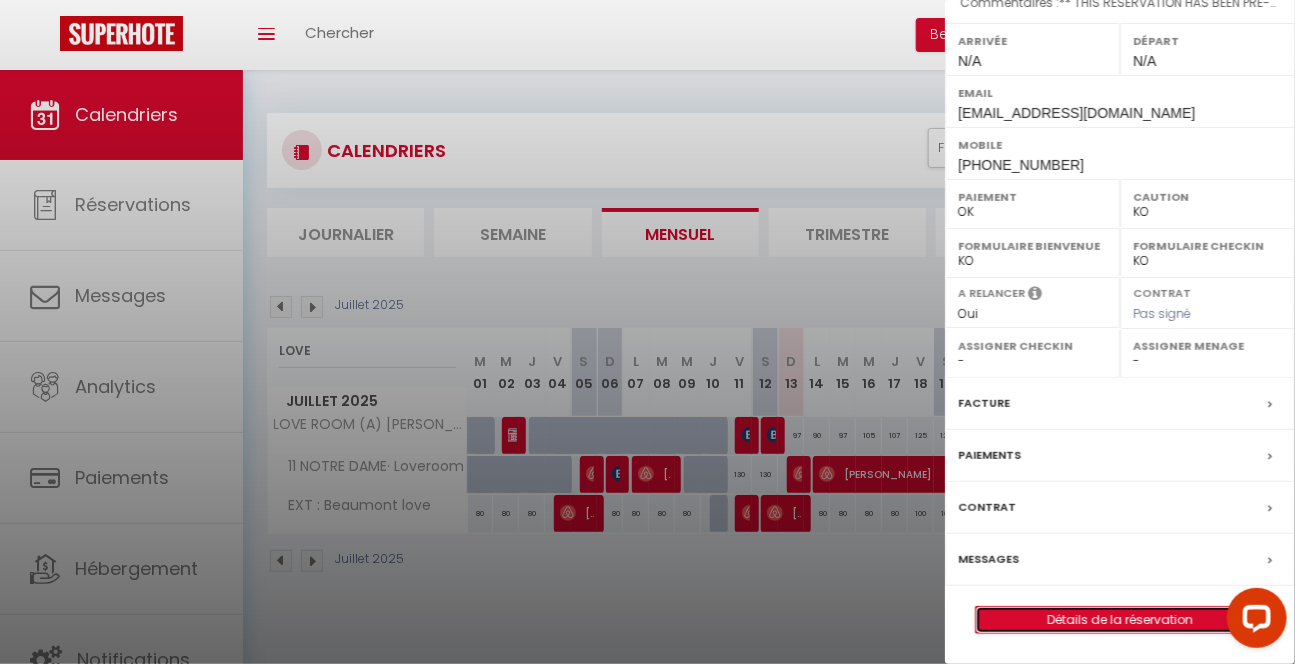 click on "Détails de la réservation" at bounding box center (1120, 620) 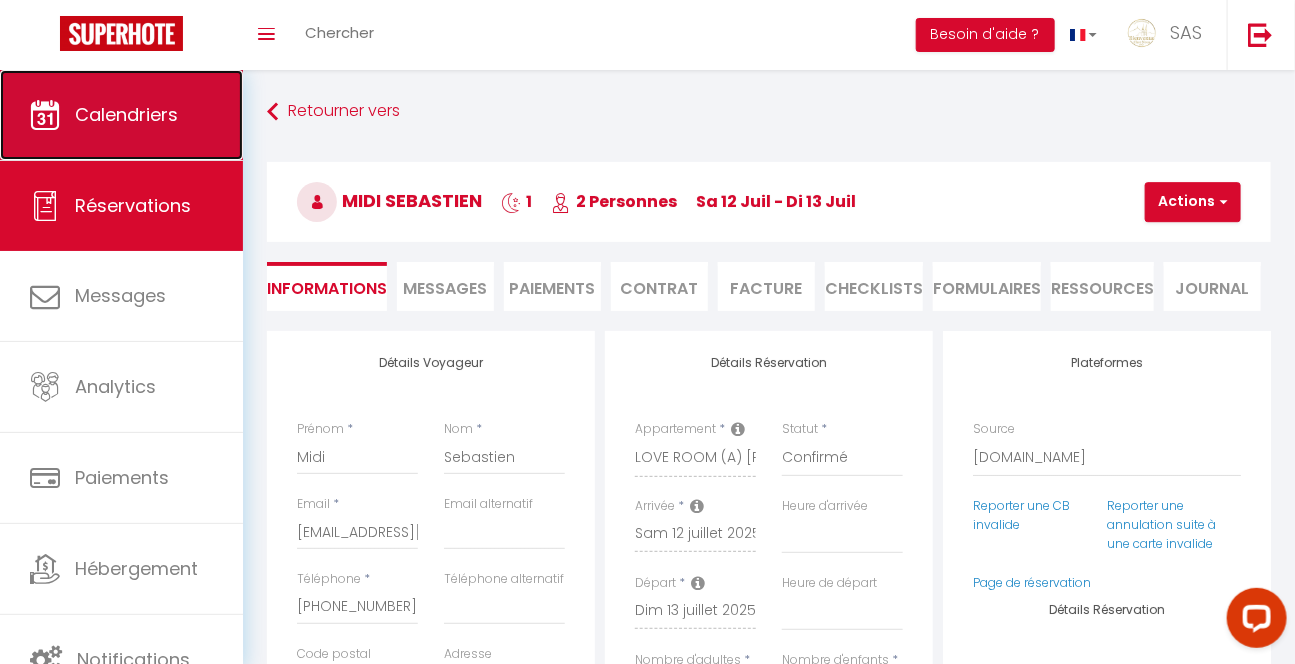 click on "Calendriers" at bounding box center (126, 114) 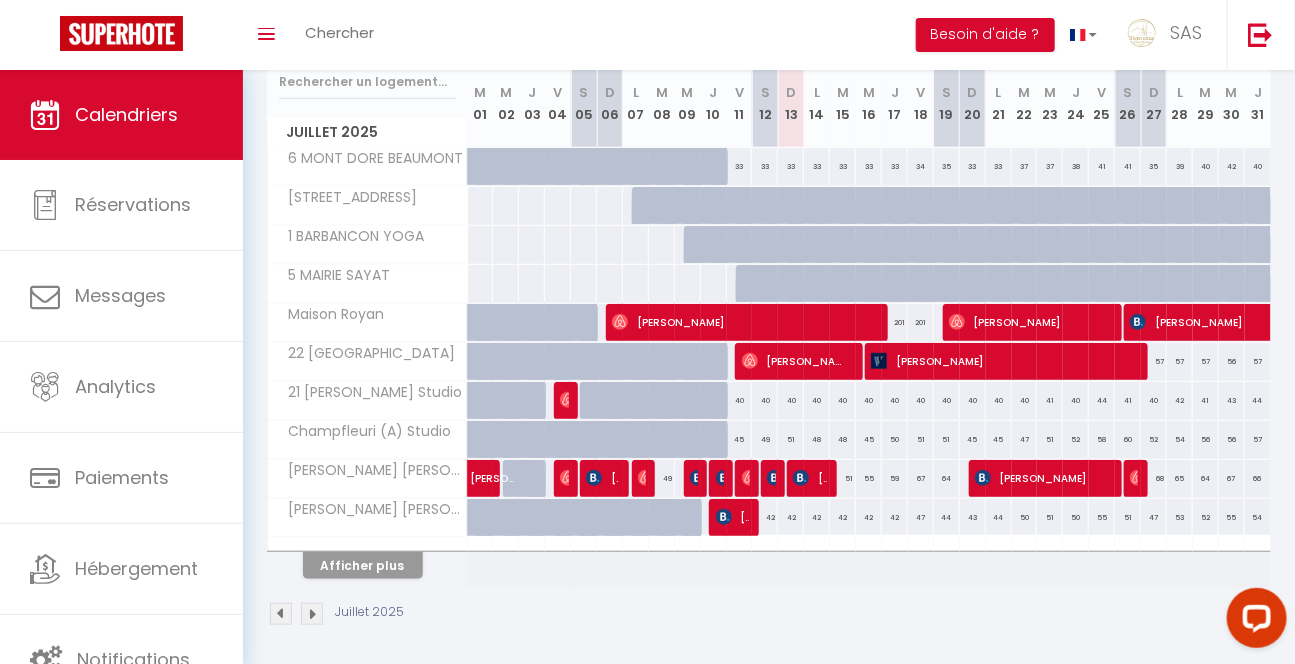 scroll, scrollTop: 285, scrollLeft: 0, axis: vertical 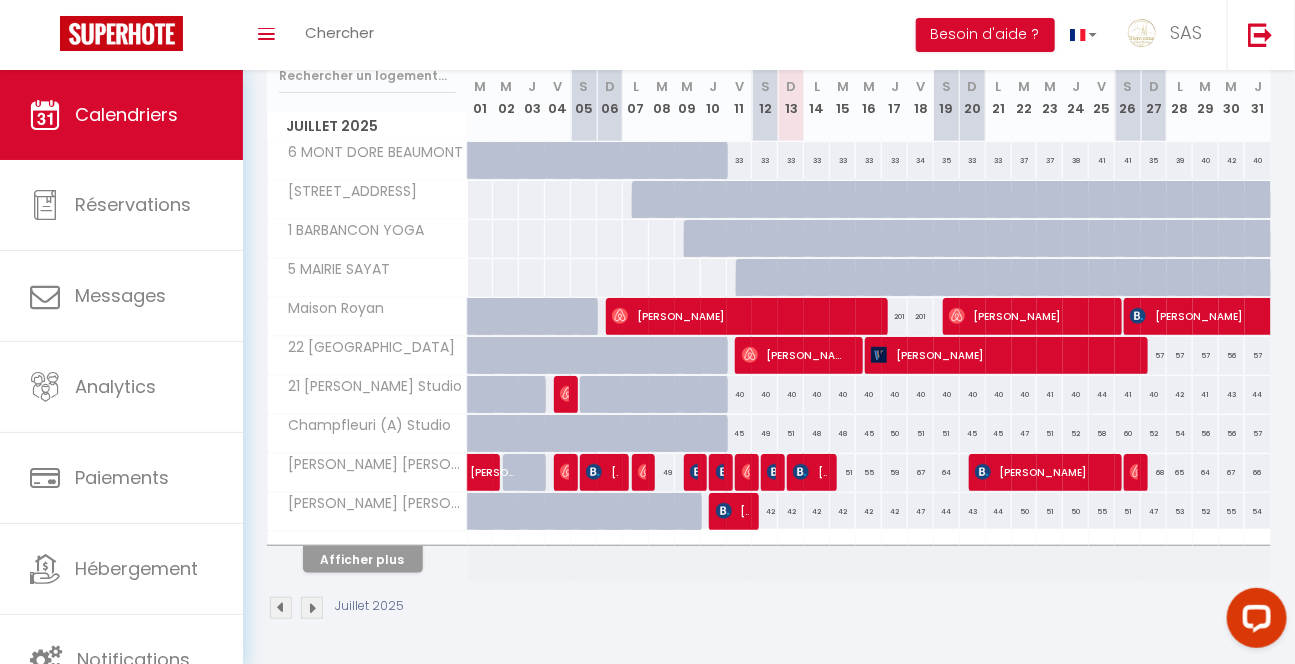 click on "49" at bounding box center [790, 472] 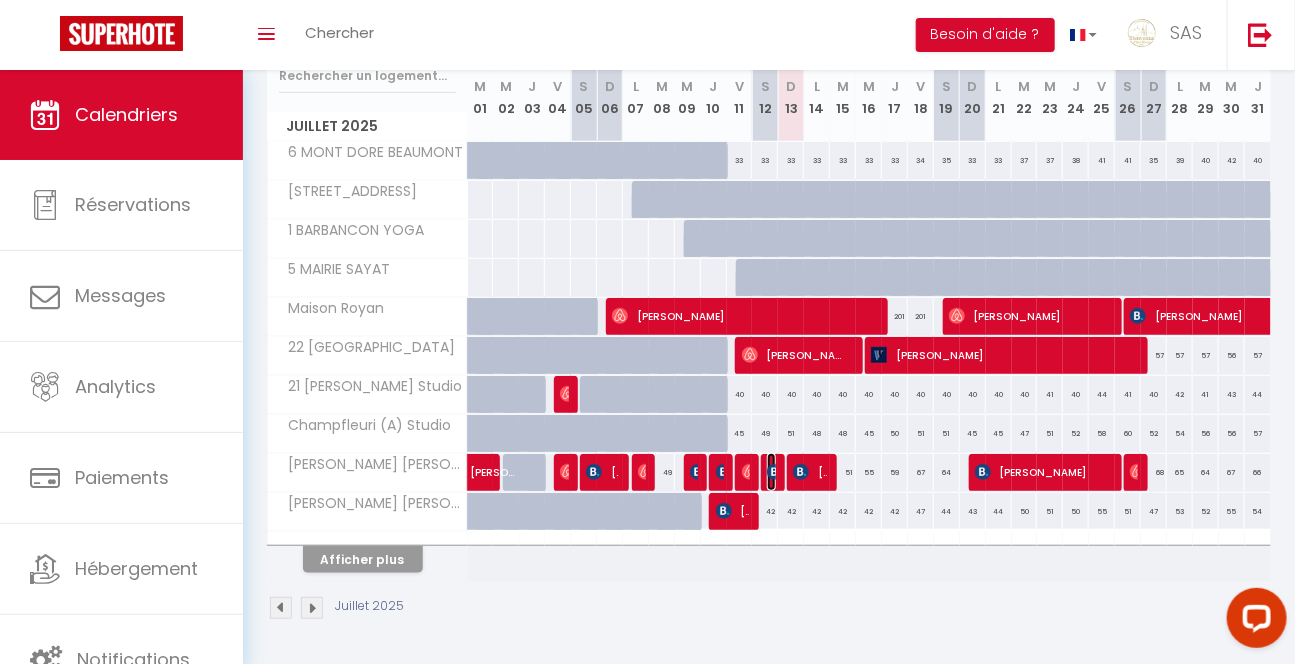 click at bounding box center [775, 472] 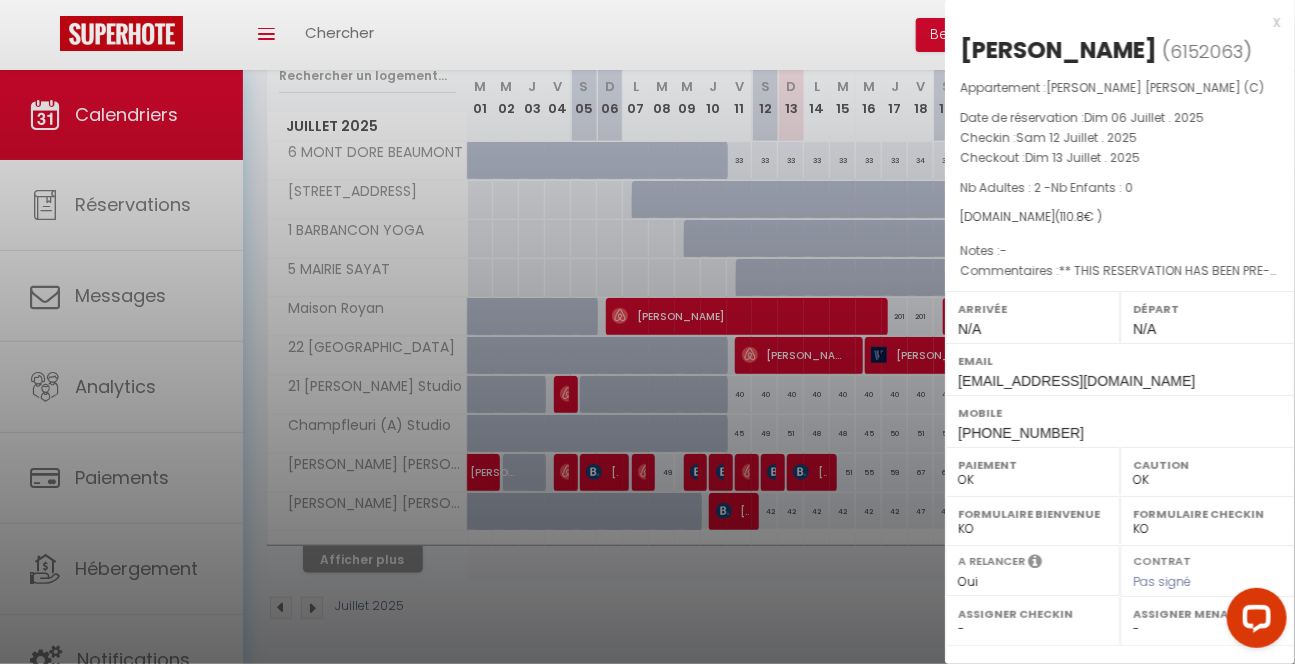 click at bounding box center [647, 332] 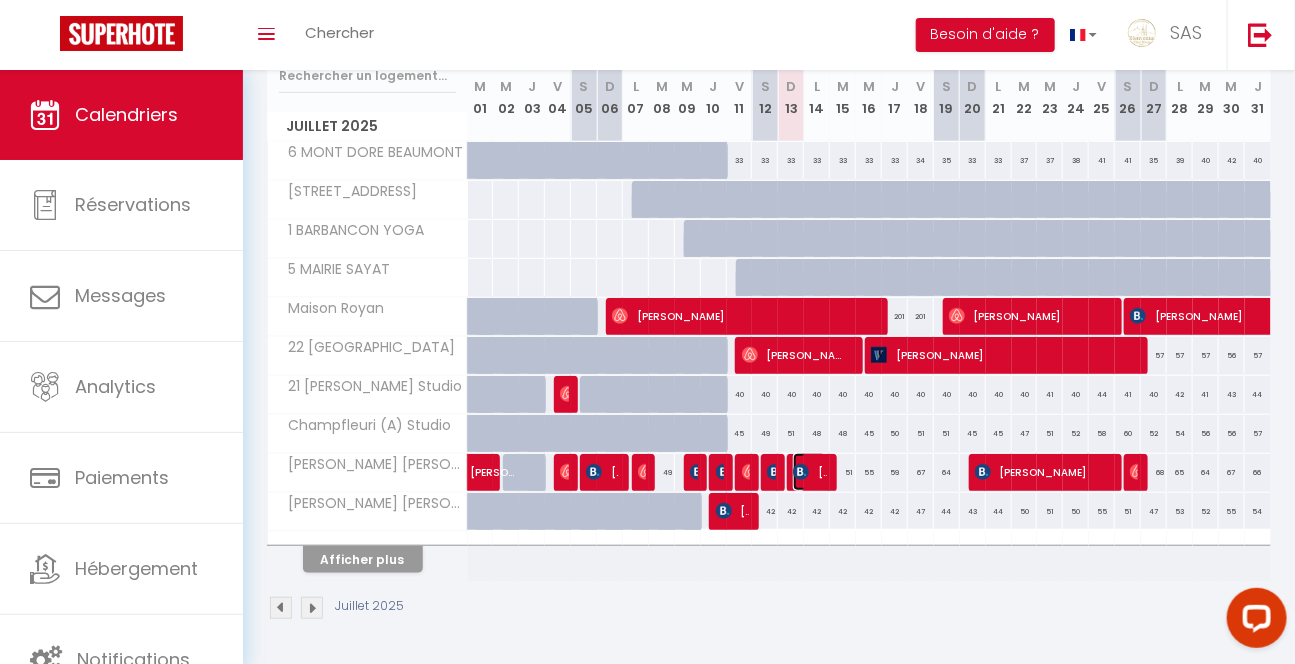 click at bounding box center [801, 472] 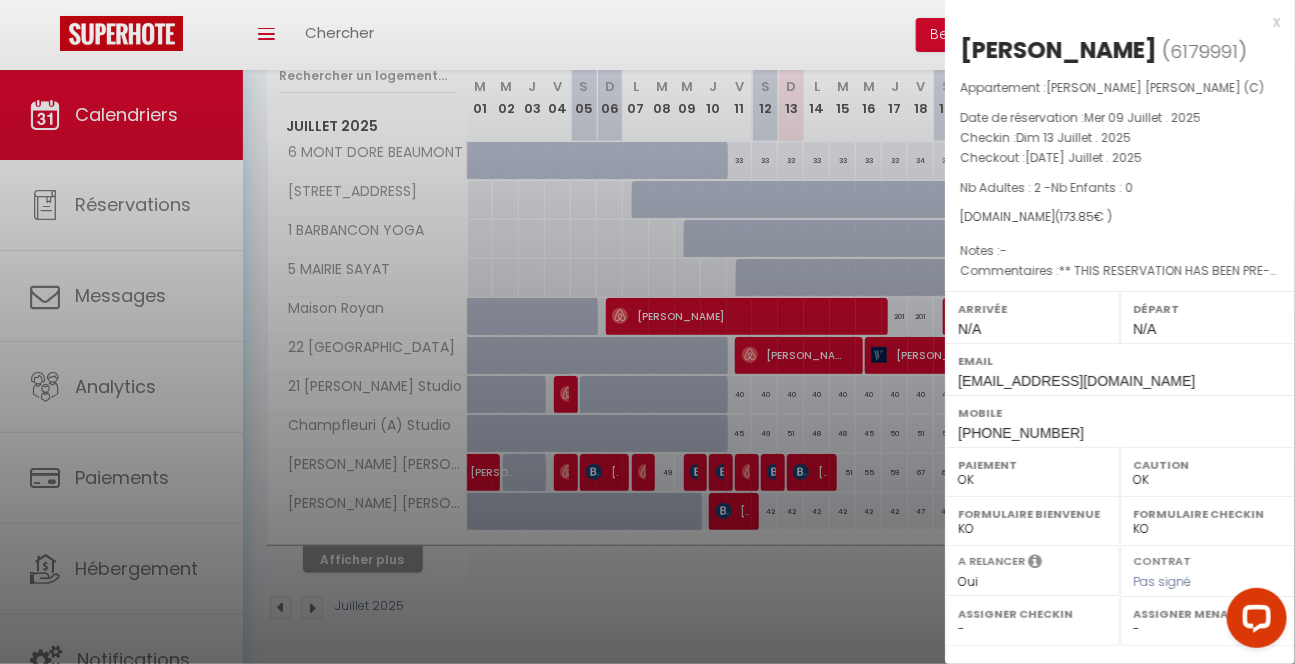 click at bounding box center [647, 332] 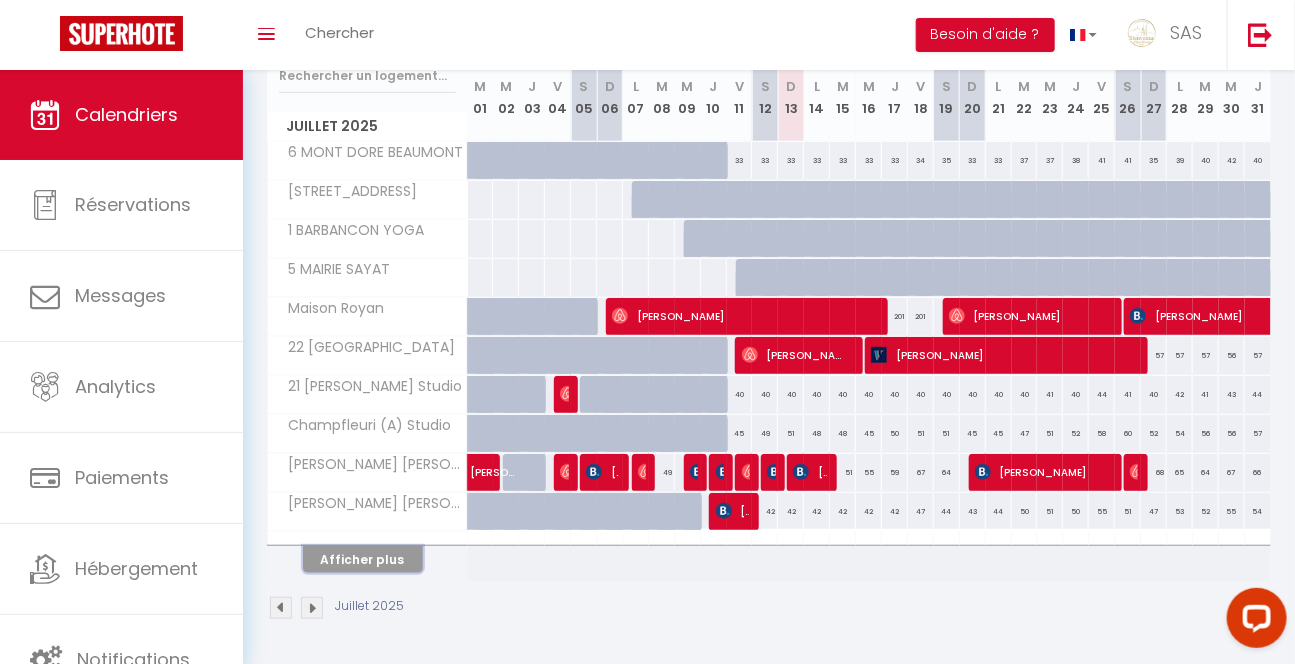 click on "Afficher plus" at bounding box center (363, 559) 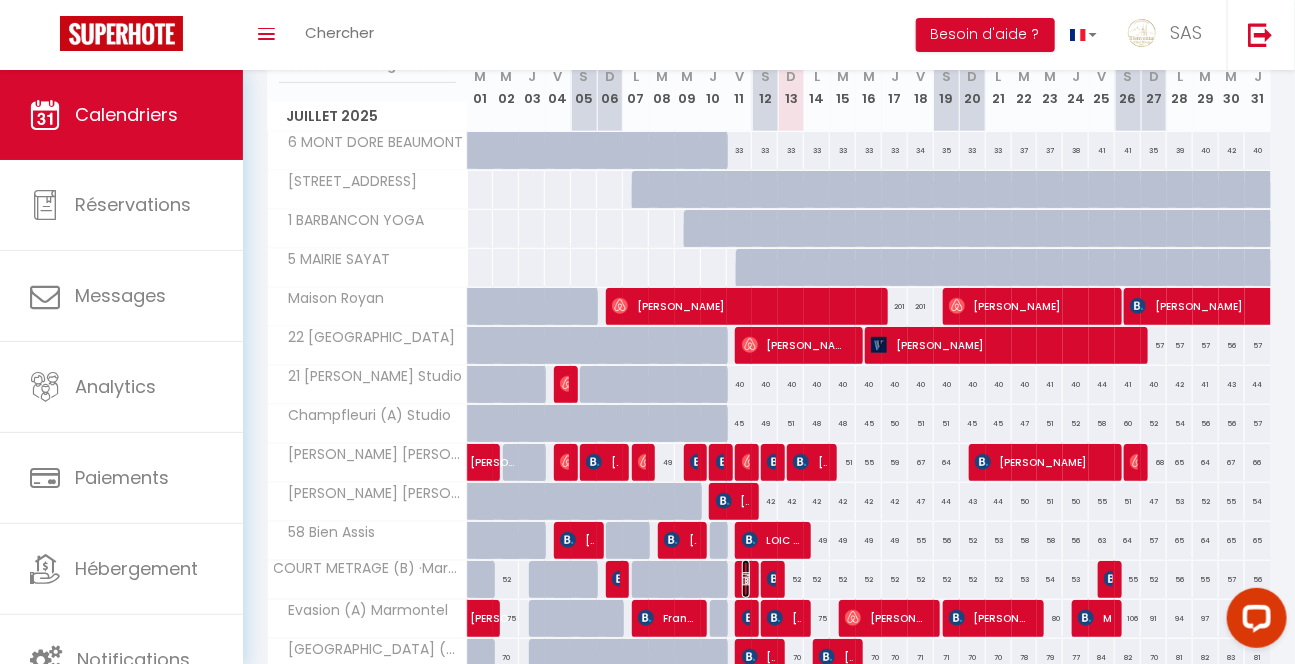 click at bounding box center (750, 579) 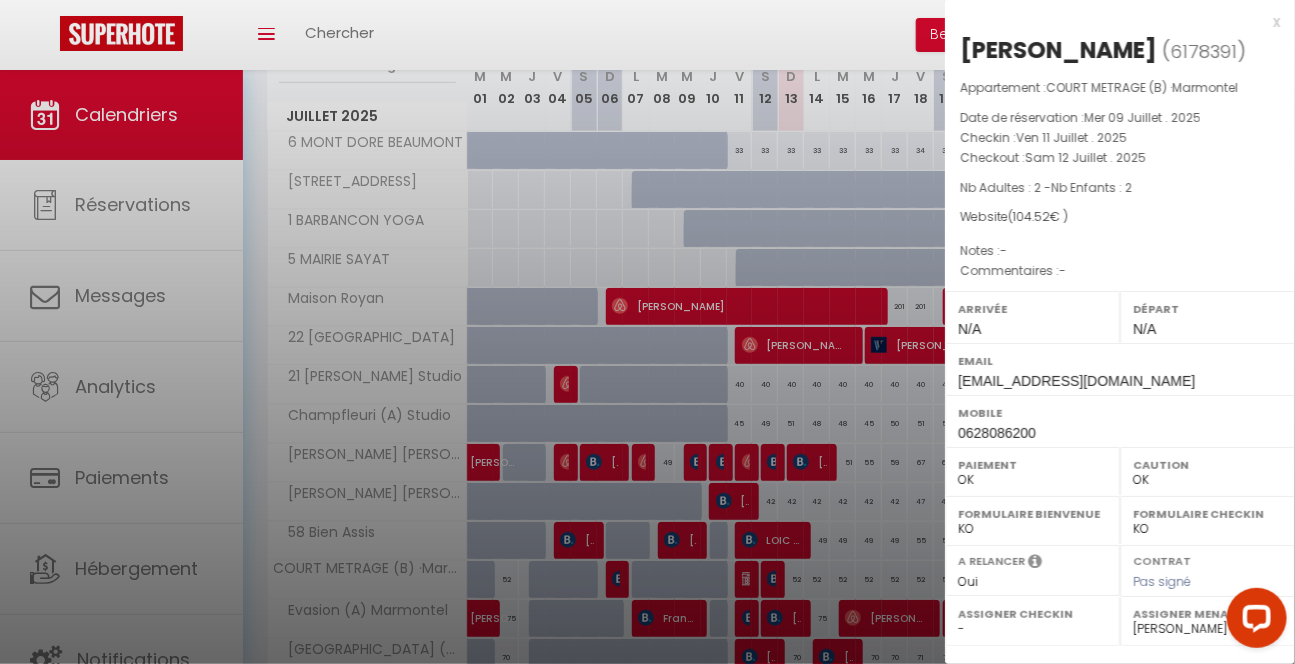 click at bounding box center (647, 332) 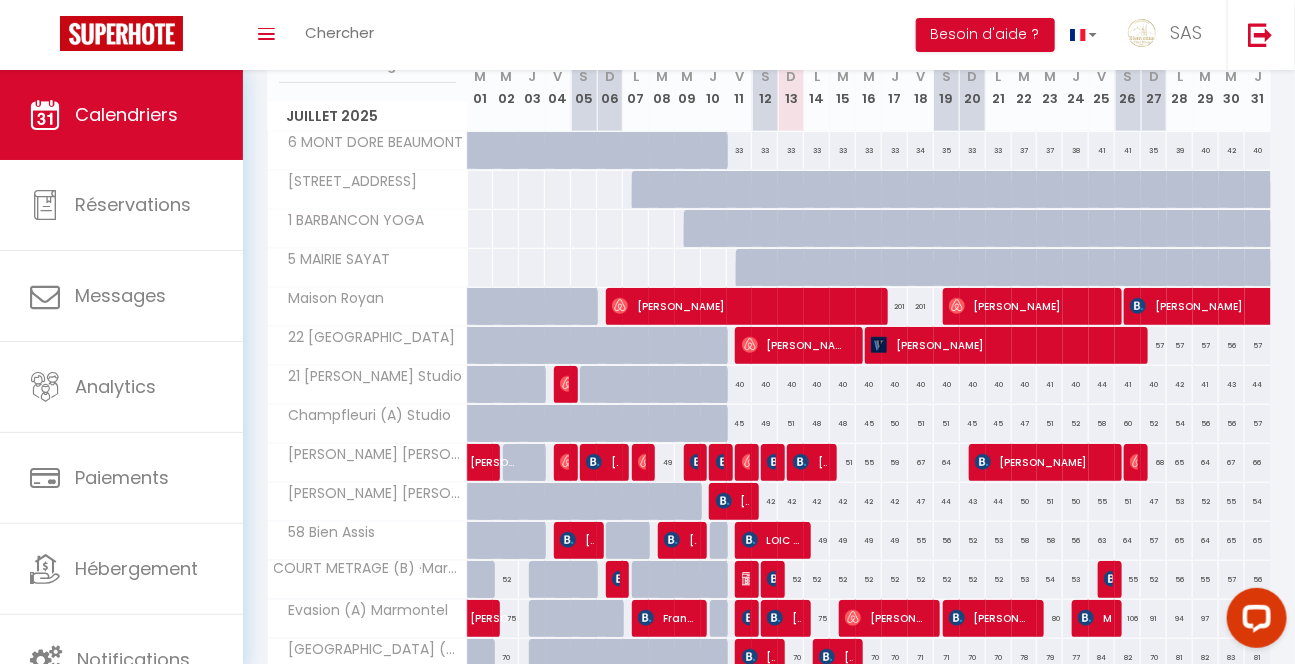 click at bounding box center [774, 580] 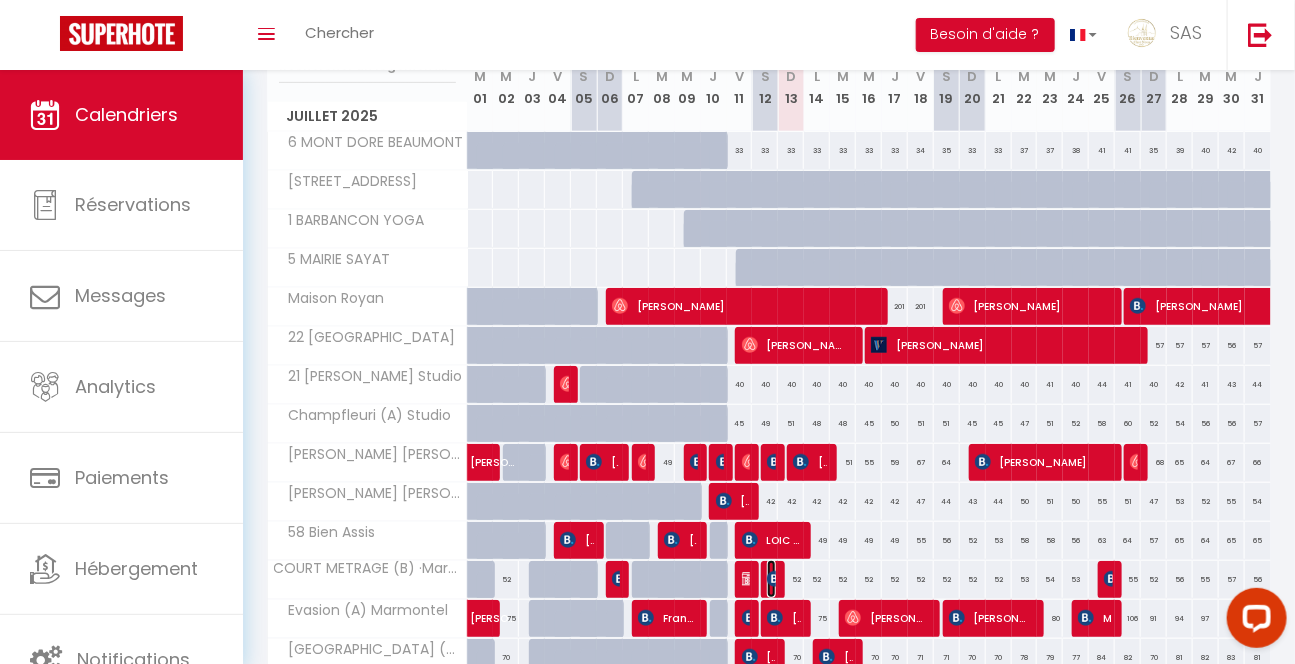 click at bounding box center (775, 579) 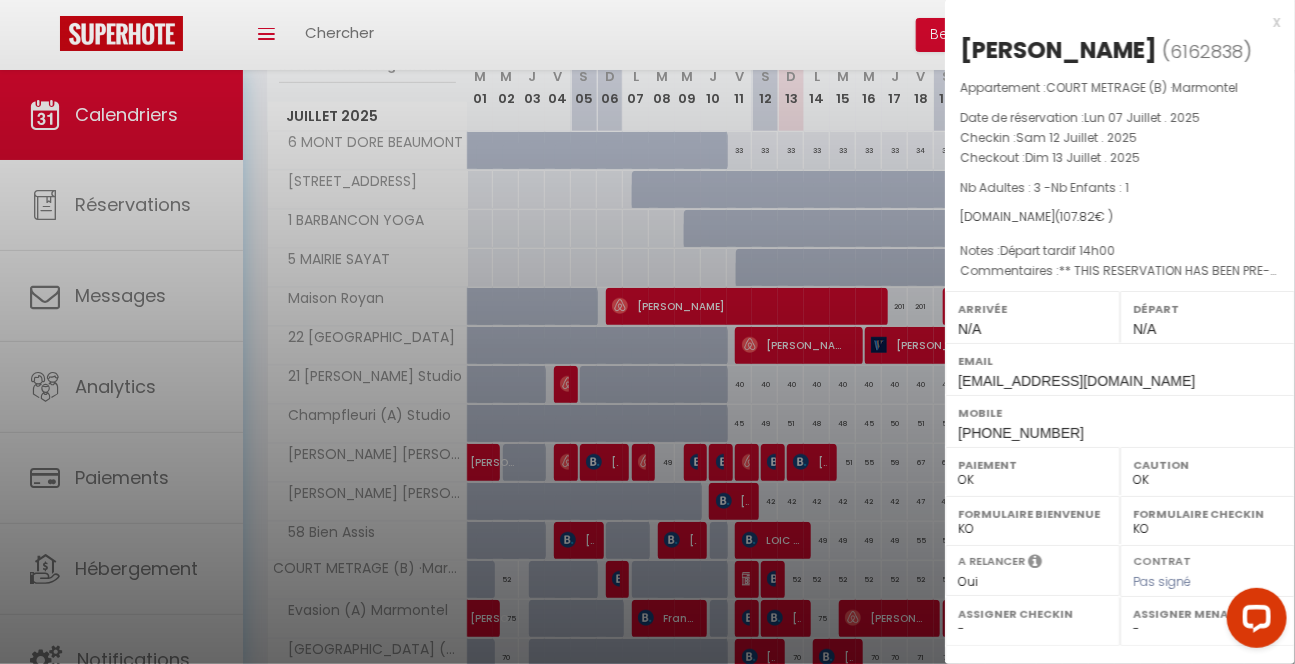 click at bounding box center (647, 332) 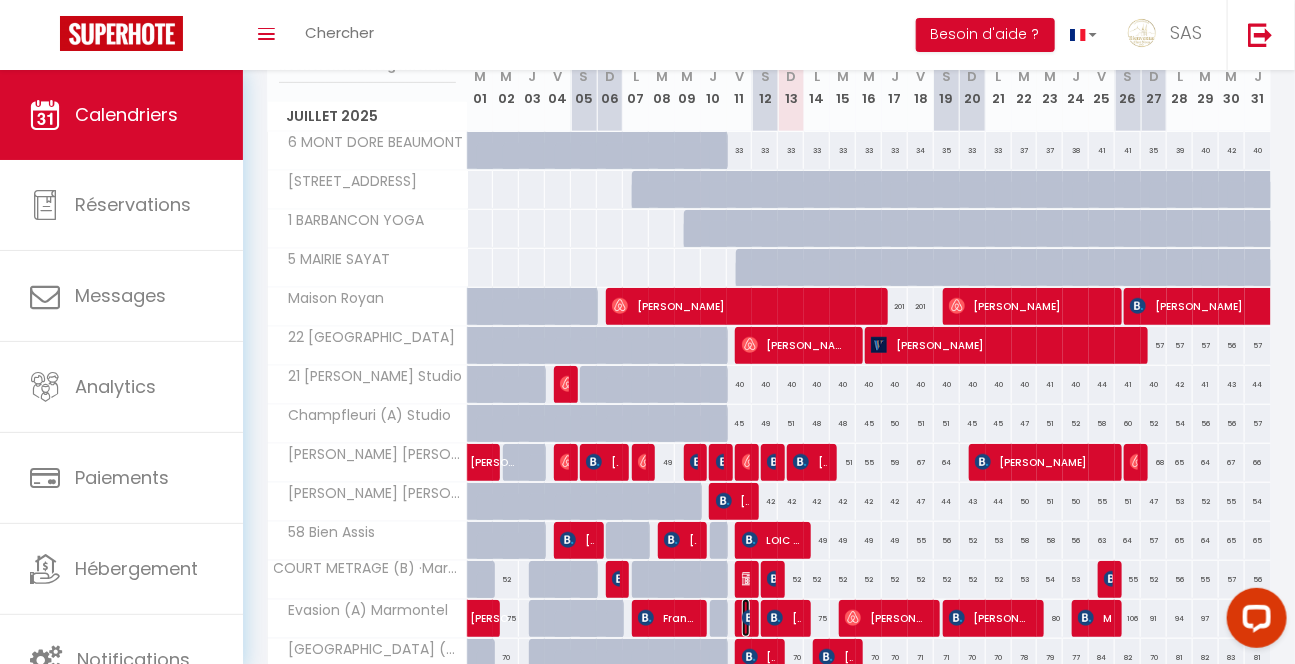 click at bounding box center (750, 618) 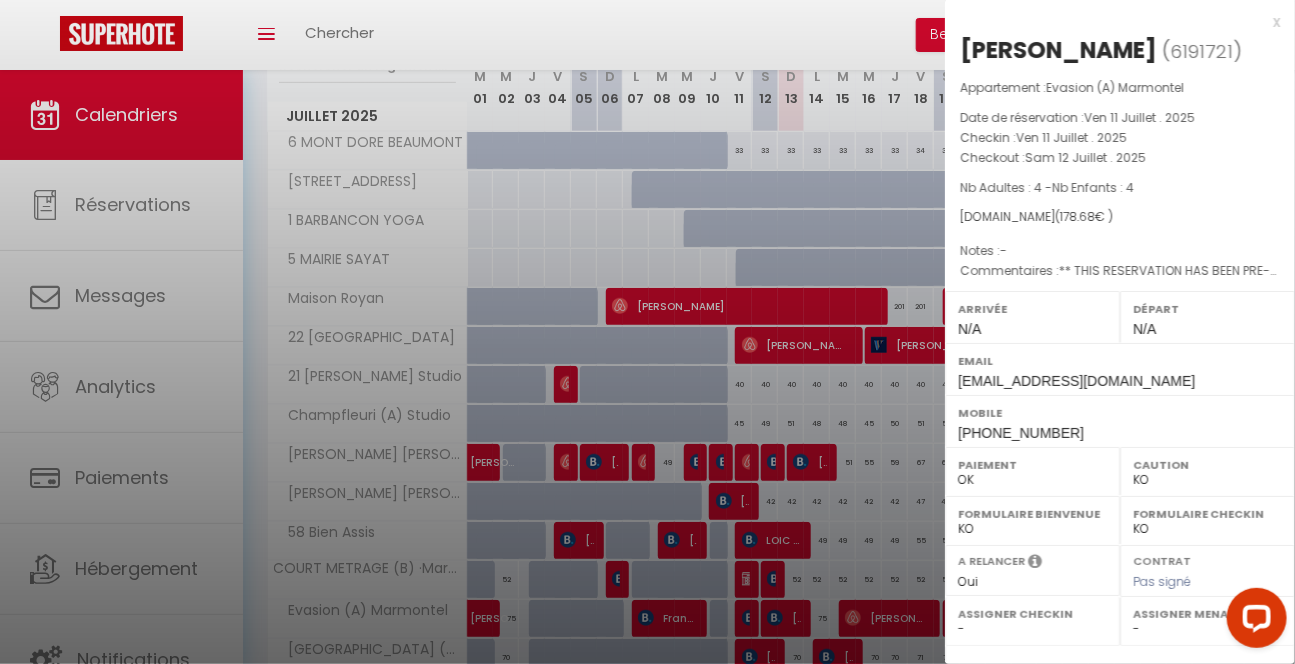 click at bounding box center (647, 332) 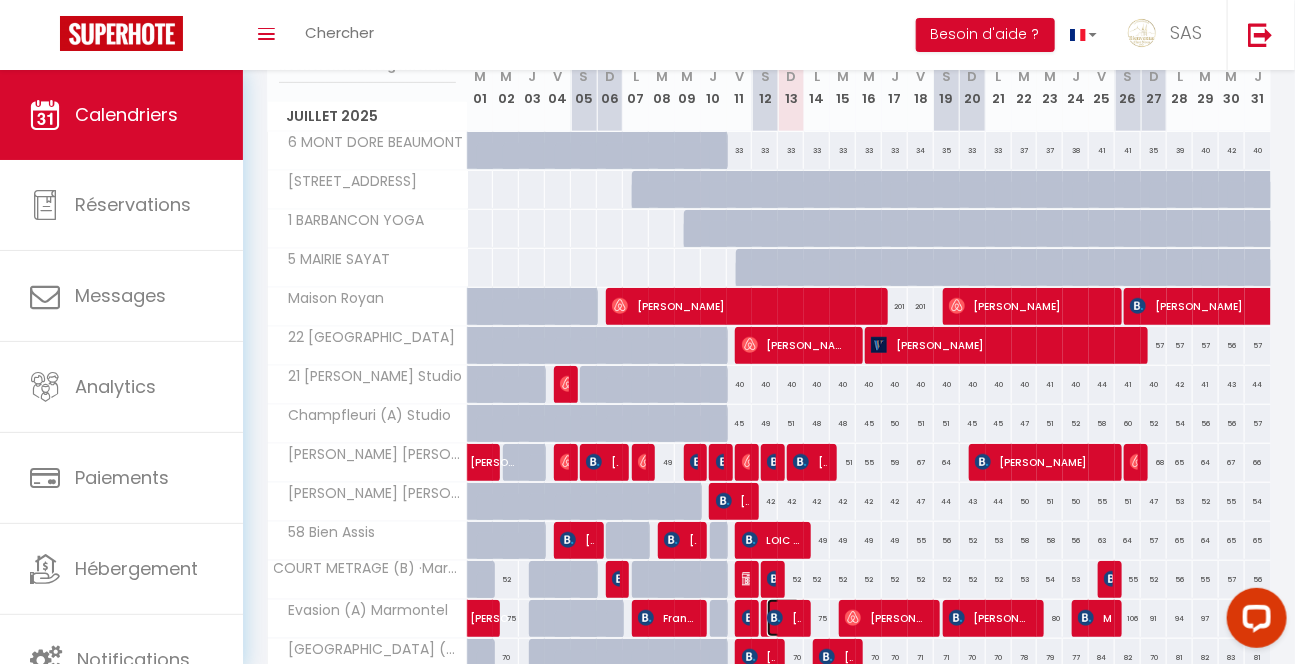 click at bounding box center [775, 618] 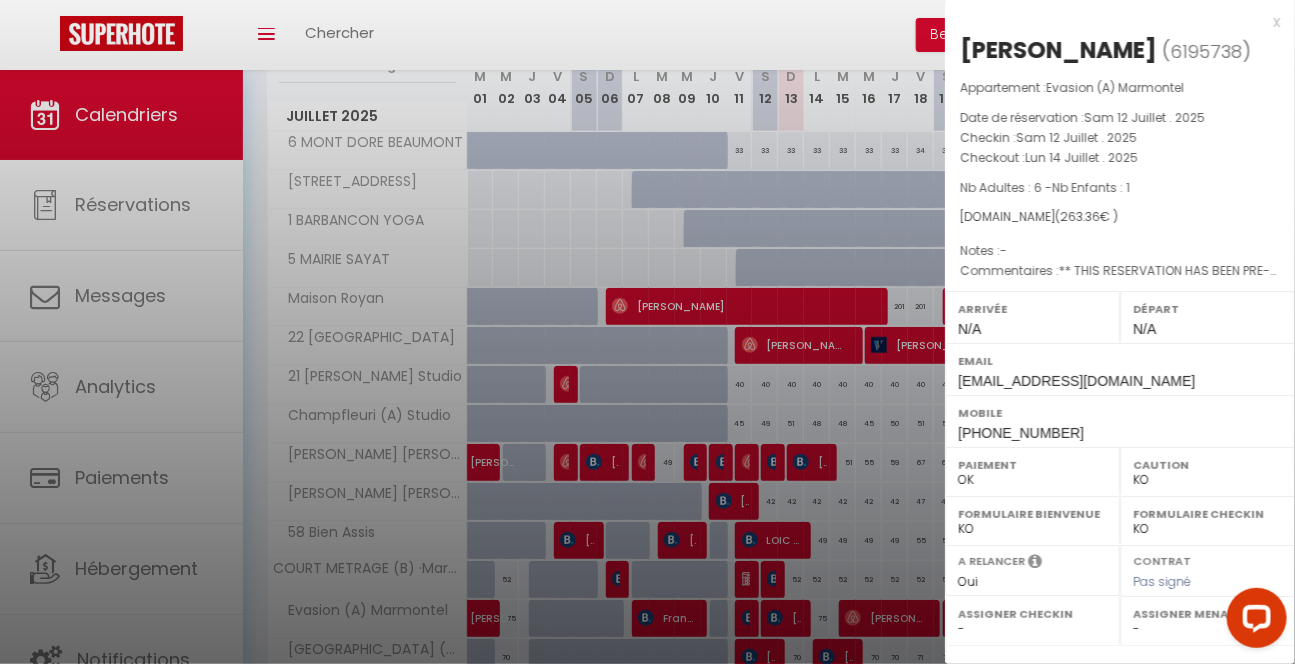 click at bounding box center [647, 332] 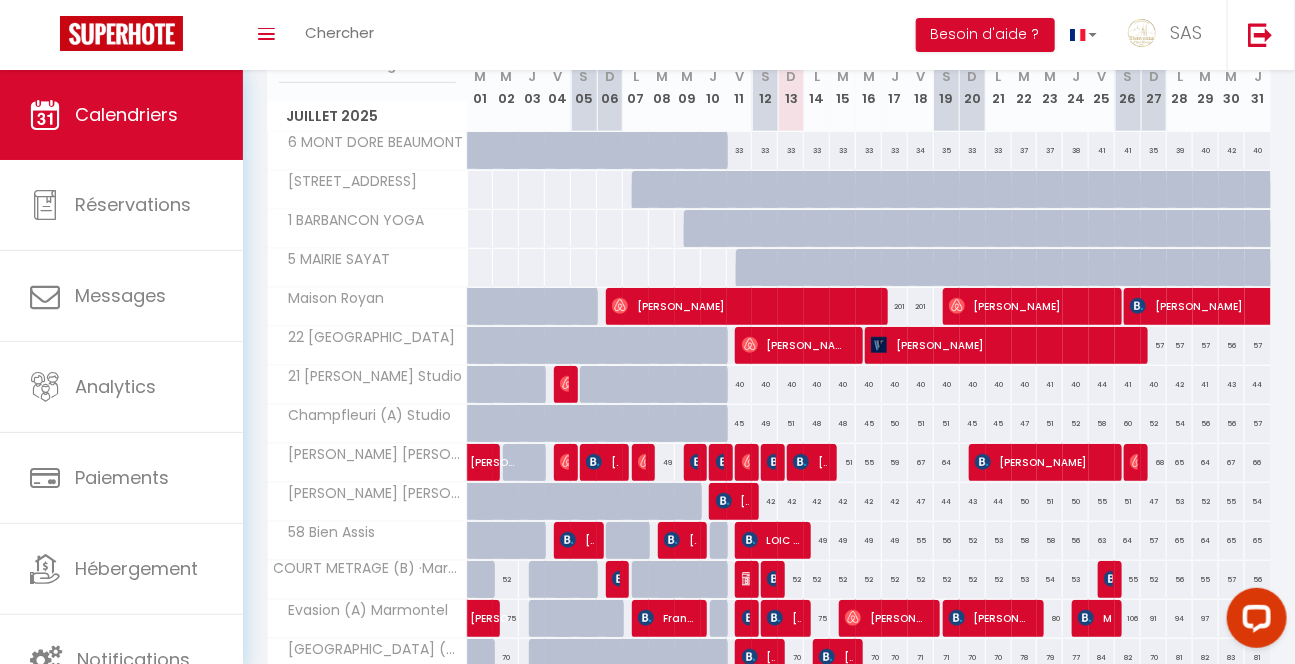 scroll, scrollTop: 674, scrollLeft: 0, axis: vertical 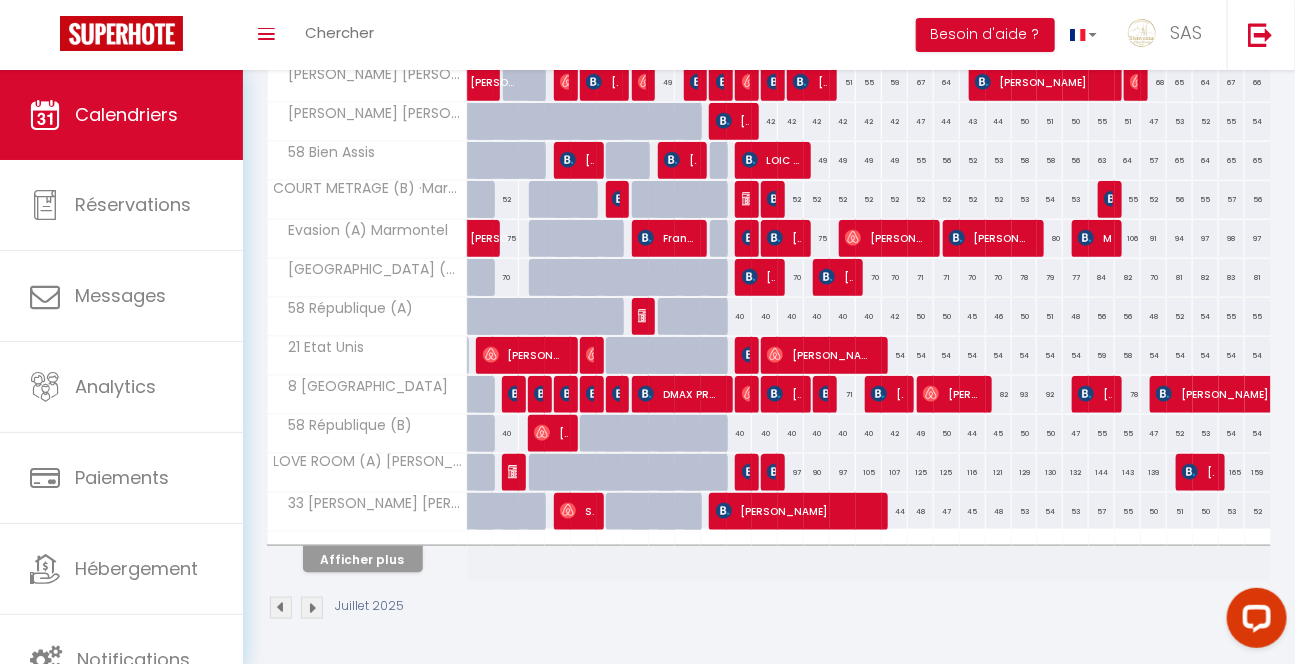 click on "Afficher plus" at bounding box center [368, 556] 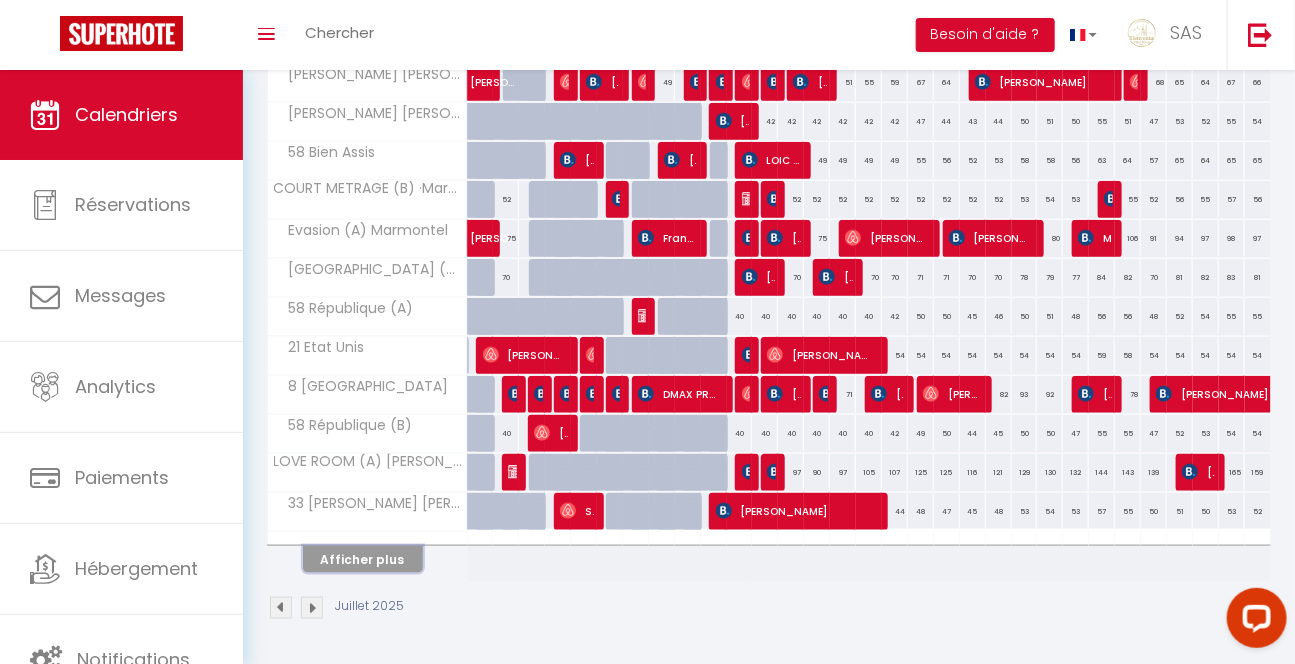 click on "Afficher plus" at bounding box center [363, 559] 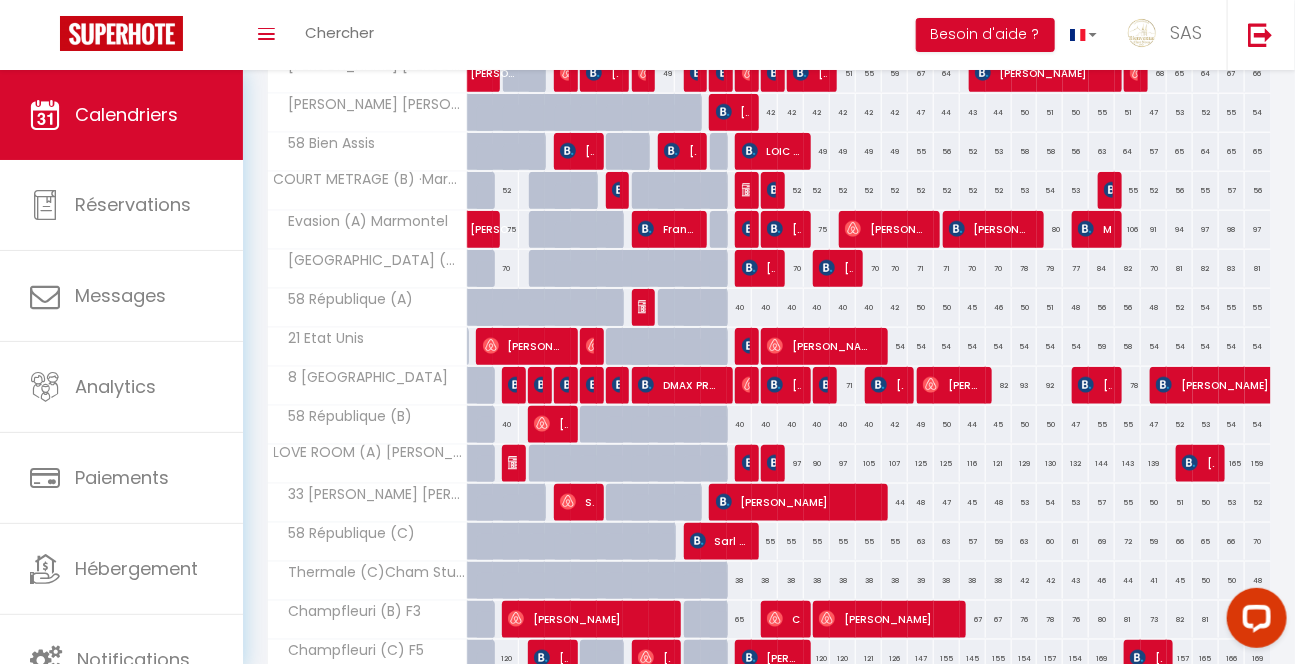 scroll, scrollTop: 1063, scrollLeft: 0, axis: vertical 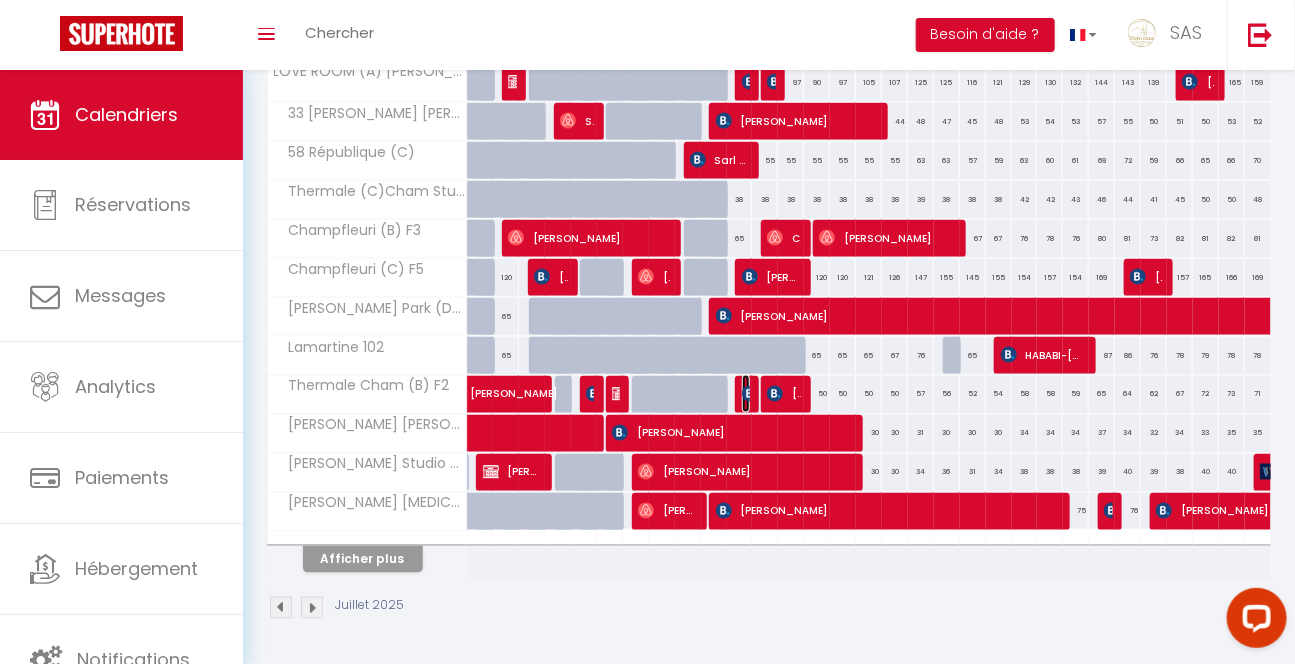 click at bounding box center [750, 394] 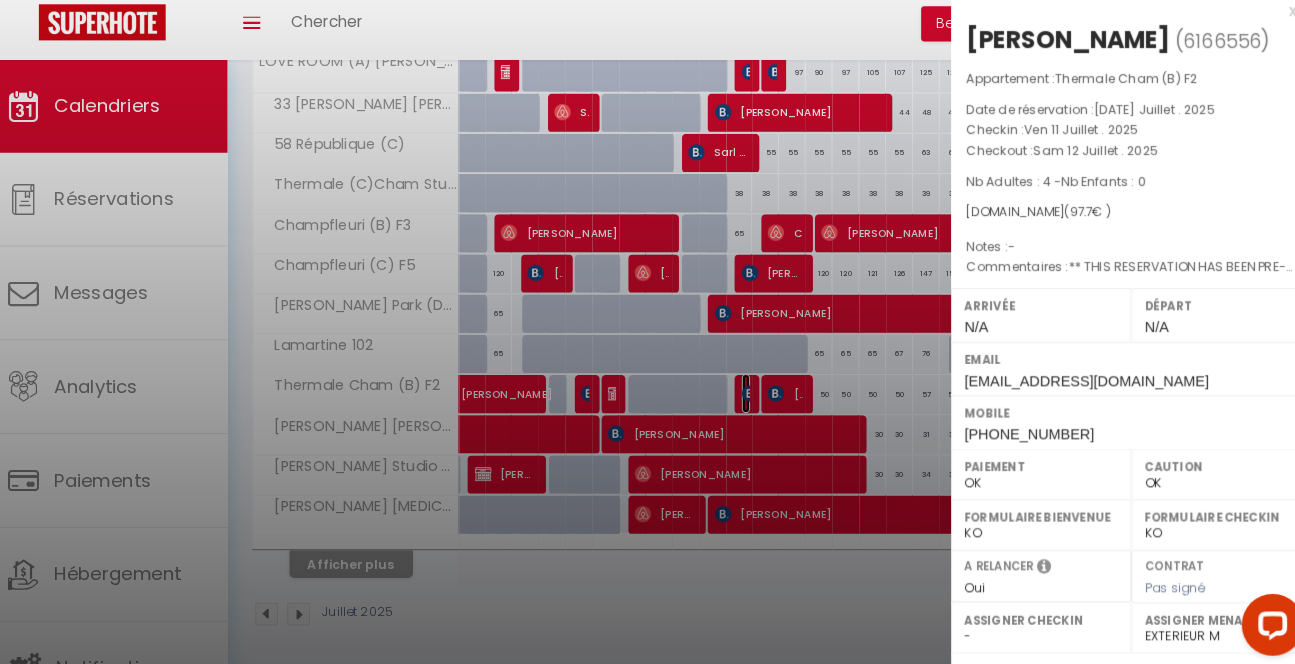 scroll, scrollTop: 1063, scrollLeft: 0, axis: vertical 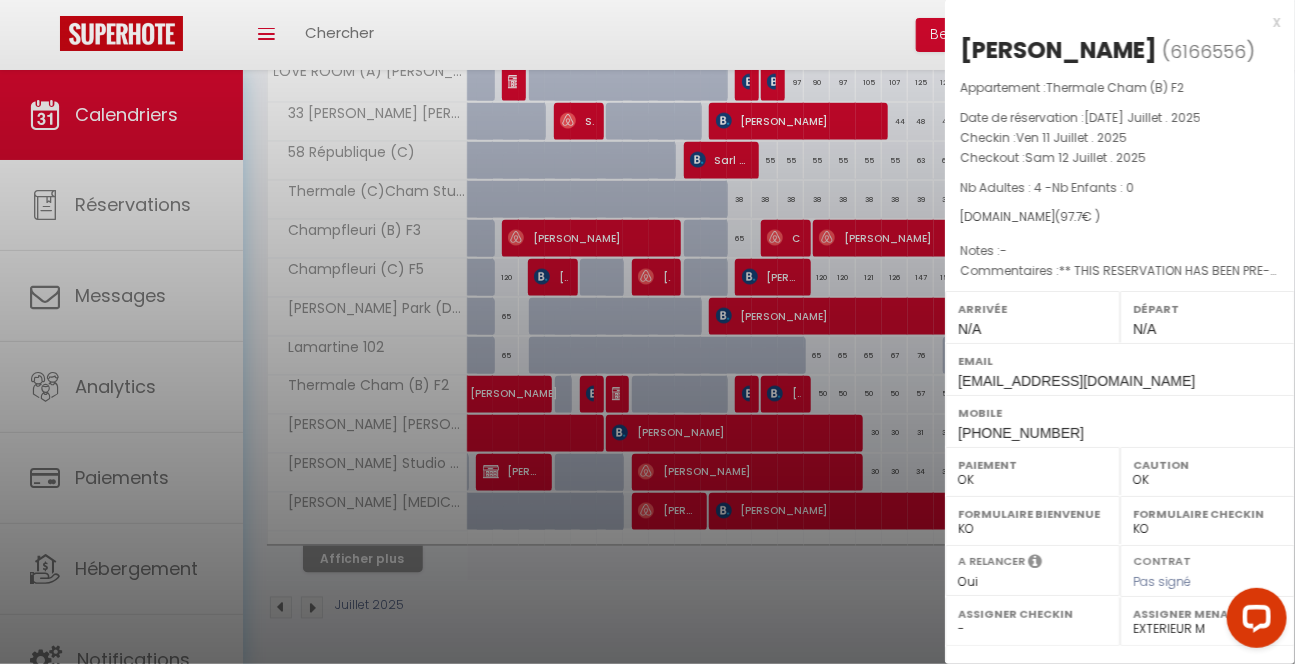 click at bounding box center [647, 332] 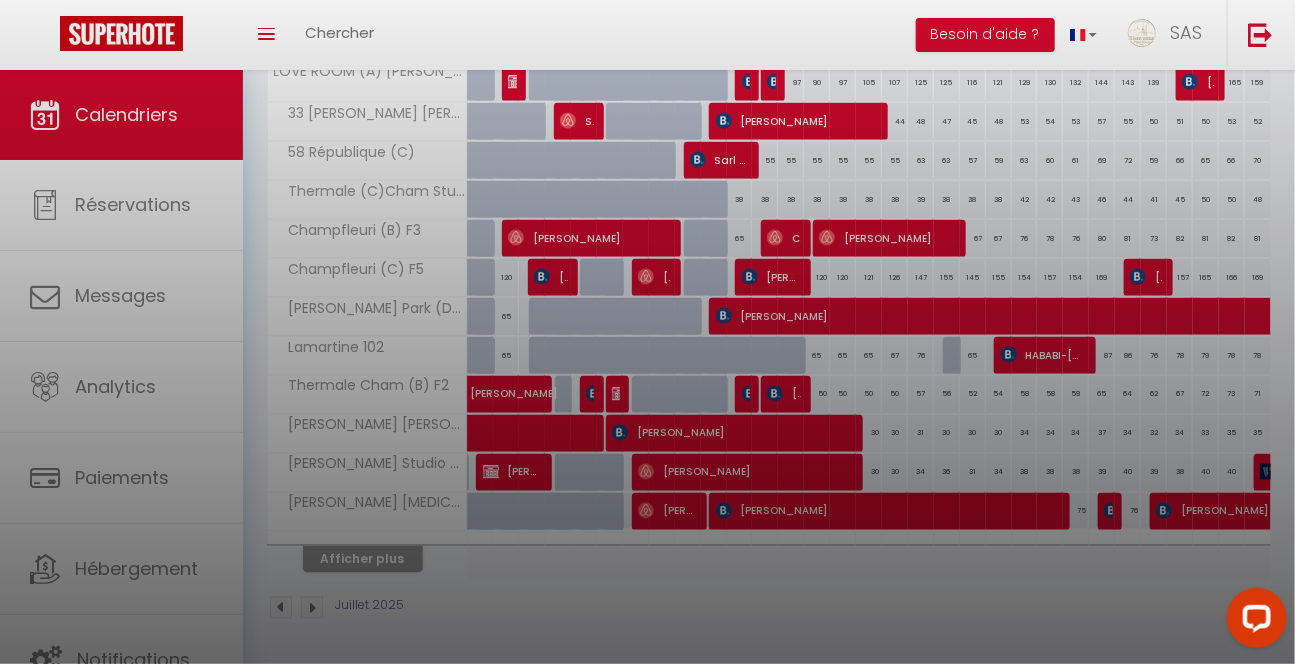click at bounding box center [647, 332] 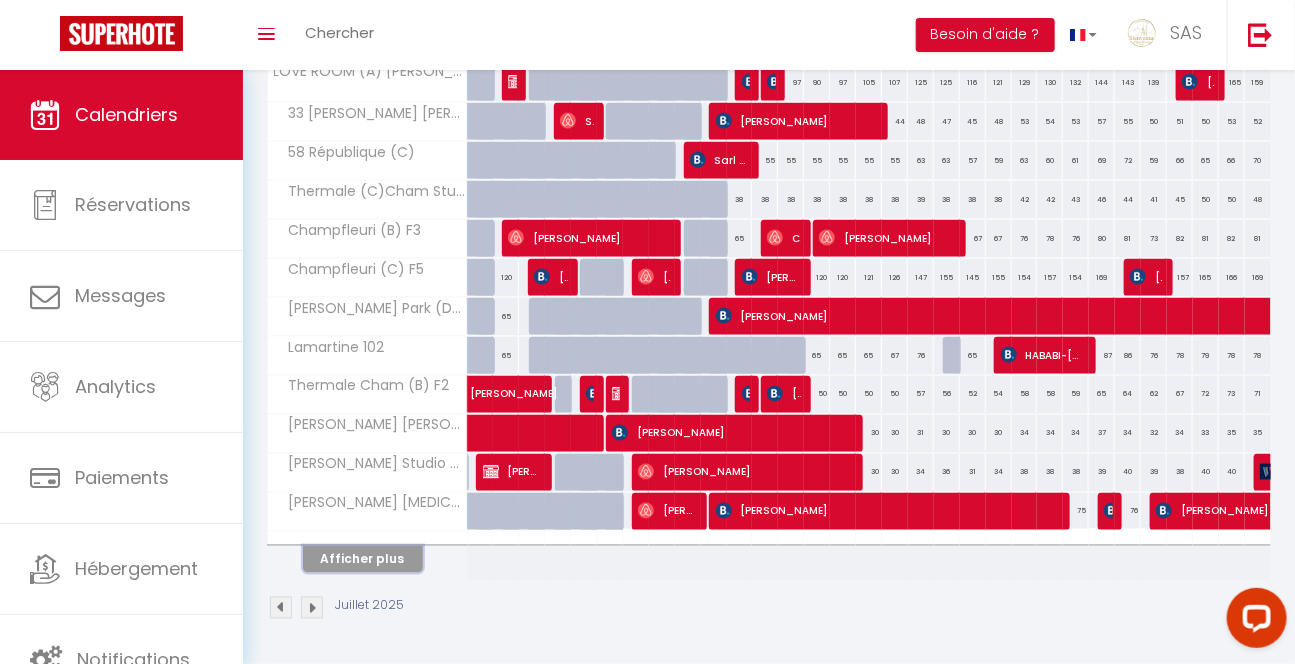 click on "Afficher plus" at bounding box center (363, 559) 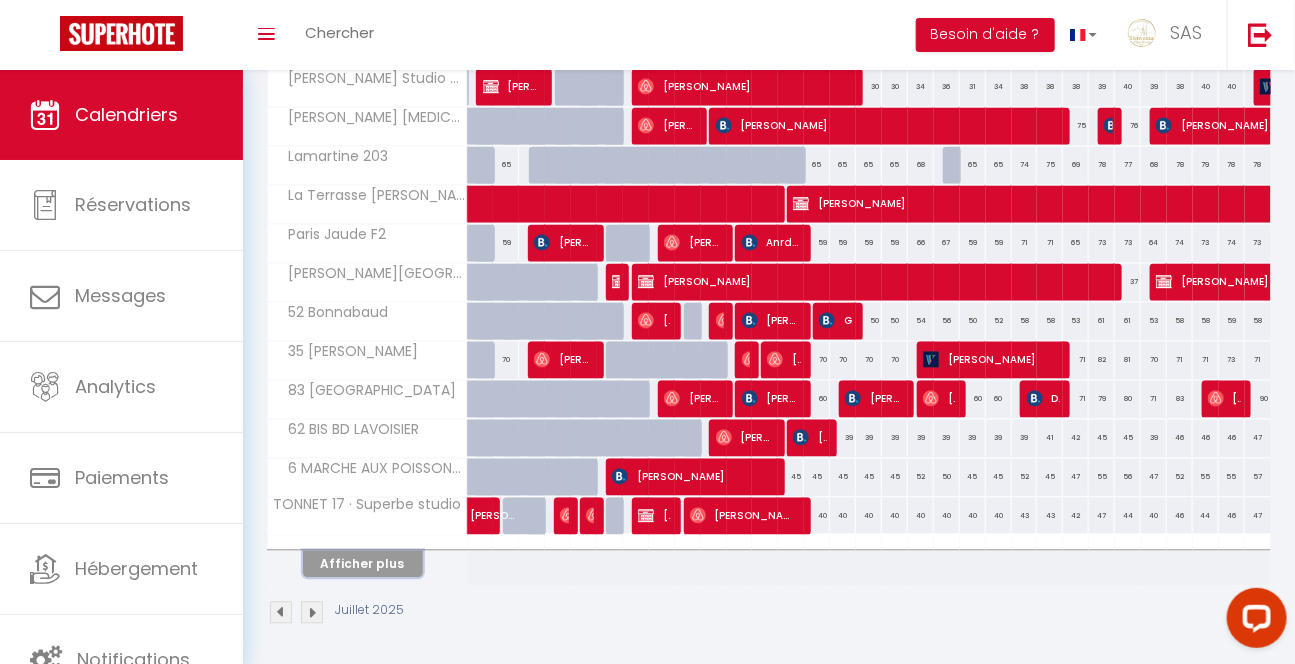 scroll, scrollTop: 1441, scrollLeft: 0, axis: vertical 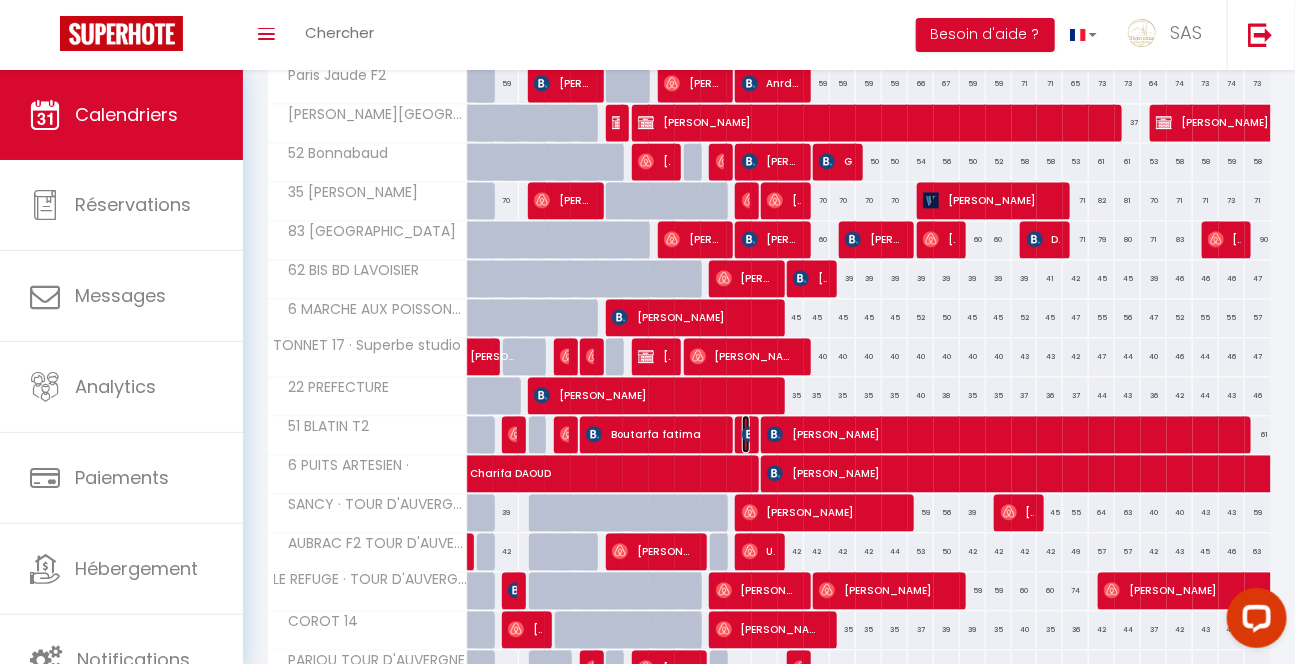 click at bounding box center (750, 434) 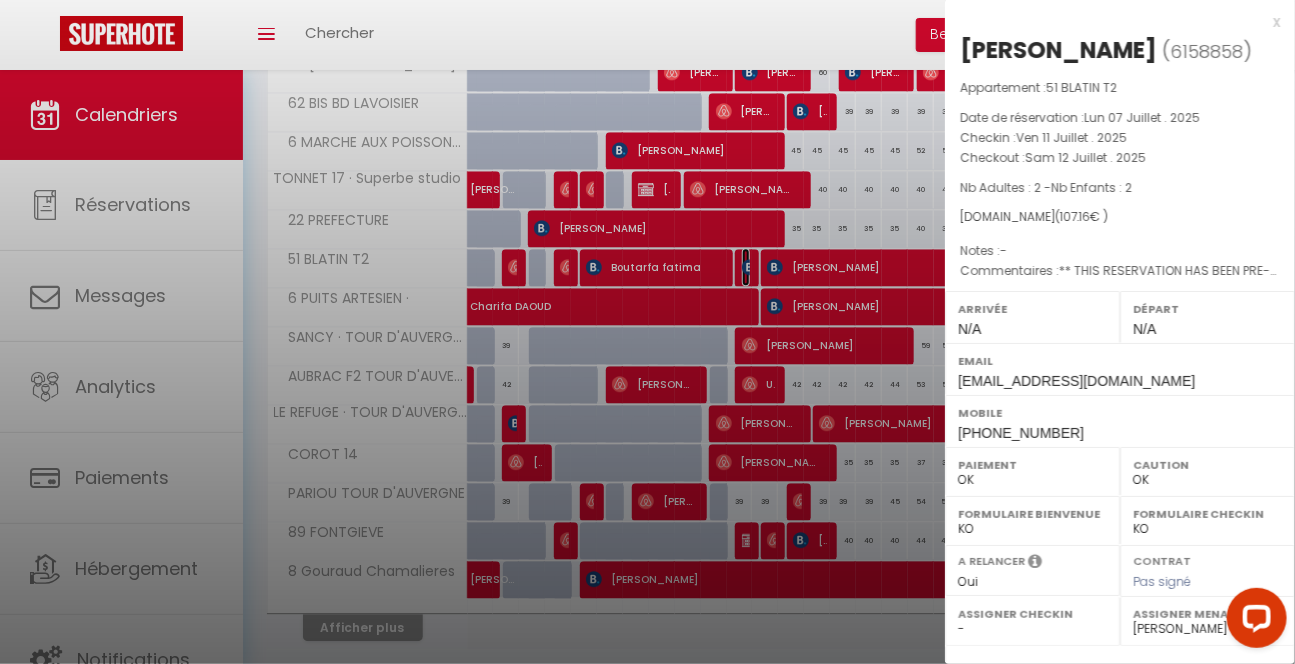 scroll, scrollTop: 1841, scrollLeft: 0, axis: vertical 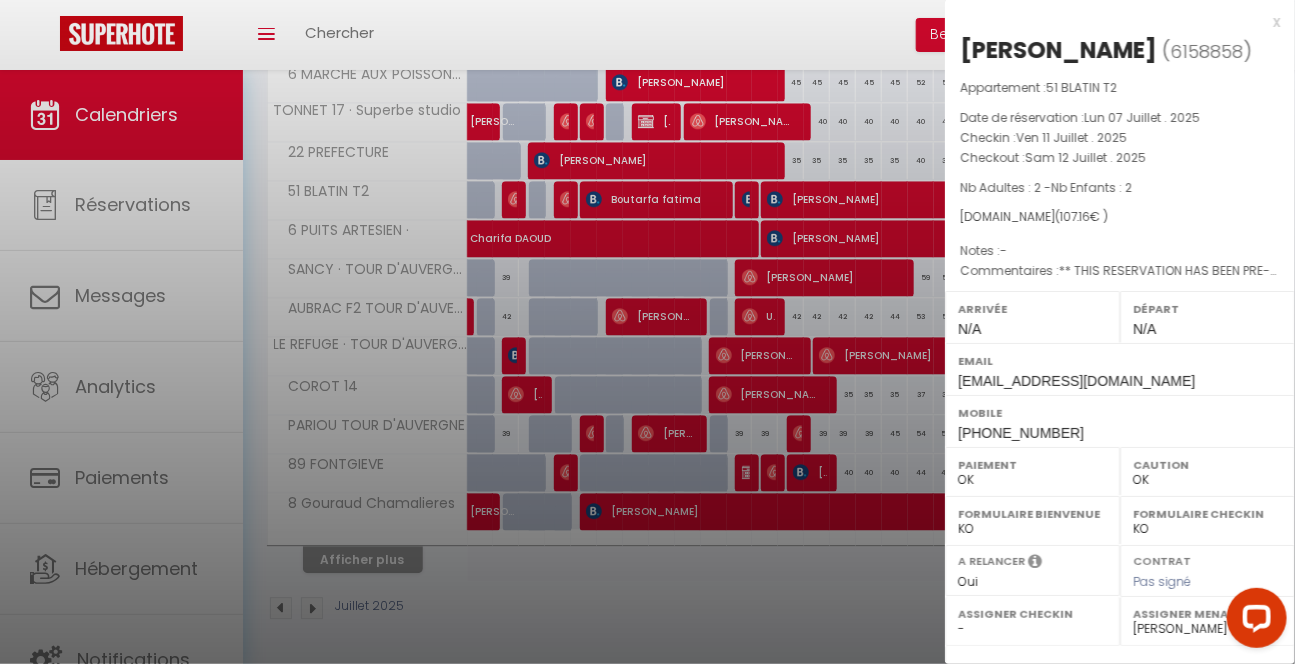 click at bounding box center [647, 332] 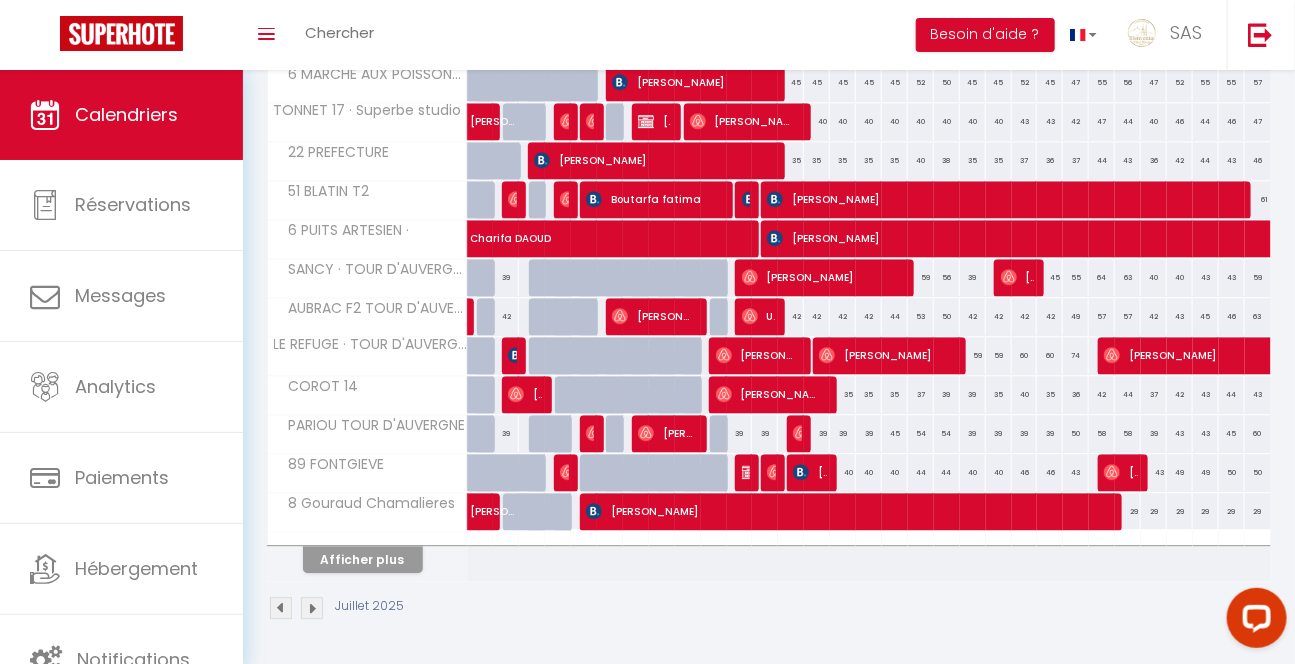 drag, startPoint x: 749, startPoint y: 650, endPoint x: 728, endPoint y: 585, distance: 68.30813 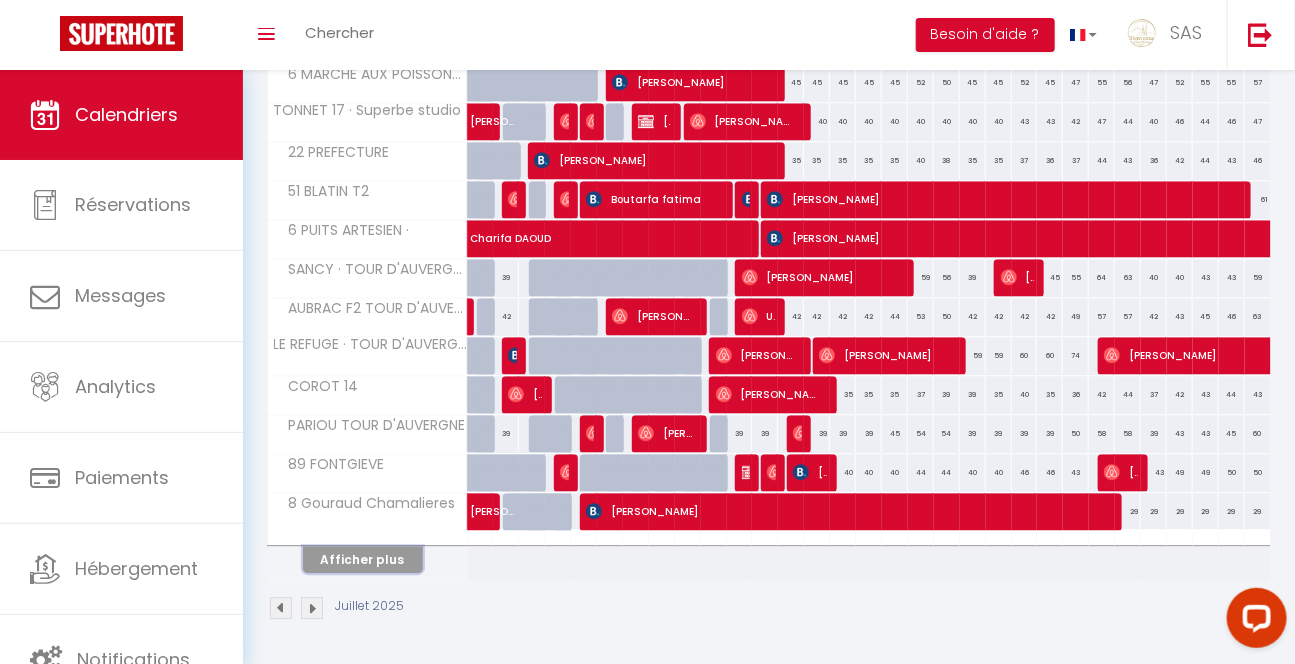 click on "Afficher plus" at bounding box center (363, 559) 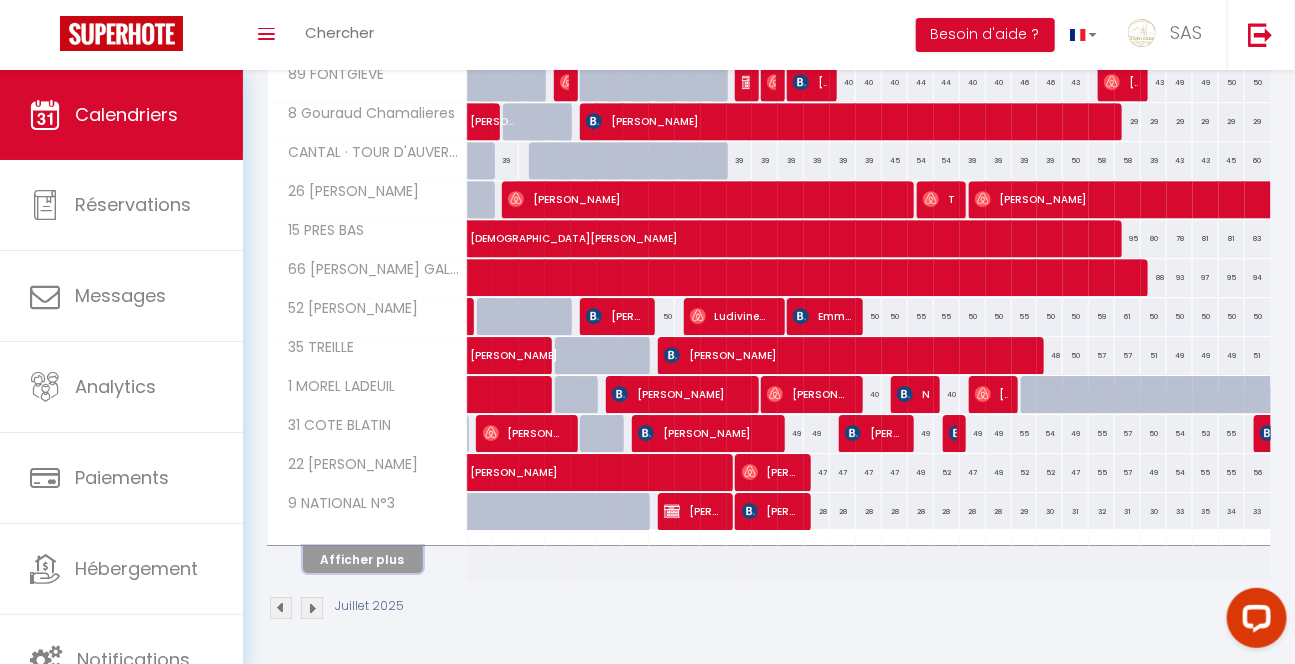 scroll, scrollTop: 2229, scrollLeft: 0, axis: vertical 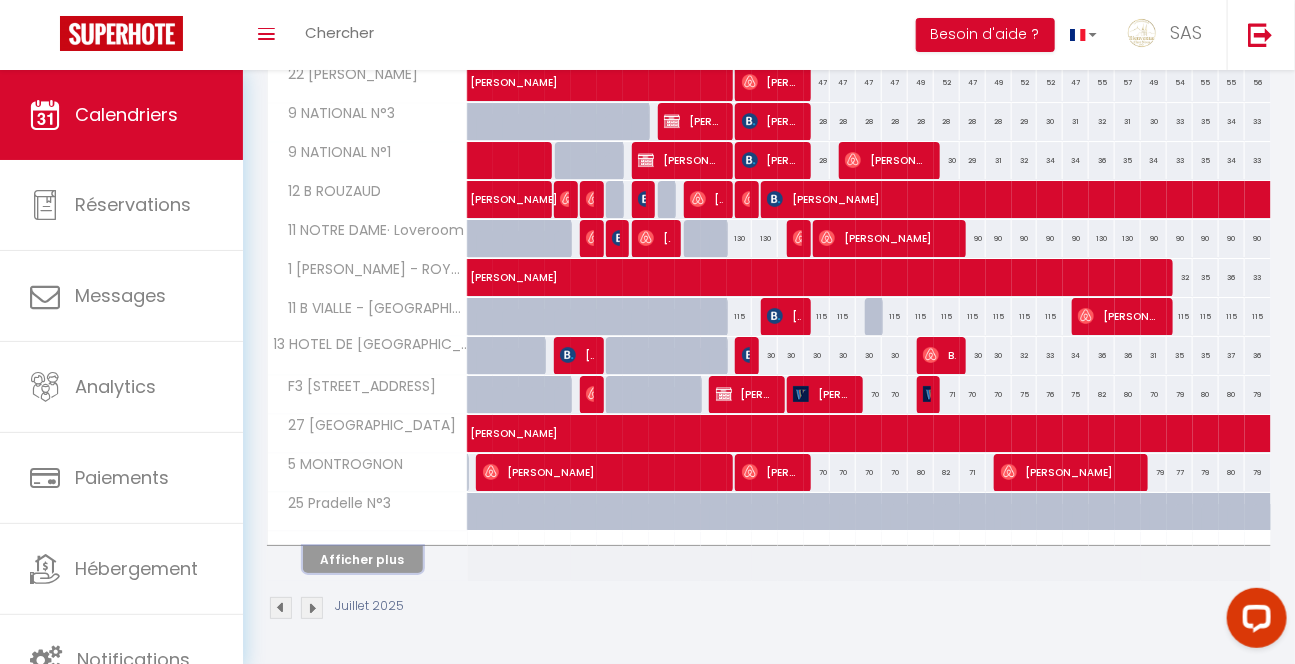 click on "Afficher plus" at bounding box center [363, 559] 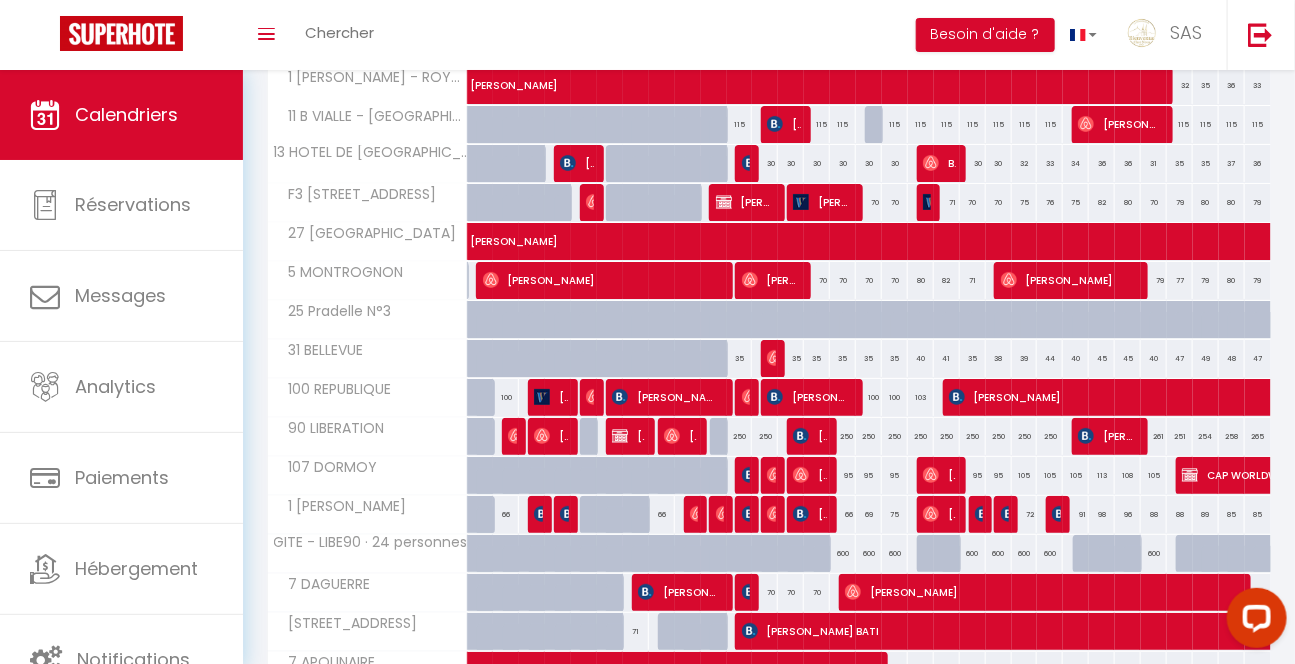 scroll, scrollTop: 2806, scrollLeft: 0, axis: vertical 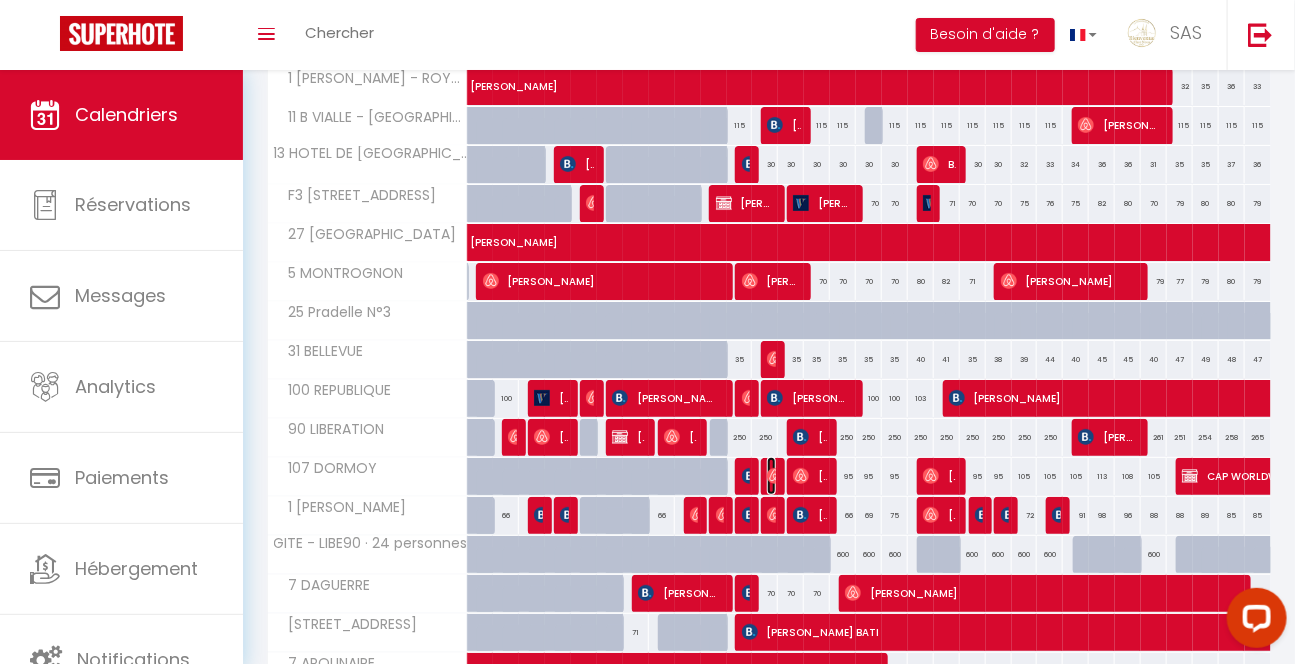 click at bounding box center [775, 476] 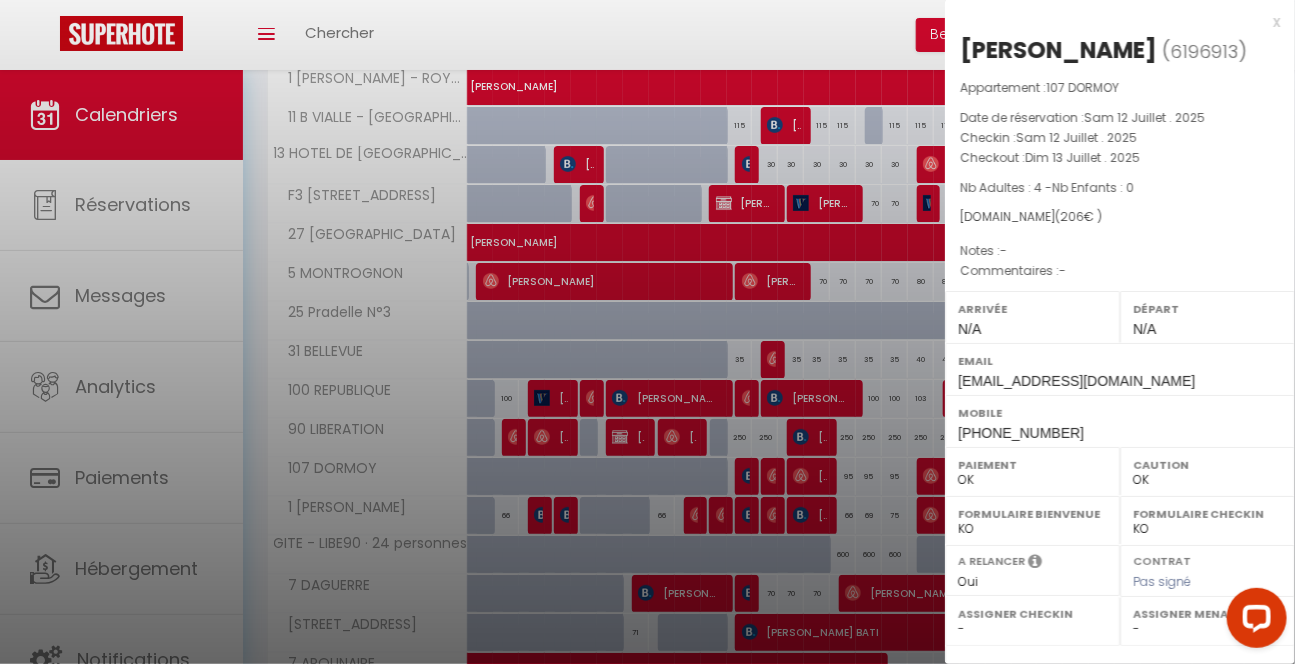 click at bounding box center (647, 332) 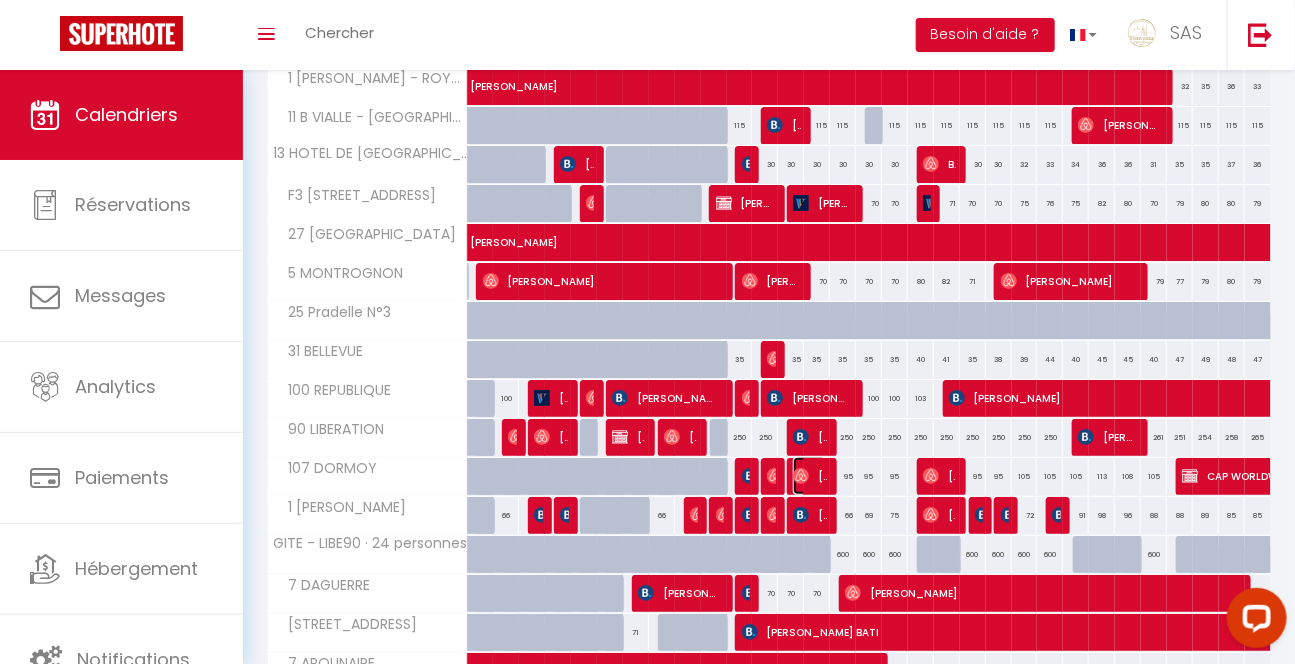 click at bounding box center [801, 476] 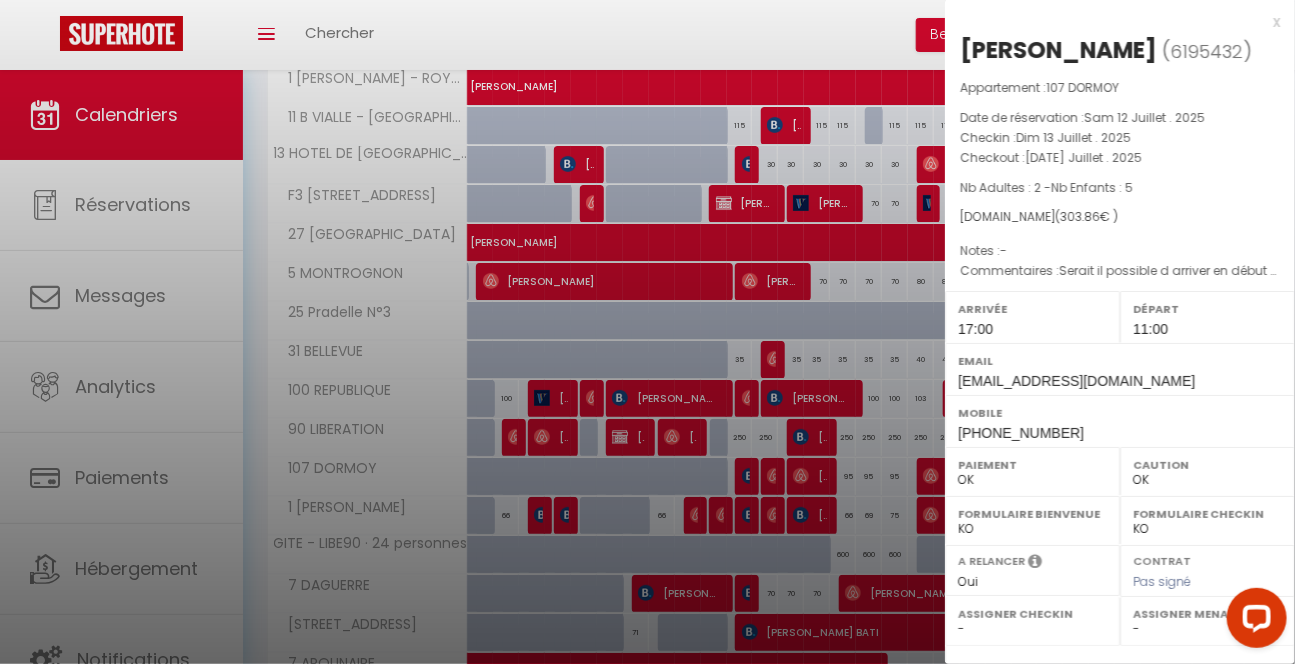click at bounding box center (647, 332) 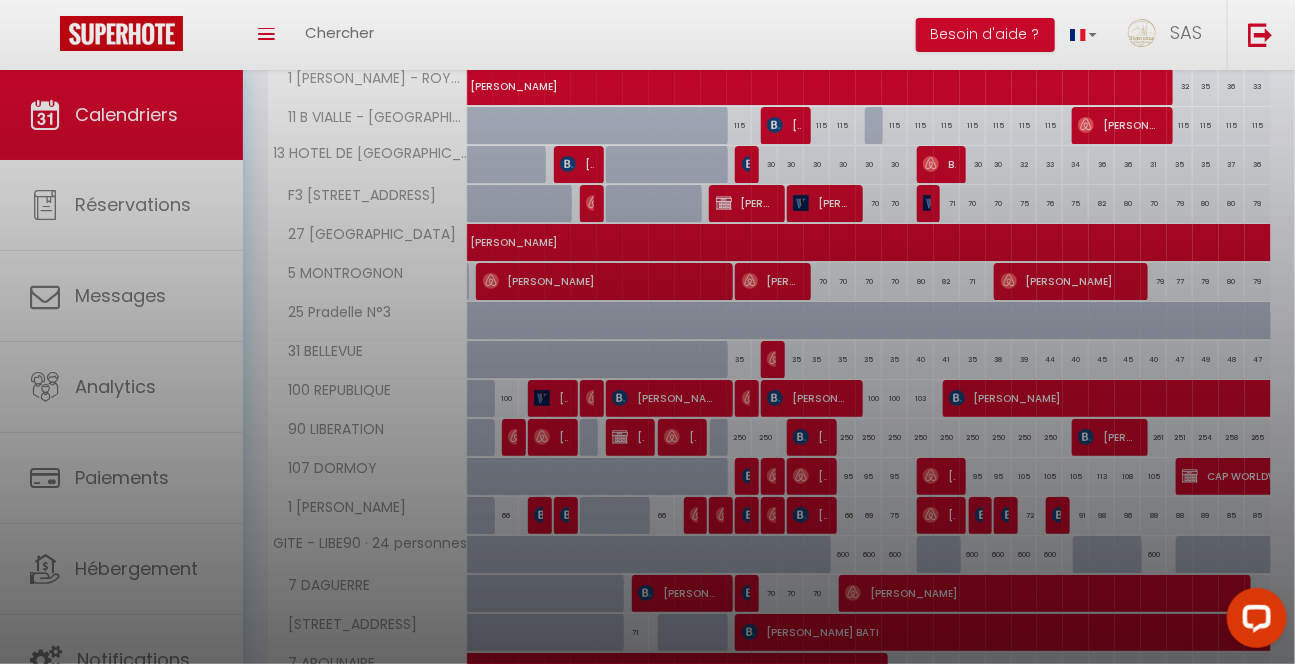click at bounding box center [647, 332] 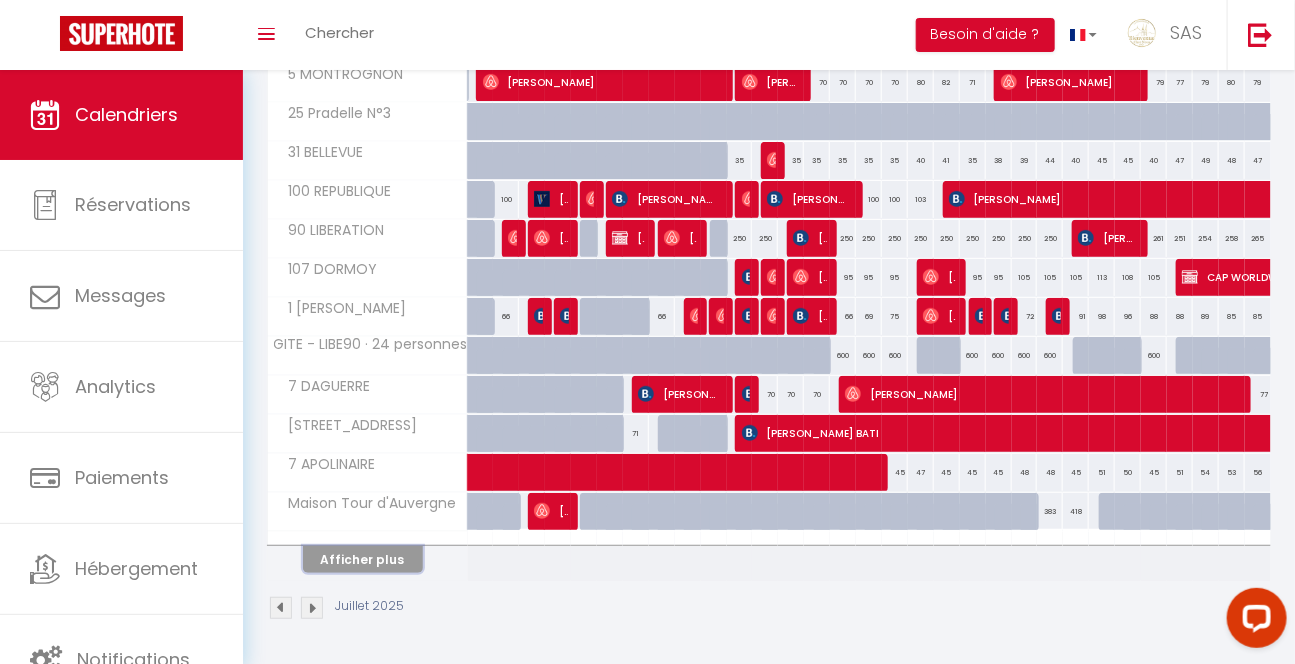 click on "Afficher plus" at bounding box center [363, 559] 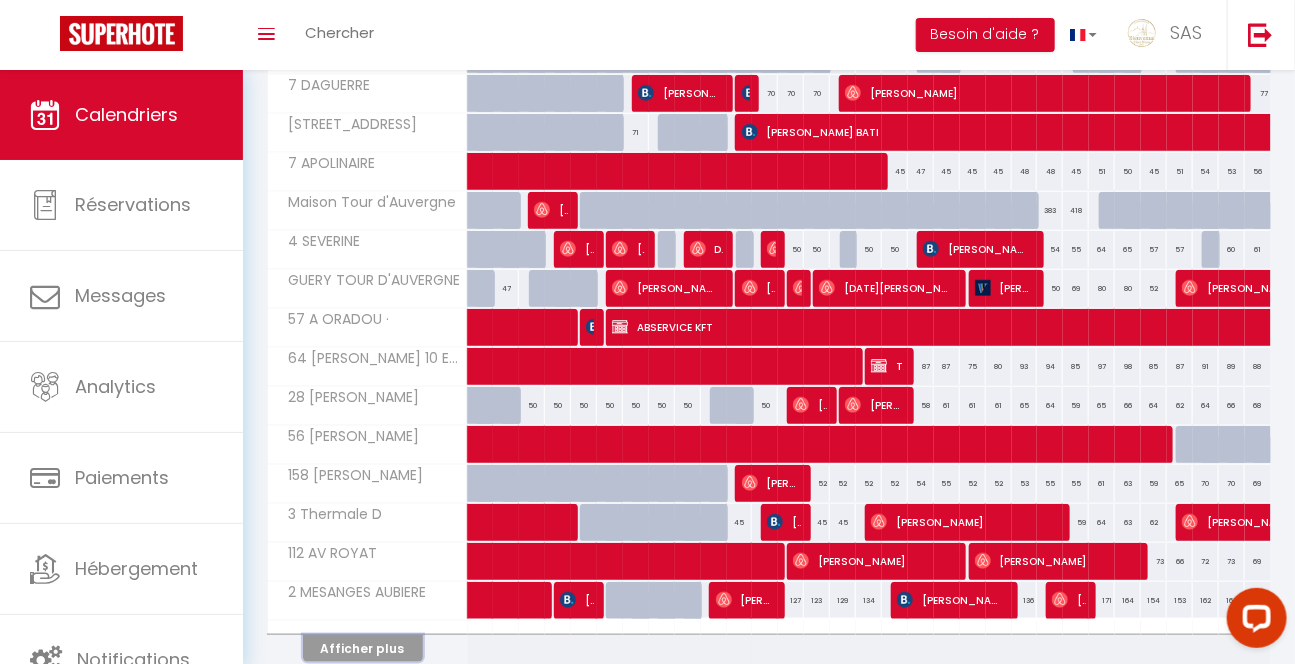 scroll, scrollTop: 3397, scrollLeft: 0, axis: vertical 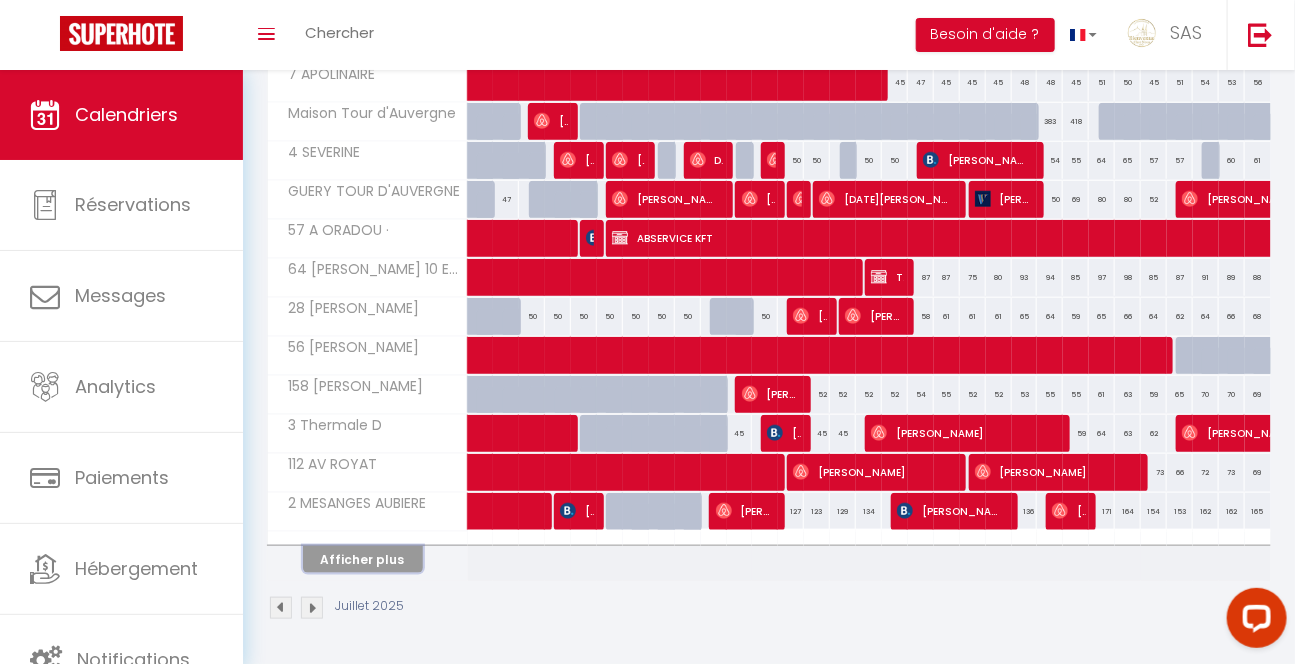 click on "Afficher plus" at bounding box center (363, 559) 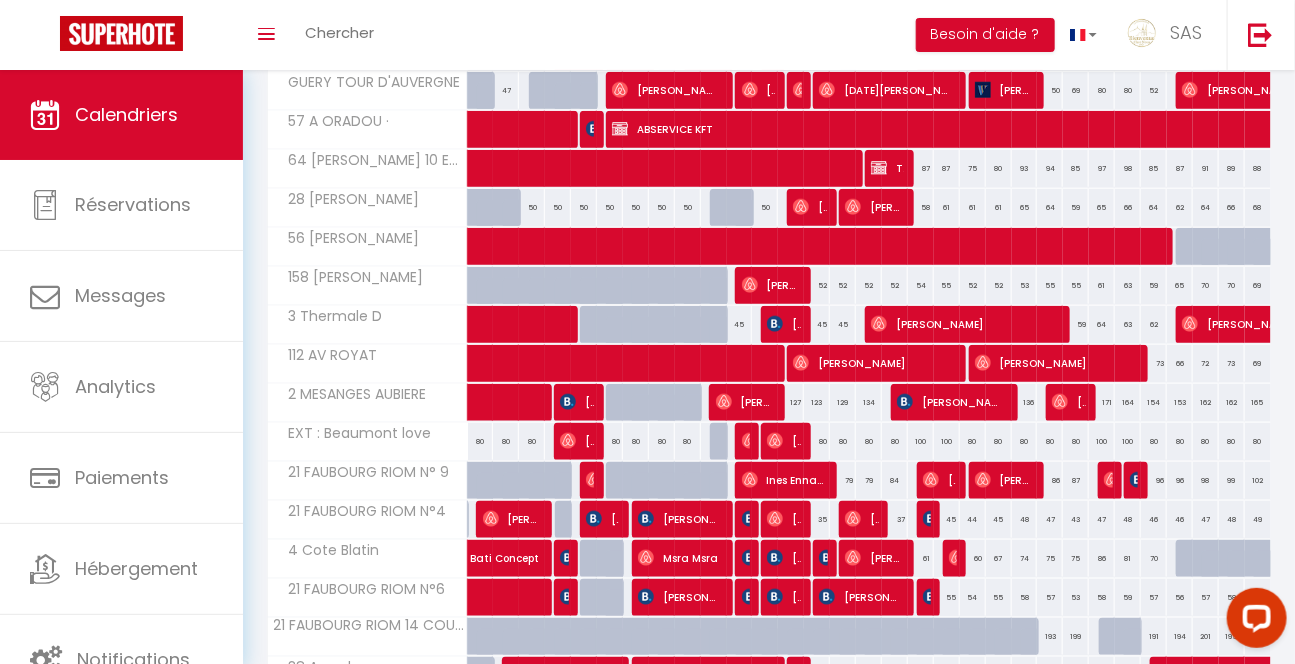 scroll, scrollTop: 3505, scrollLeft: 0, axis: vertical 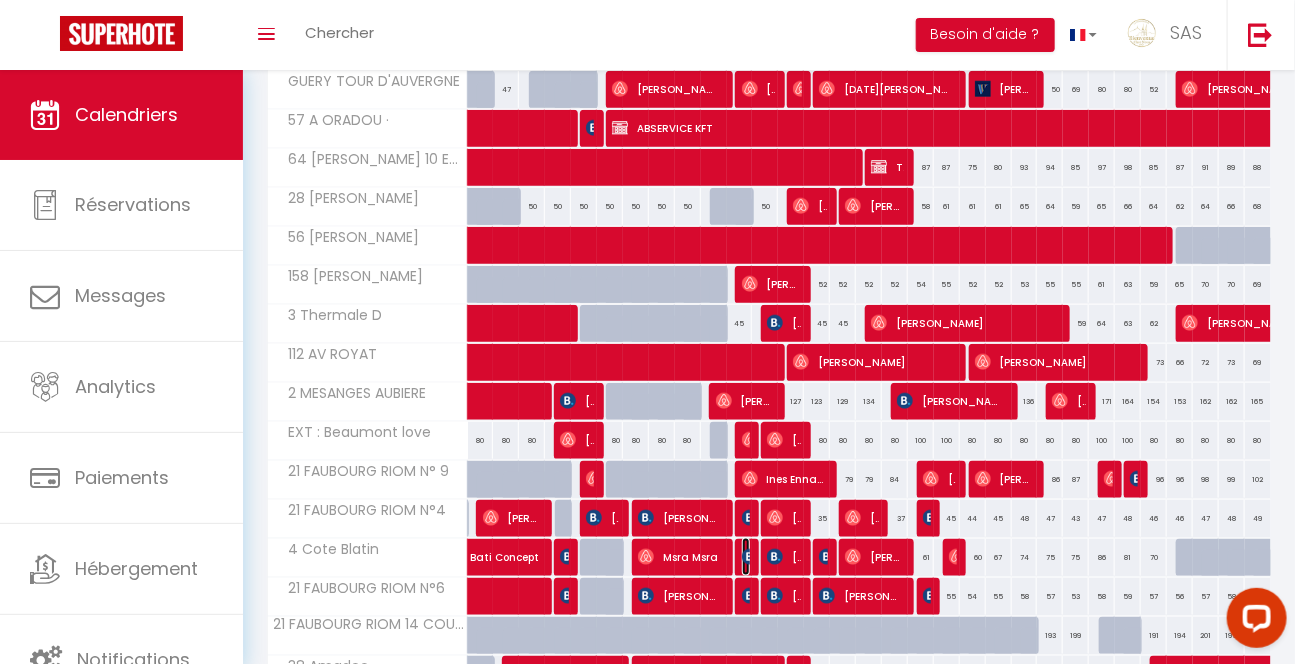 click at bounding box center [750, 557] 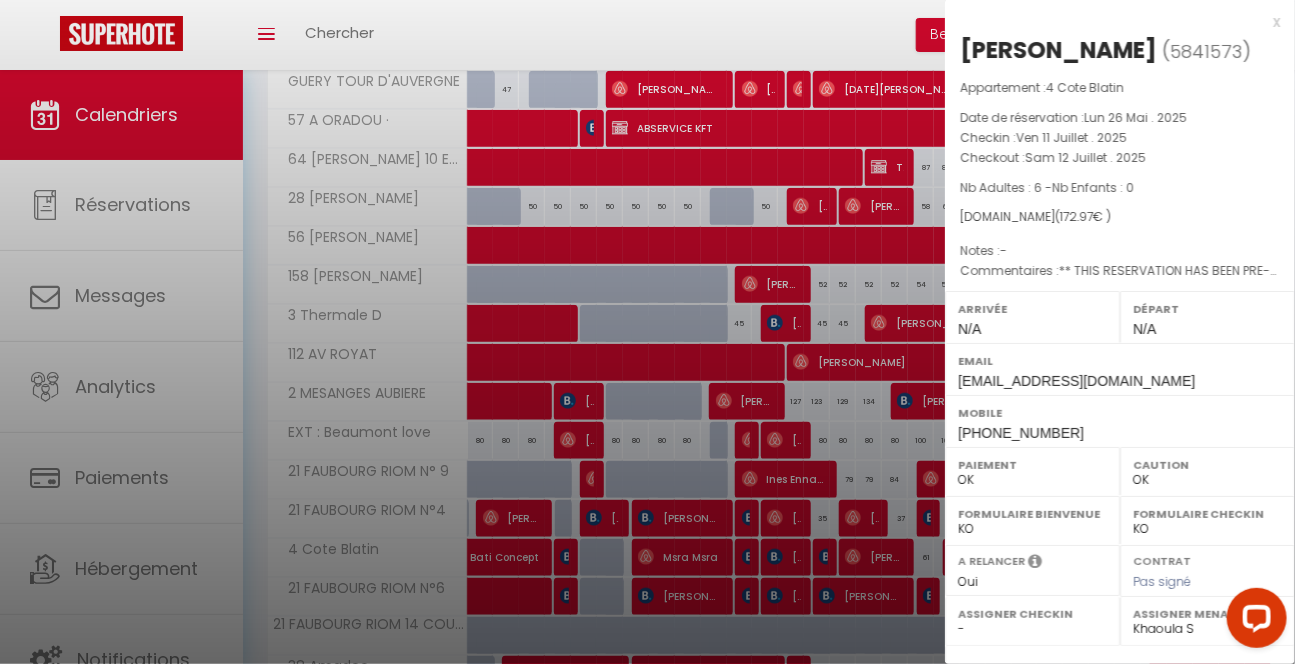 click at bounding box center [647, 332] 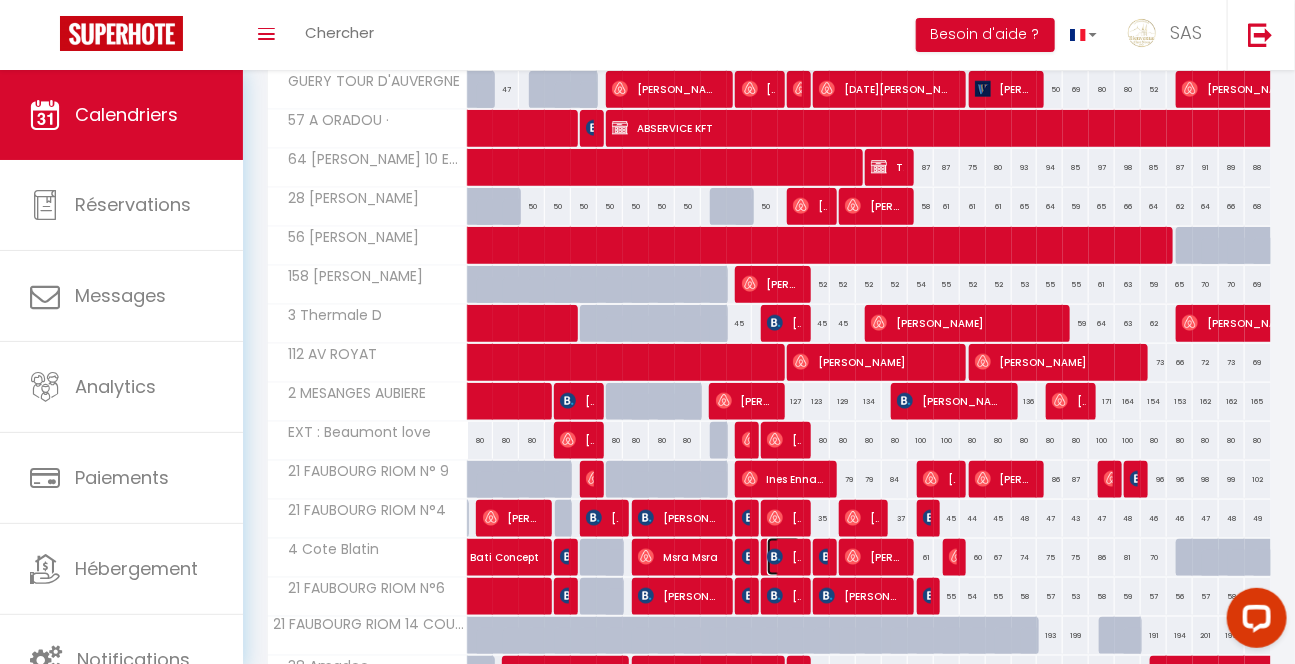 click on "[PERSON_NAME]" at bounding box center (783, 557) 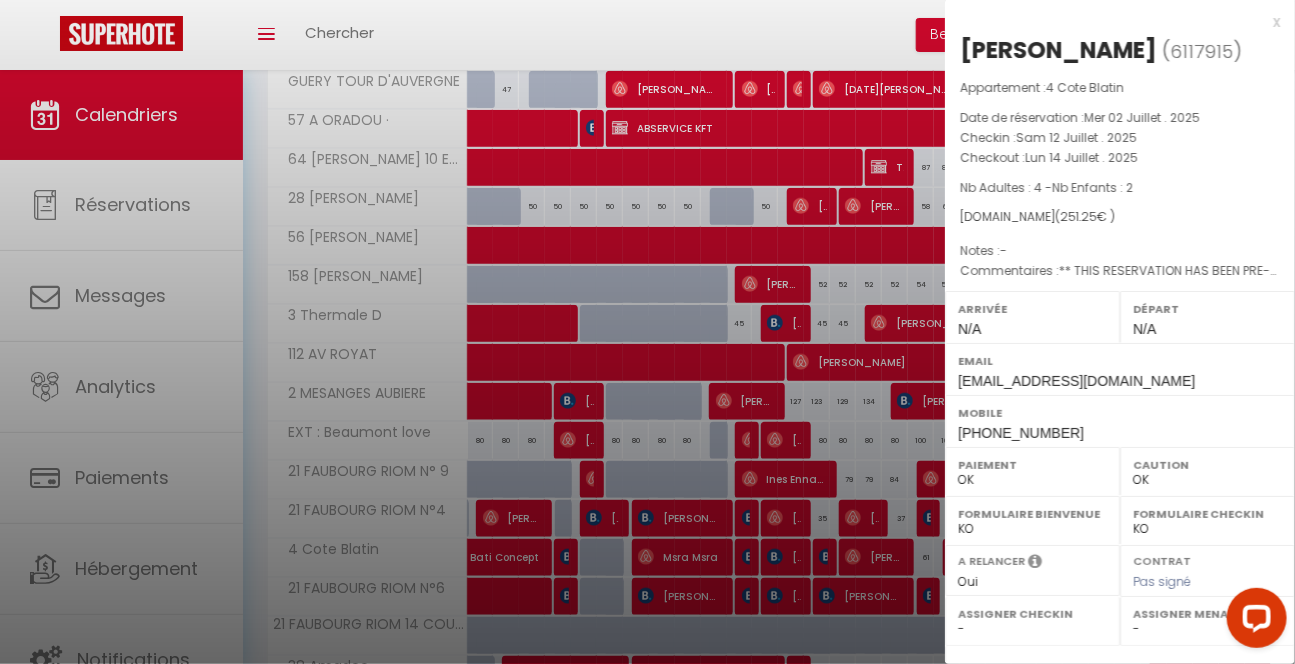 click at bounding box center (647, 332) 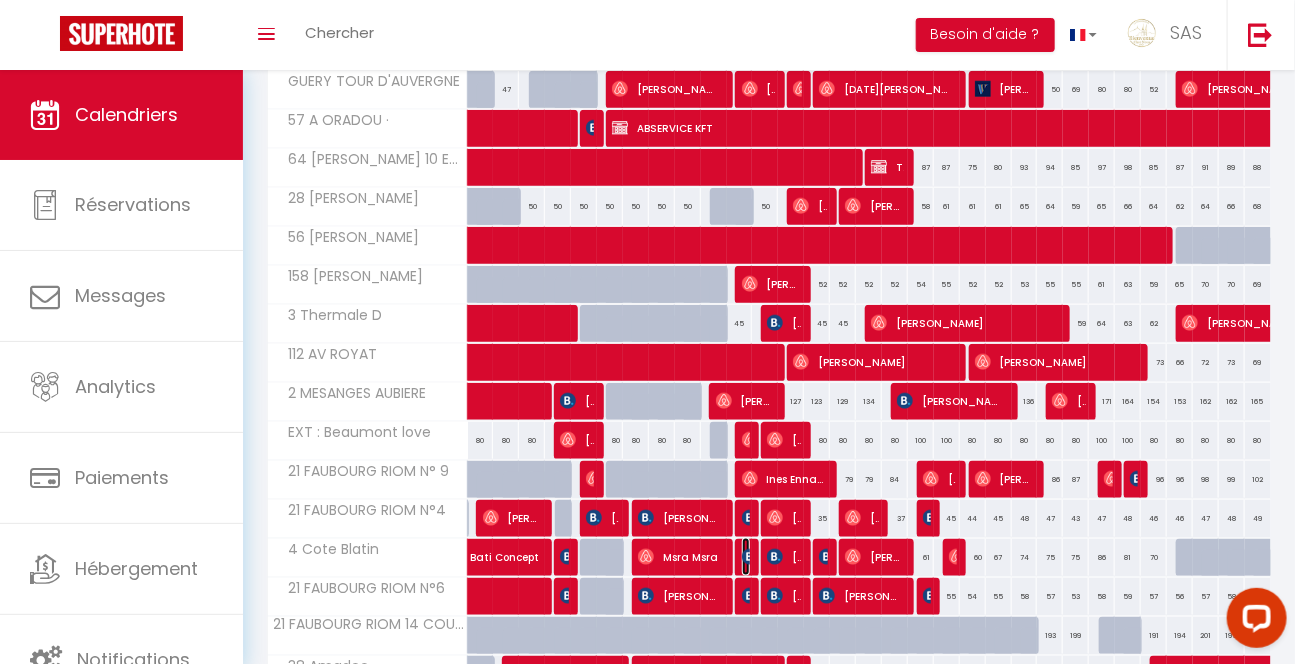click at bounding box center [750, 557] 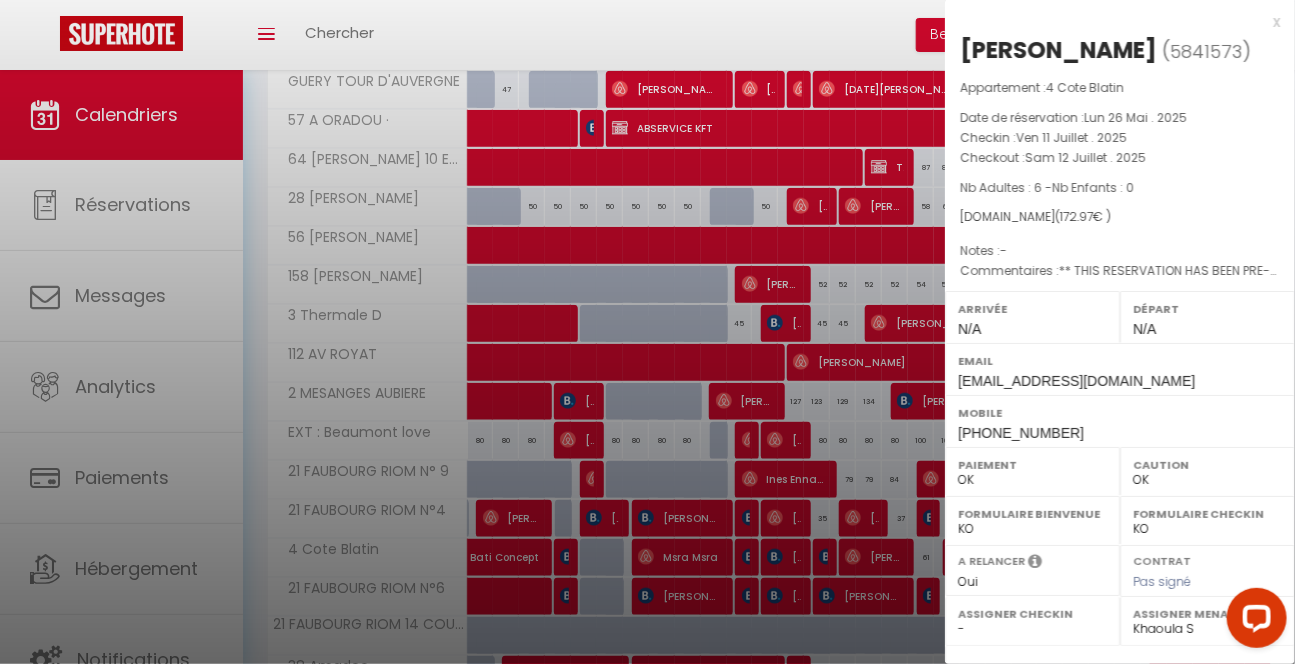 click at bounding box center [647, 332] 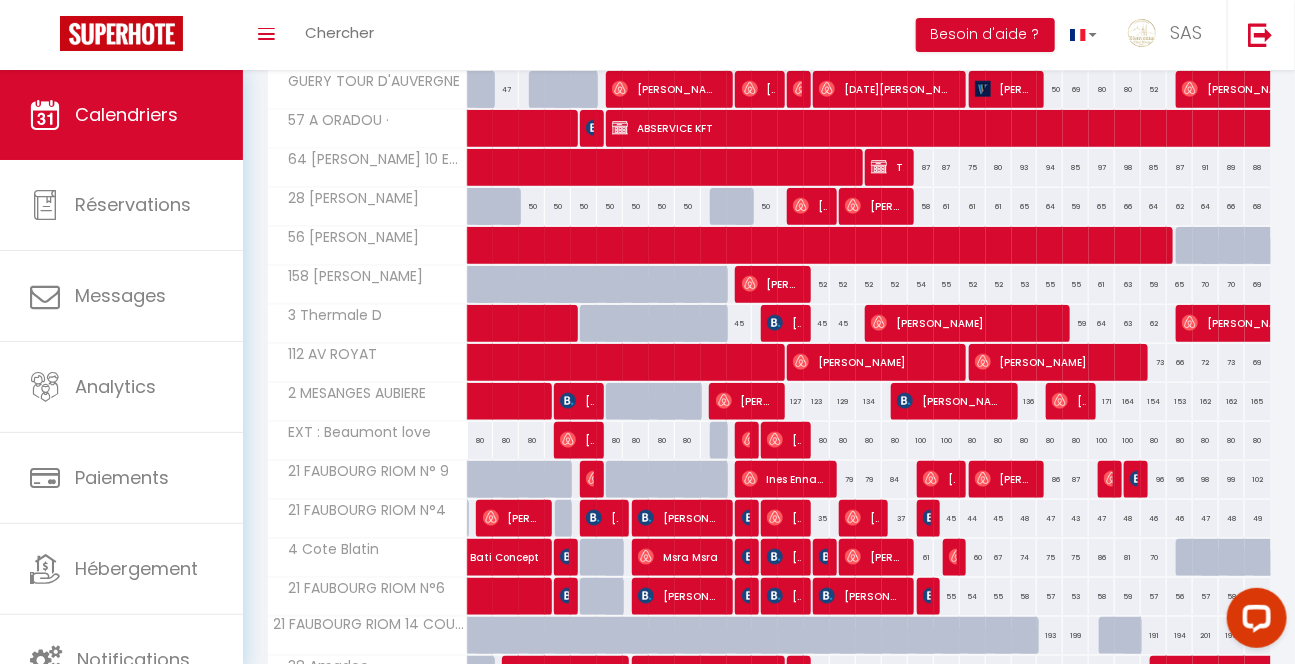 click on "Coaching SuperHote ce soir à 18h00, pour participer:  [URL][DOMAIN_NAME][SECURITY_DATA]   ×     Toggle navigation       Toggle Search     Toggle menubar     Chercher   BUTTON
Besoin d'aide ?
SAS   Paramètres        Équipe     Résultat de la recherche   Aucun résultat     Calendriers     Réservations     Messages     Analytics      Paiements     Hébergement     Notifications                 Résultat de la recherche   Id   Appart   Voyageur    Checkin   Checkout   Nuits   Pers.   Plateforme   Statut     Résultat de la recherche   Aucun résultat           CALENDRIERS
Filtrer par hébergement
LCDP       6 MARCHE AUX POISSONS A     TONNET 17 · [GEOGRAPHIC_DATA]     22 PREFECTURE     51 BLATIN T2     6 PUITS ARTESIEN ·     [GEOGRAPHIC_DATA] · TOUR D'AUVERGNE     AUBRAC F2 TOUR D'AUVERGNE     LE REFUGE · TOUR D'AUVERGNE     COROT 14     PARIOU TOUR D'AUVERGNE     89 FONTGIEVE" at bounding box center [647, -1246] 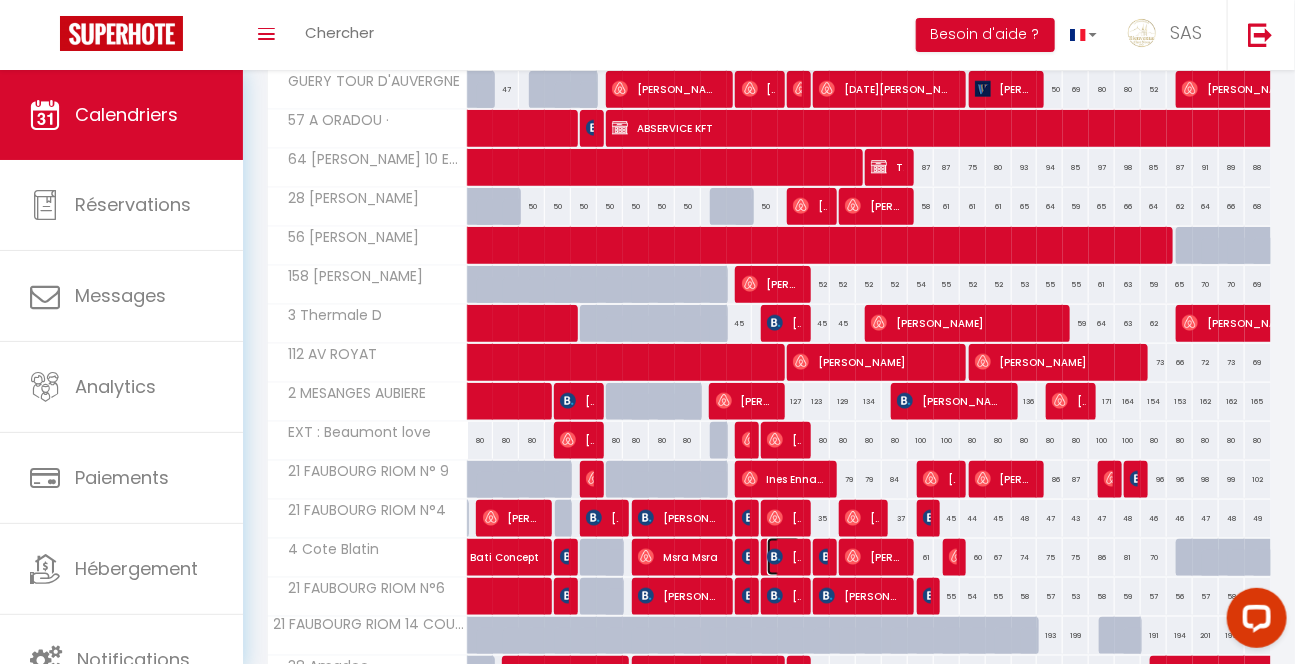 click at bounding box center [775, 557] 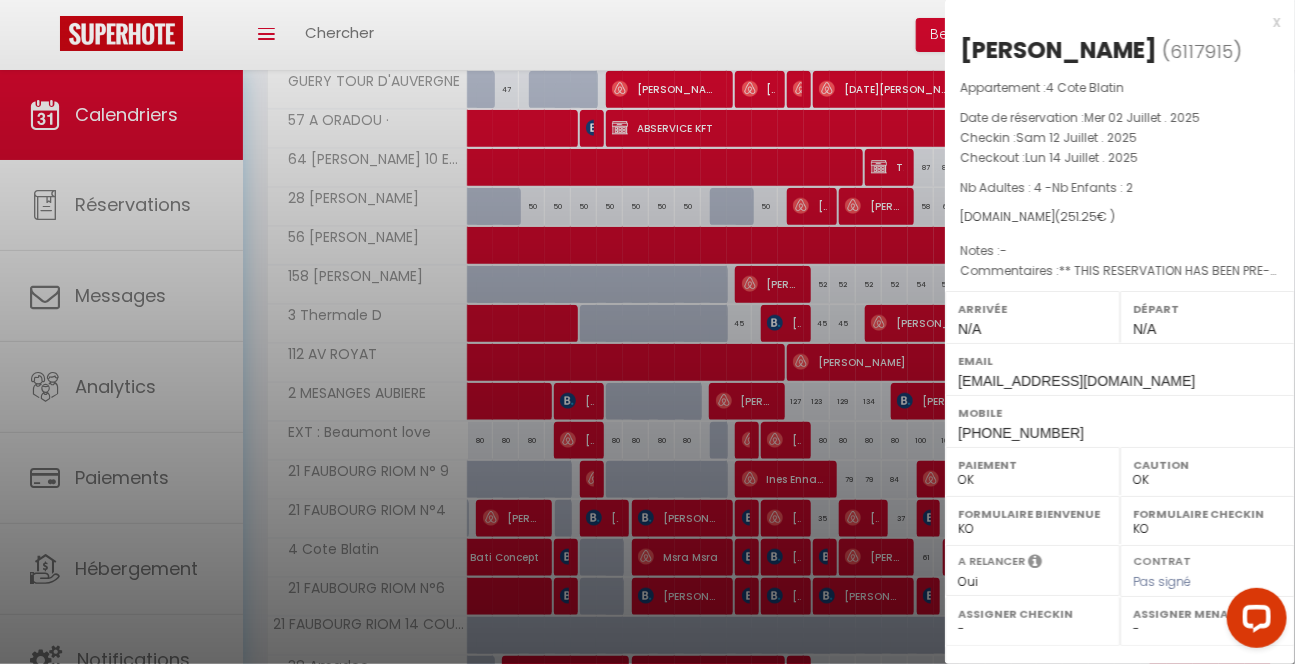 click at bounding box center (647, 332) 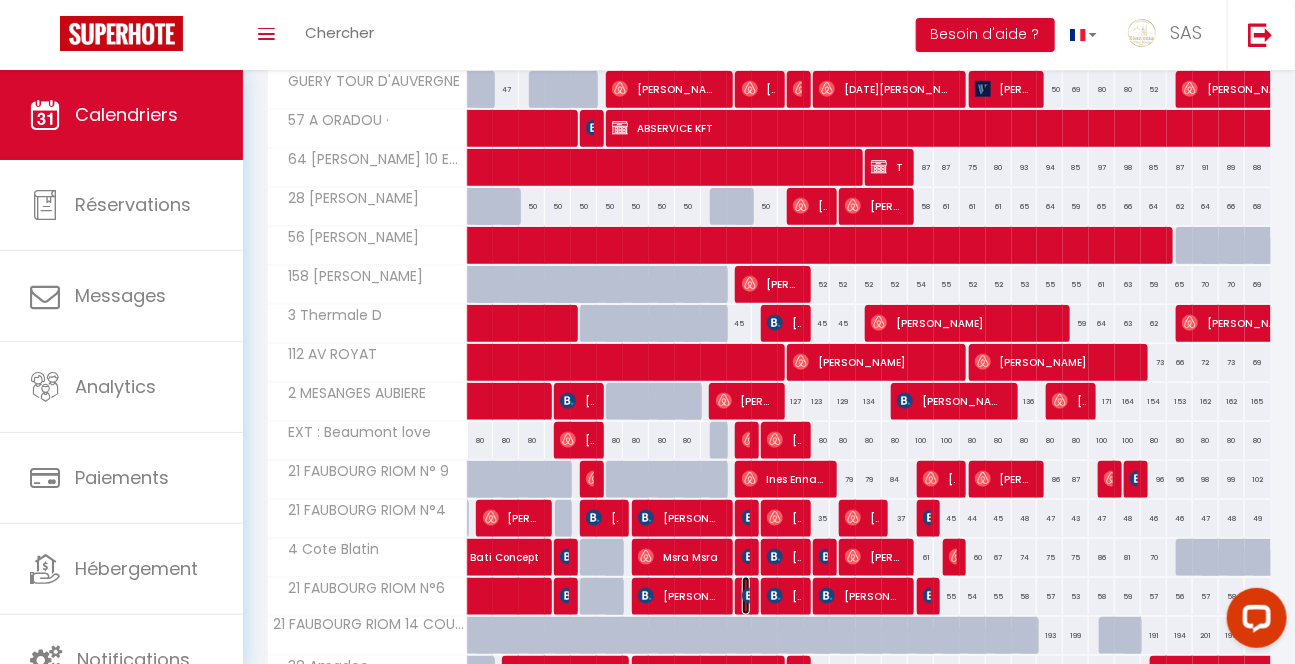 click at bounding box center (750, 596) 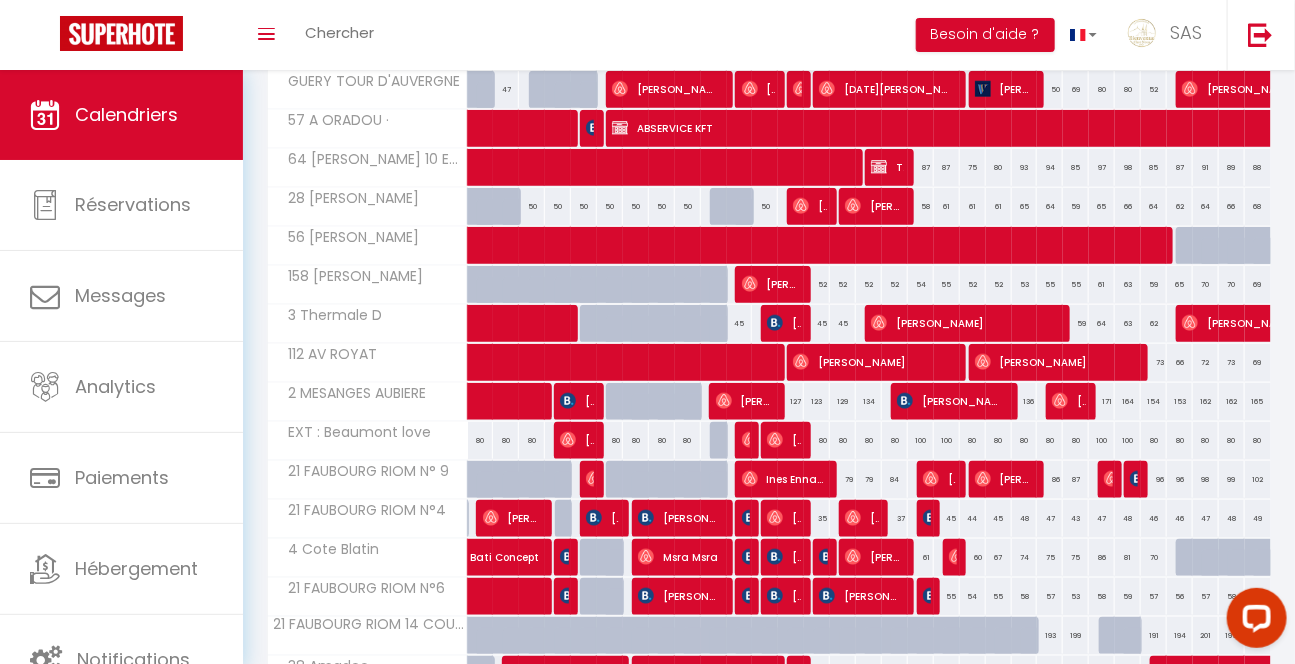 click at bounding box center [0, 0] 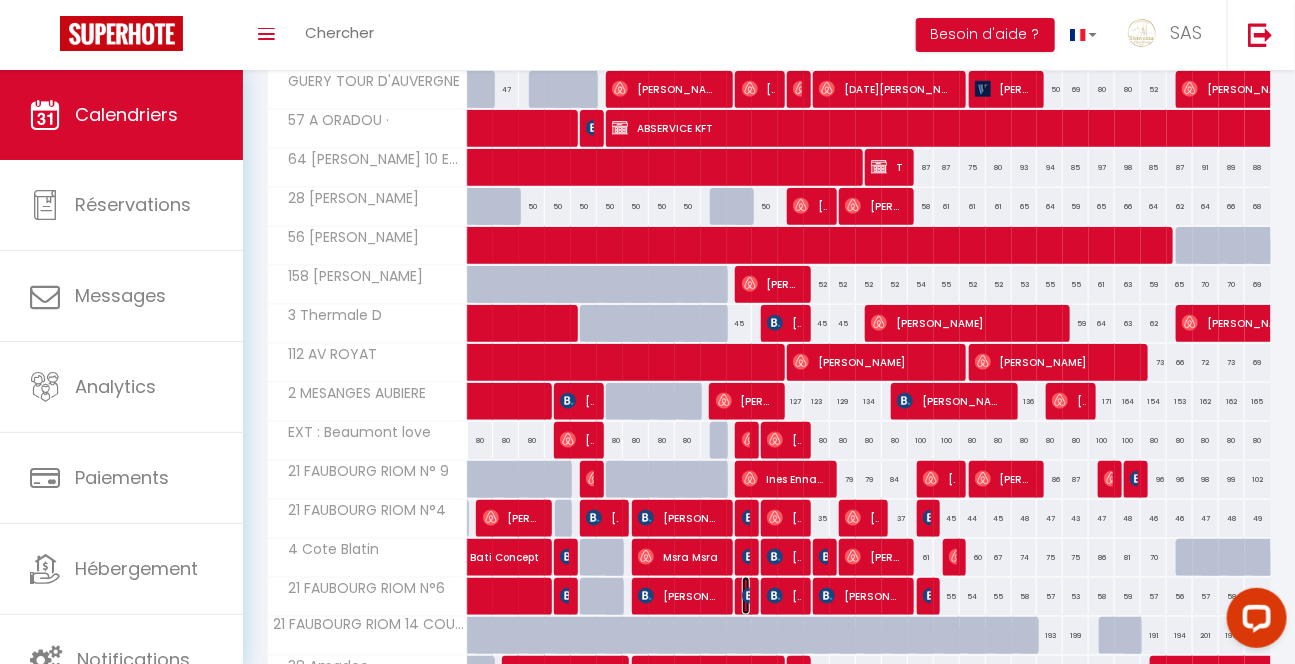 click at bounding box center [750, 596] 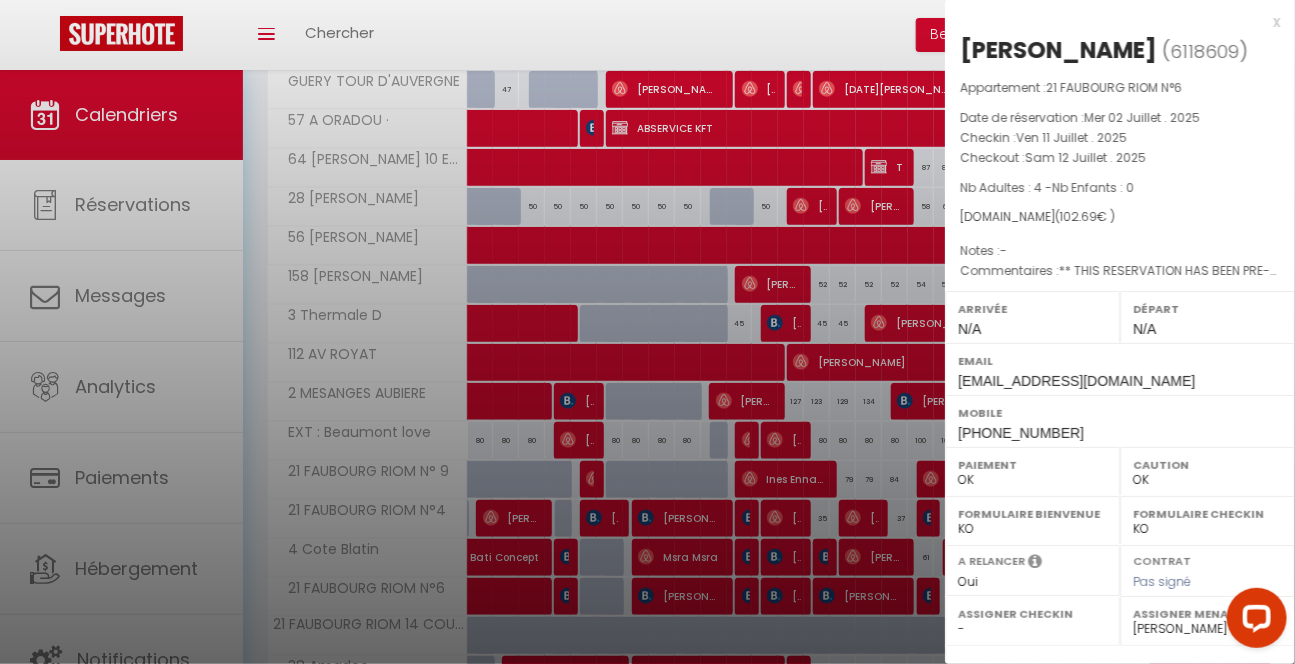 click at bounding box center [647, 332] 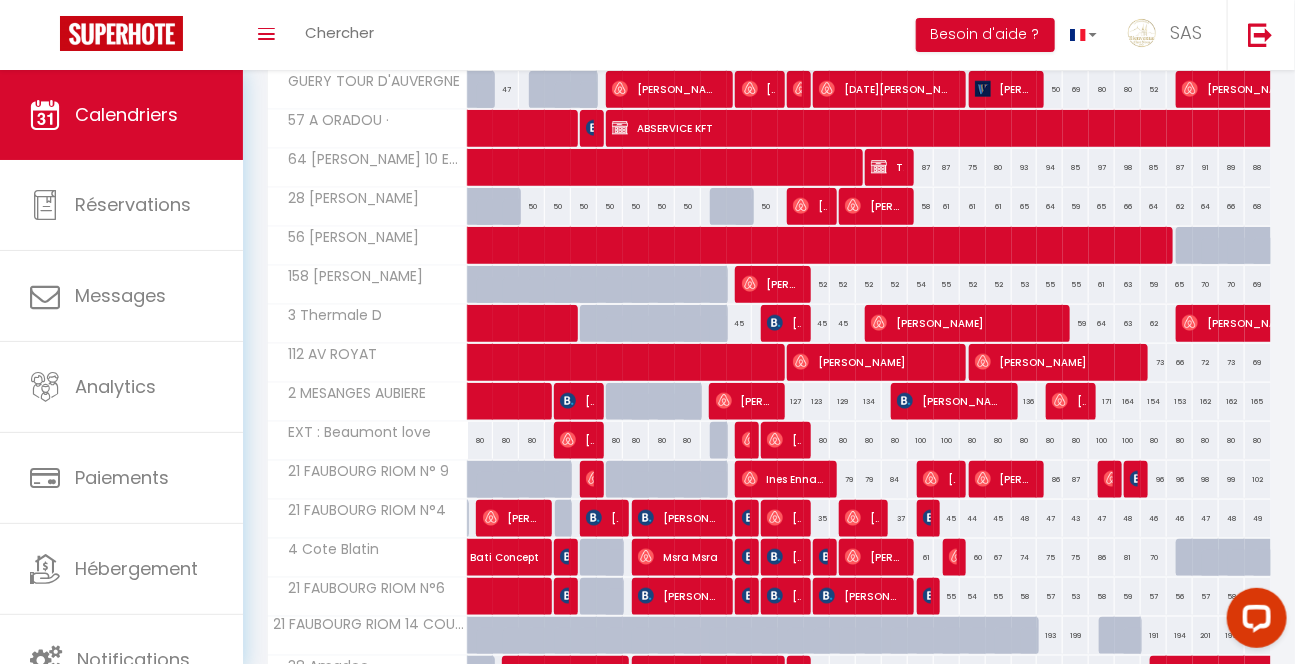 scroll, scrollTop: 3786, scrollLeft: 0, axis: vertical 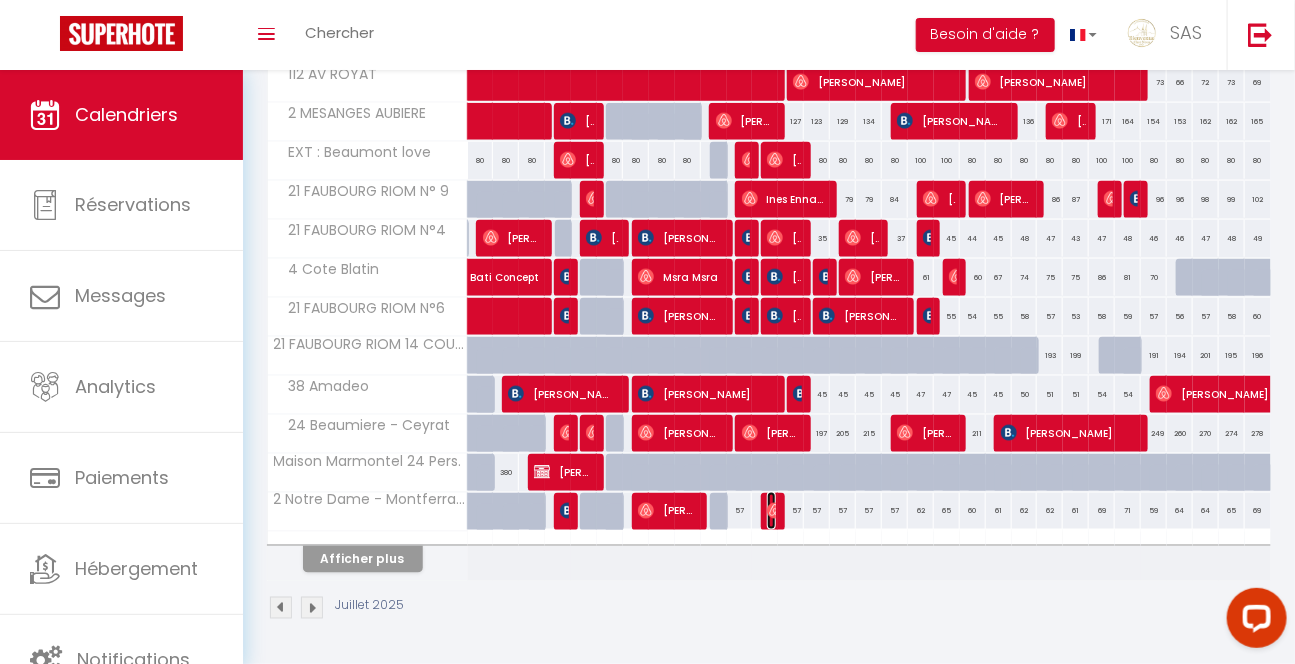 click at bounding box center (775, 511) 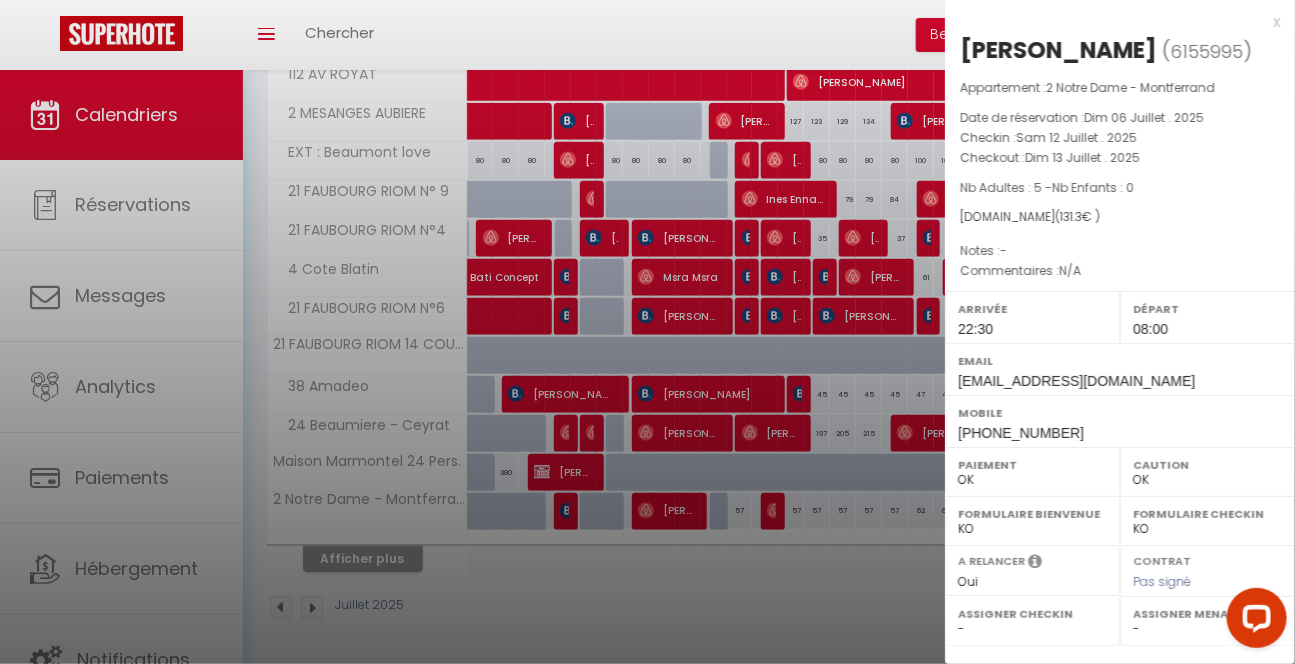 click at bounding box center (647, 332) 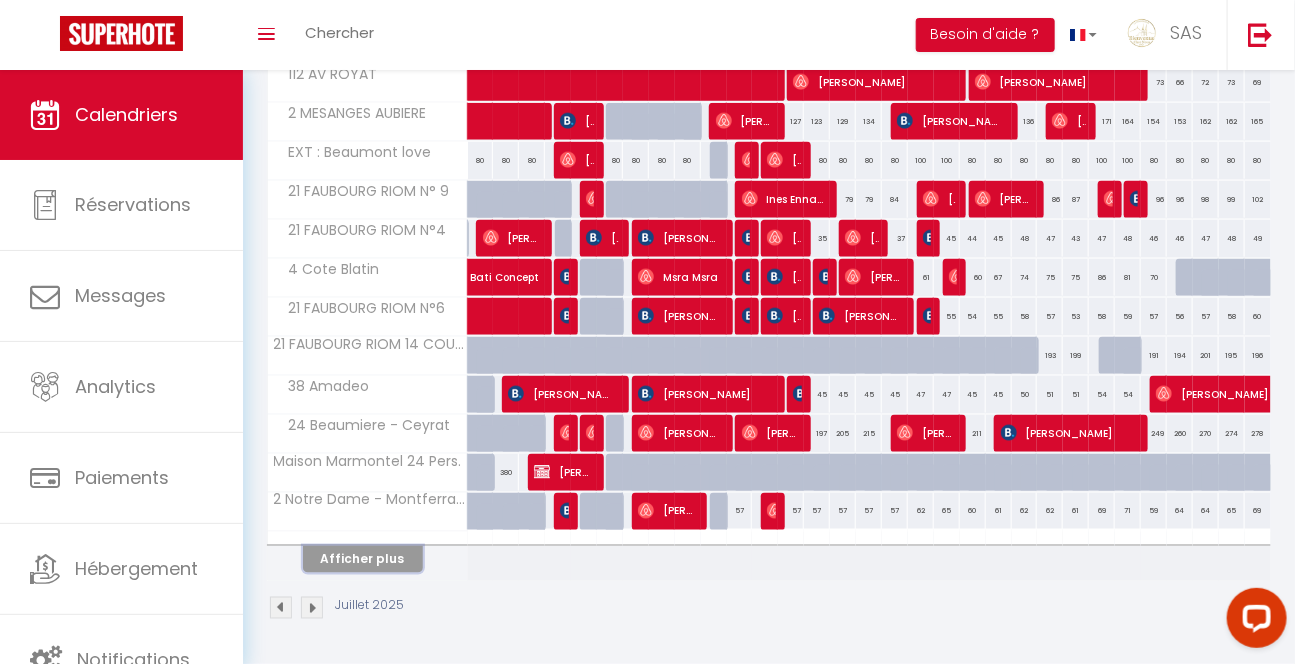 click on "Afficher plus" at bounding box center [363, 559] 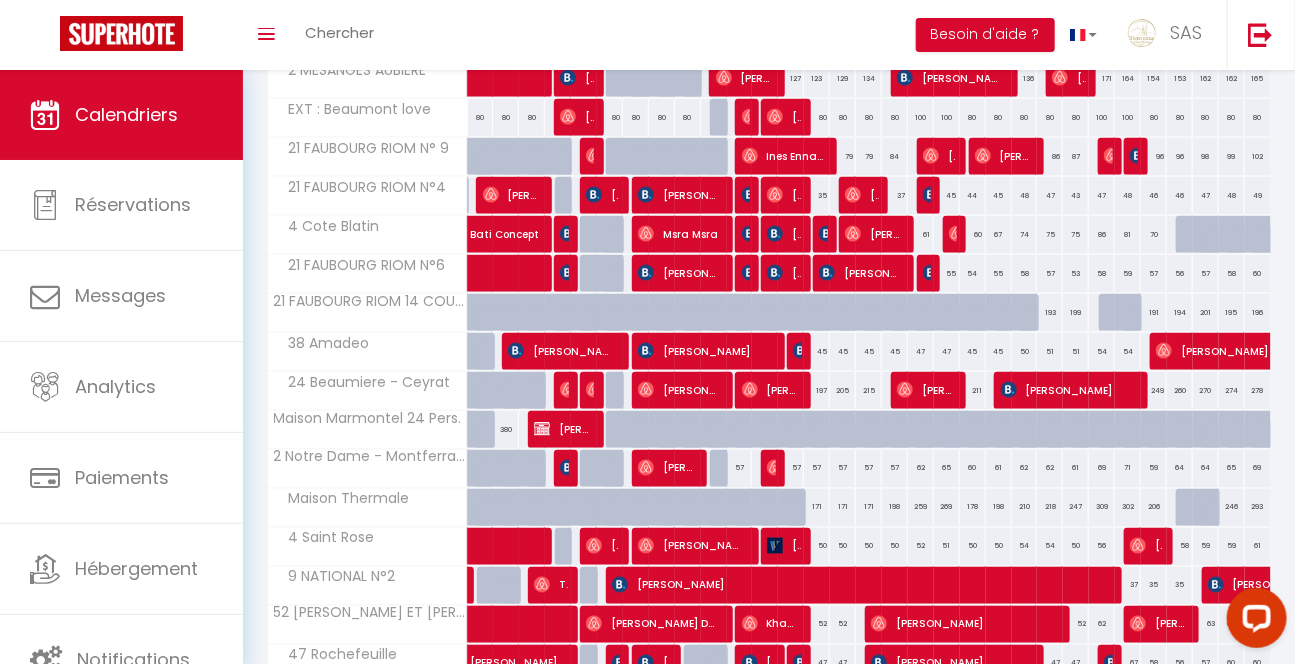 scroll, scrollTop: 3835, scrollLeft: 0, axis: vertical 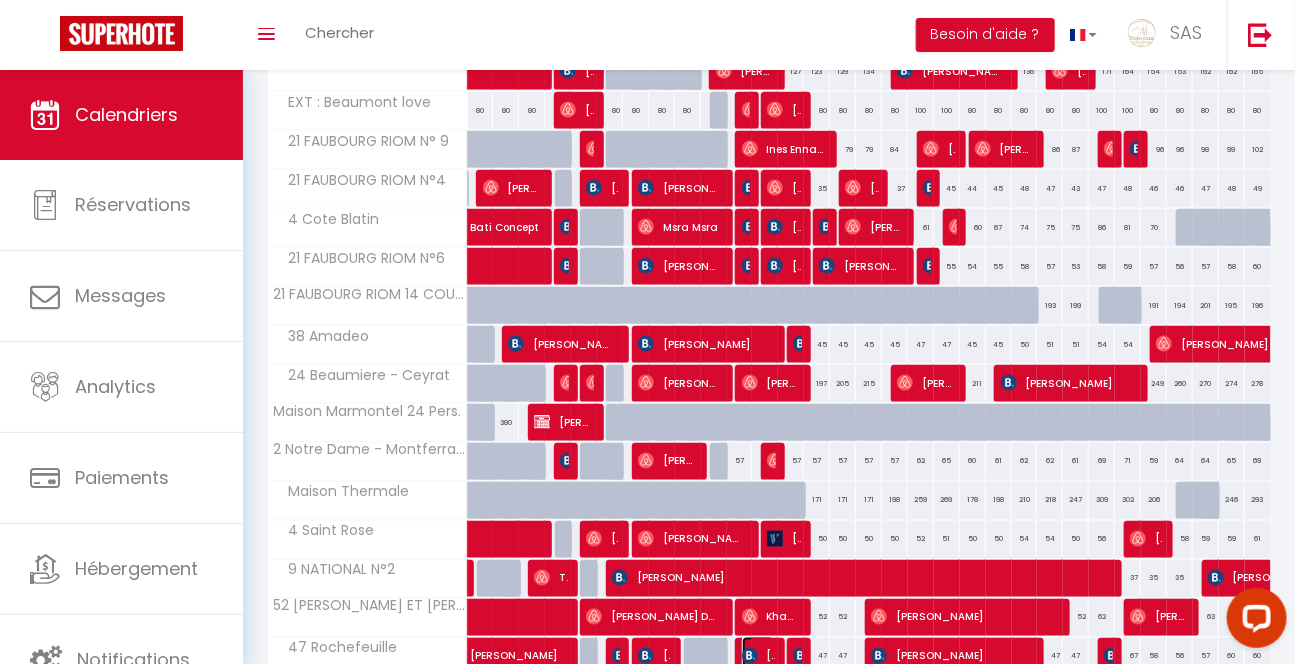 click on "[PERSON_NAME]" at bounding box center [758, 656] 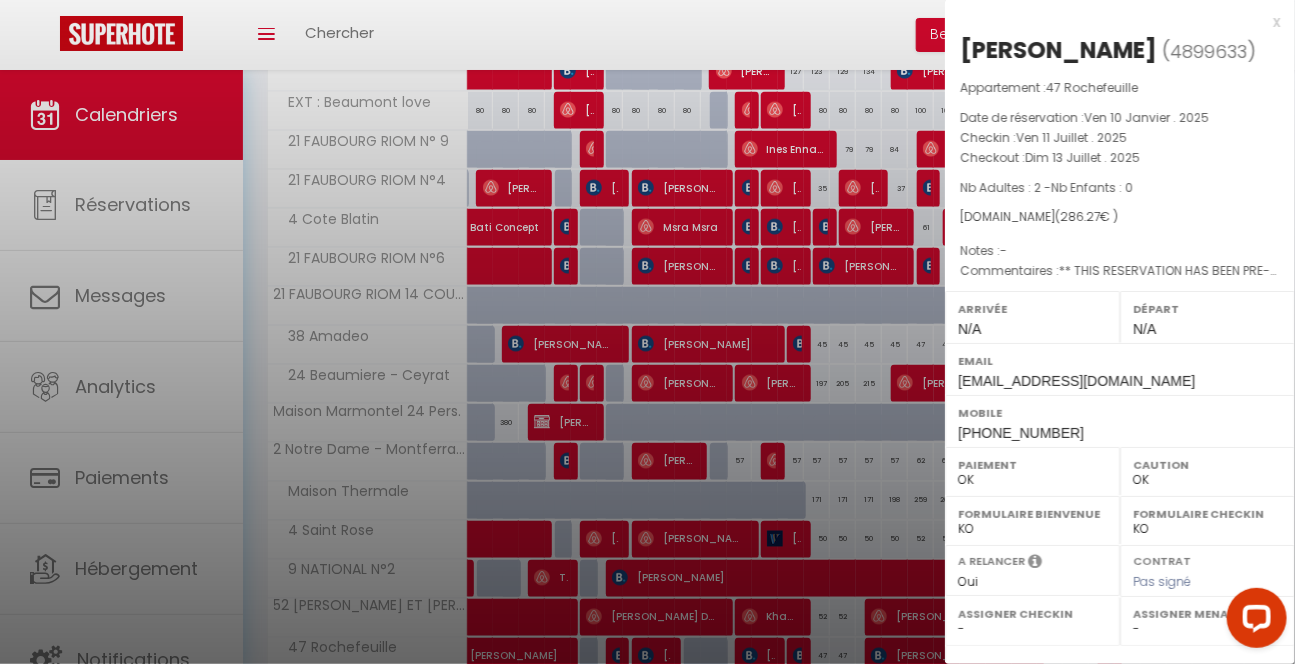 click at bounding box center [647, 332] 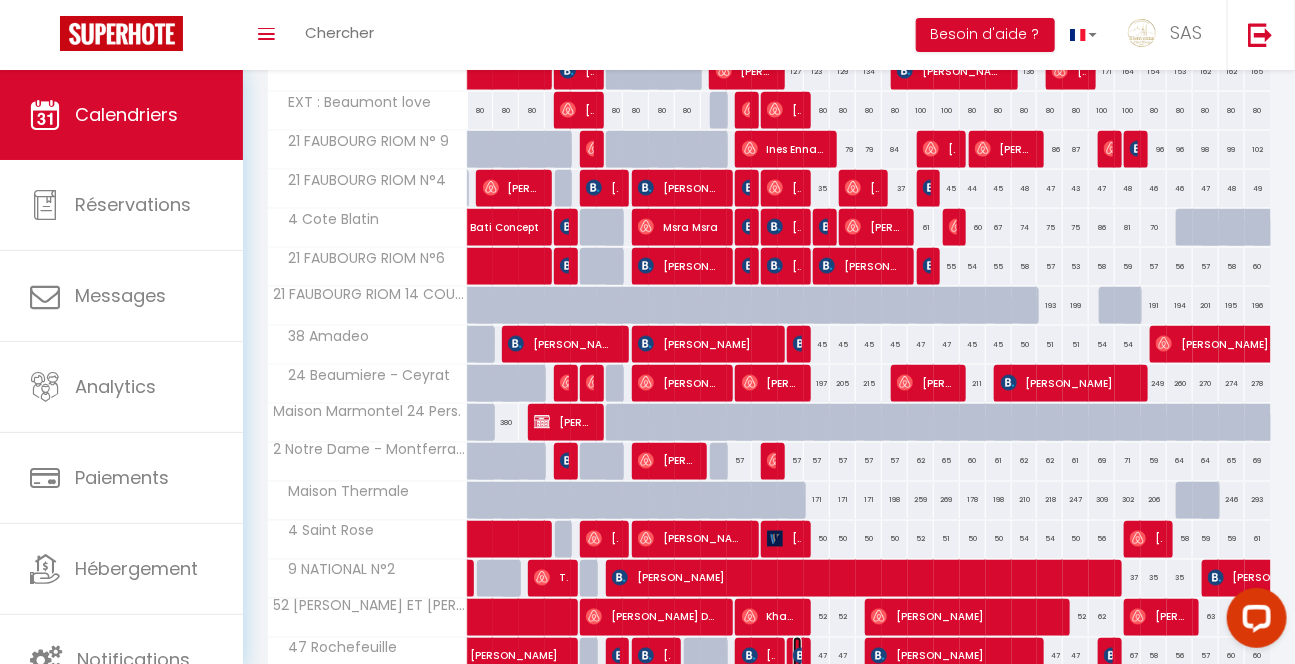 click at bounding box center [801, 656] 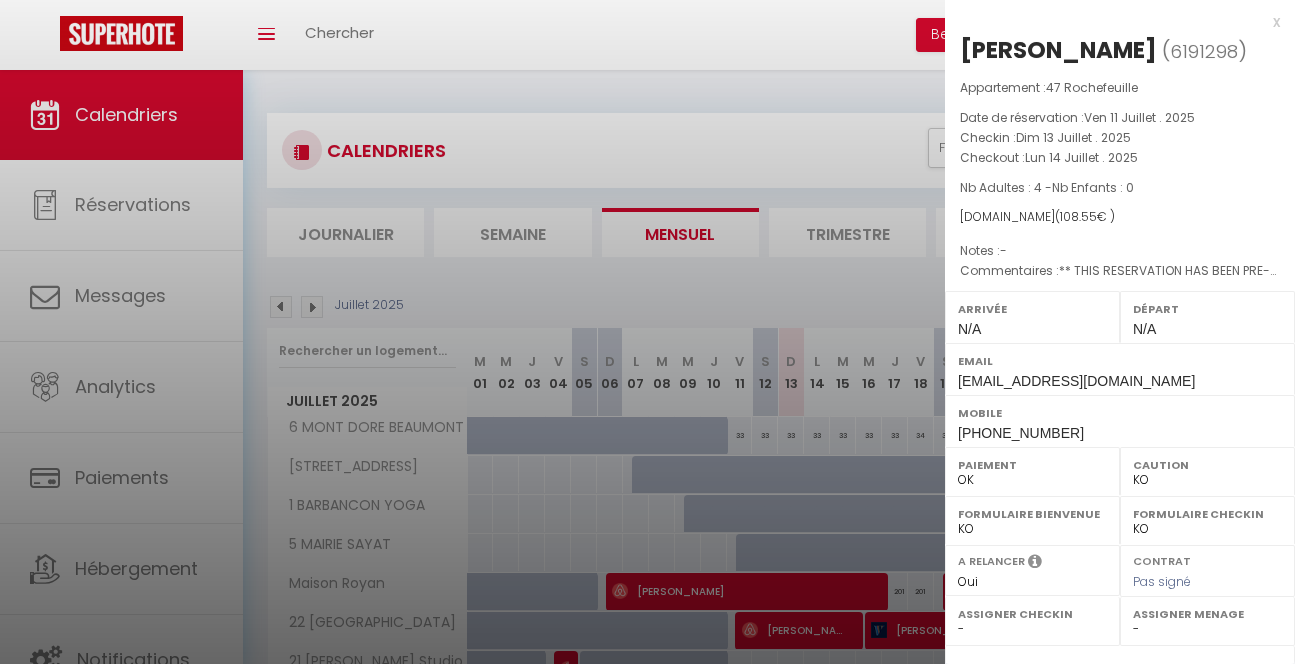 select on "KO" 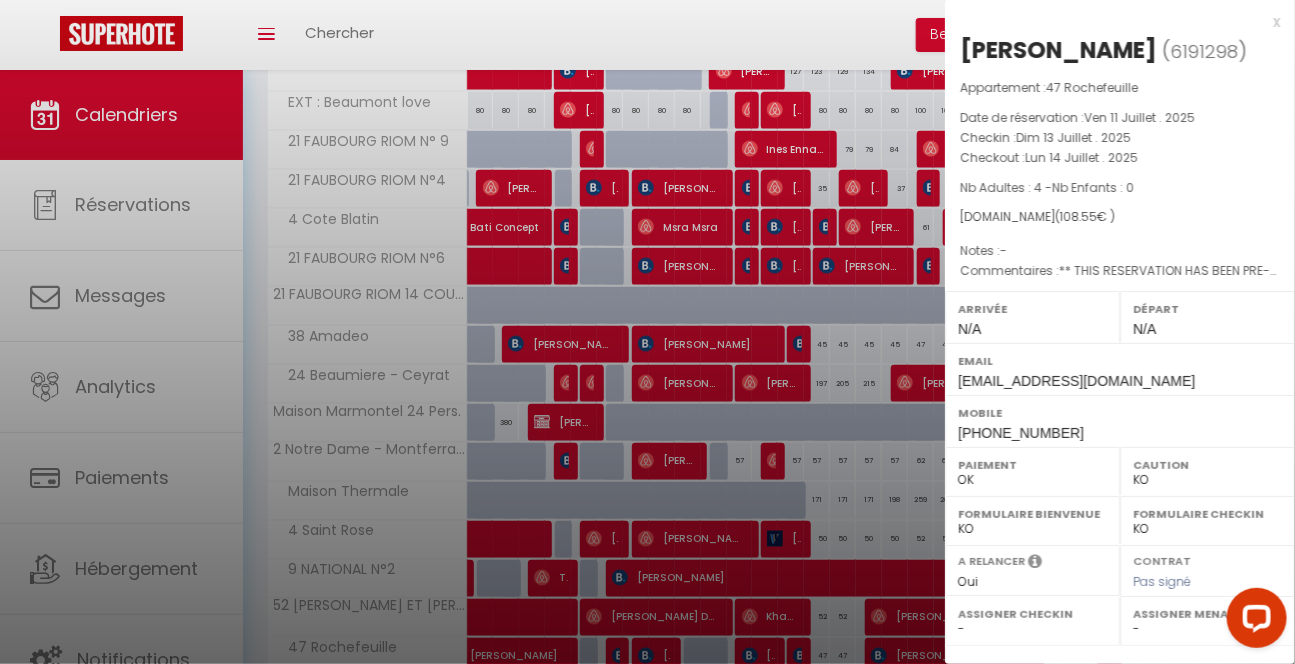 click at bounding box center (647, 332) 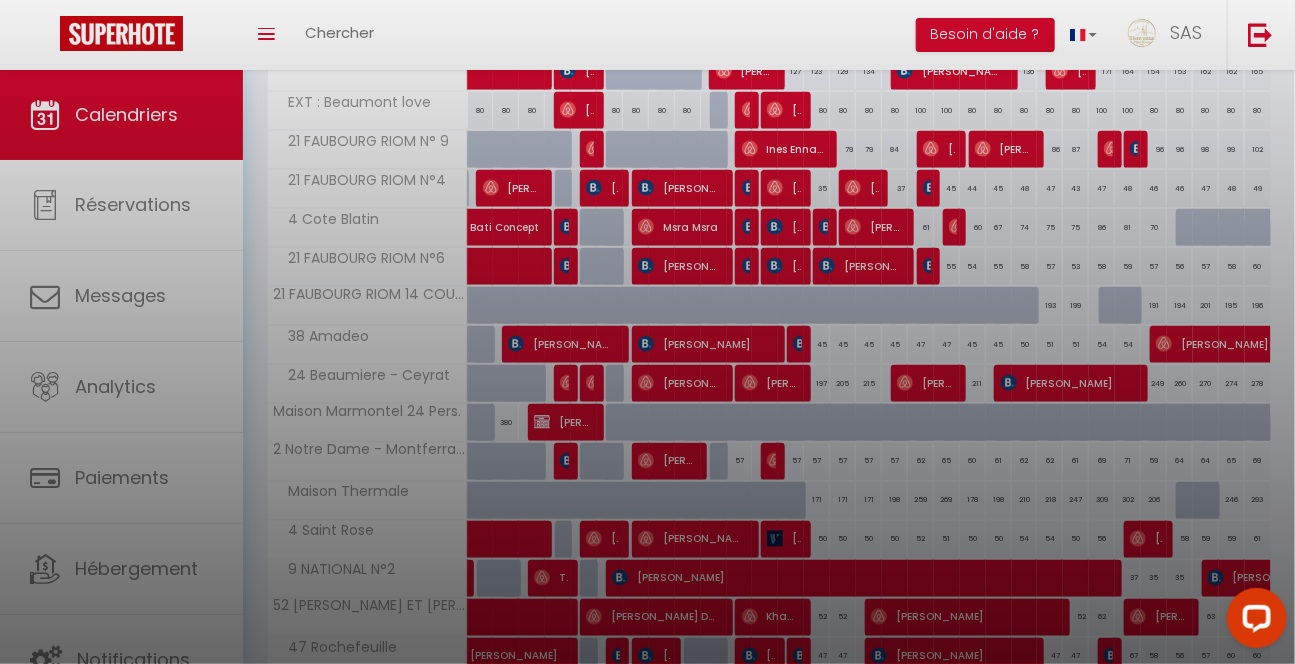 click at bounding box center (647, 332) 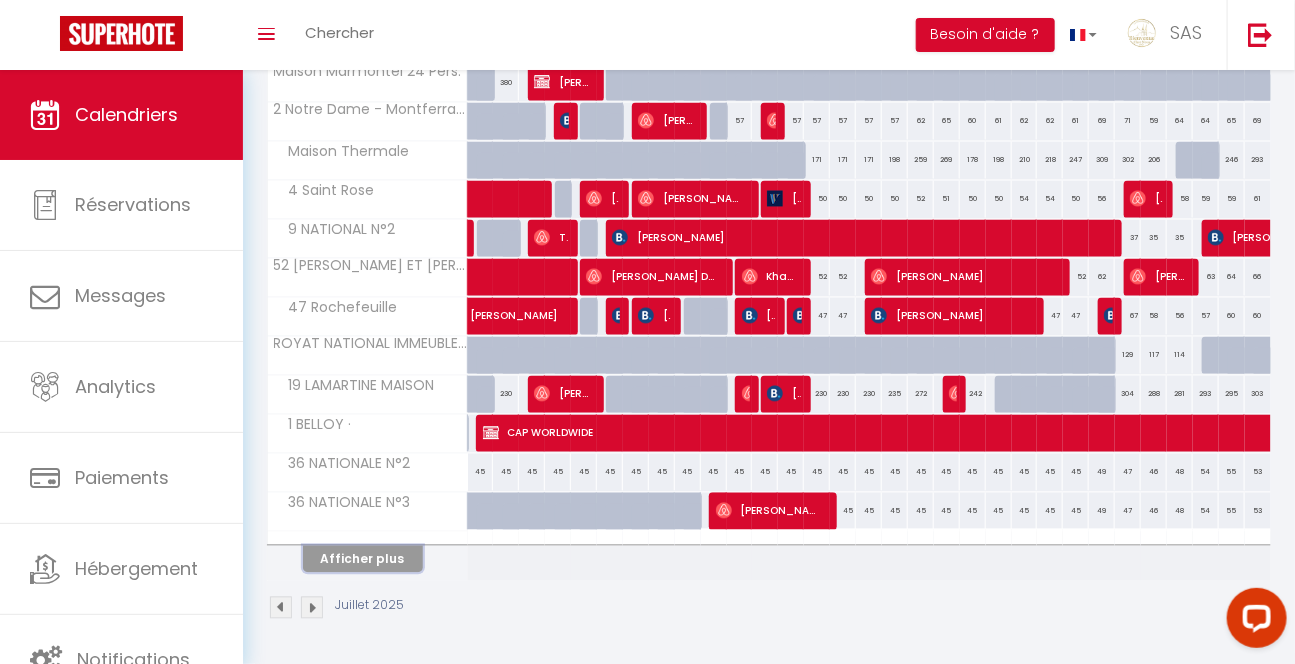 click on "Afficher plus" at bounding box center (363, 559) 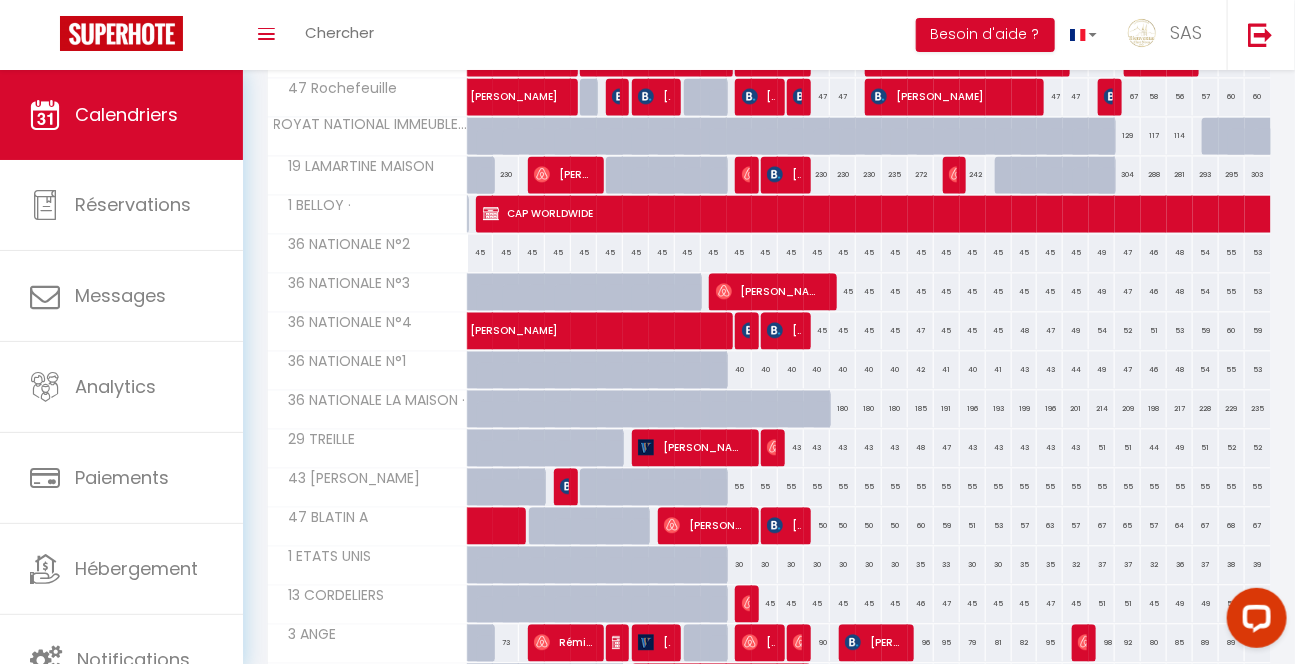 scroll, scrollTop: 4565, scrollLeft: 0, axis: vertical 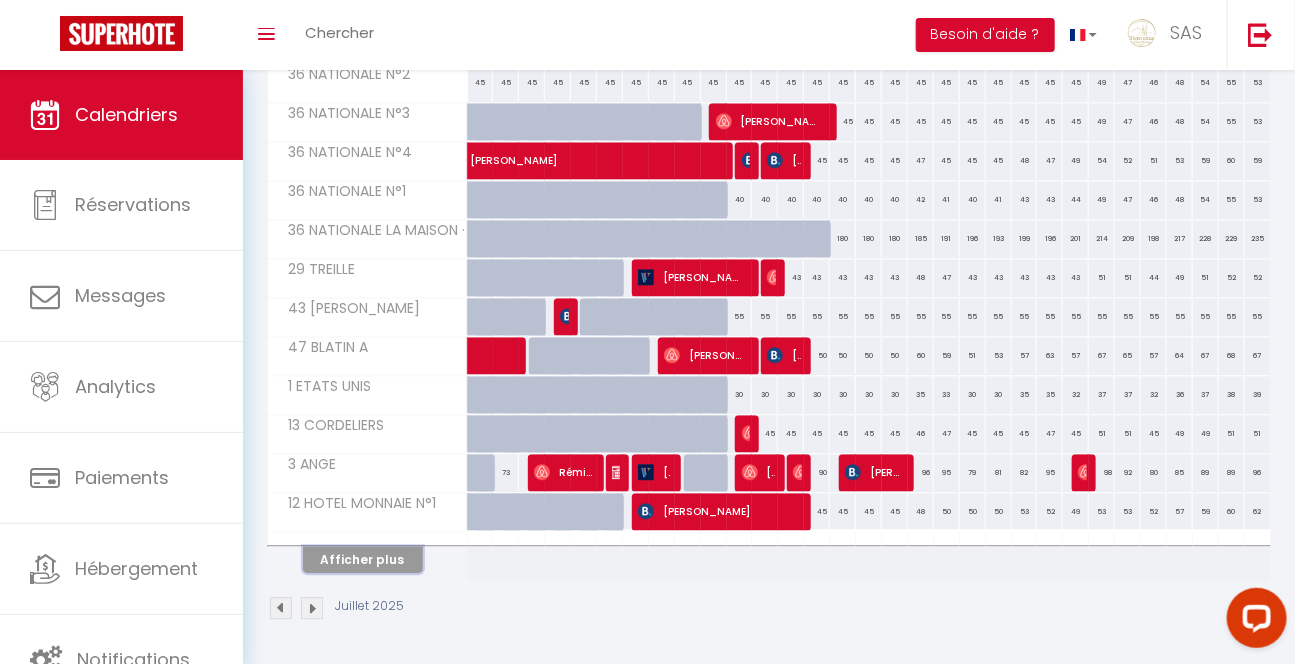 click on "Afficher plus" at bounding box center (363, 559) 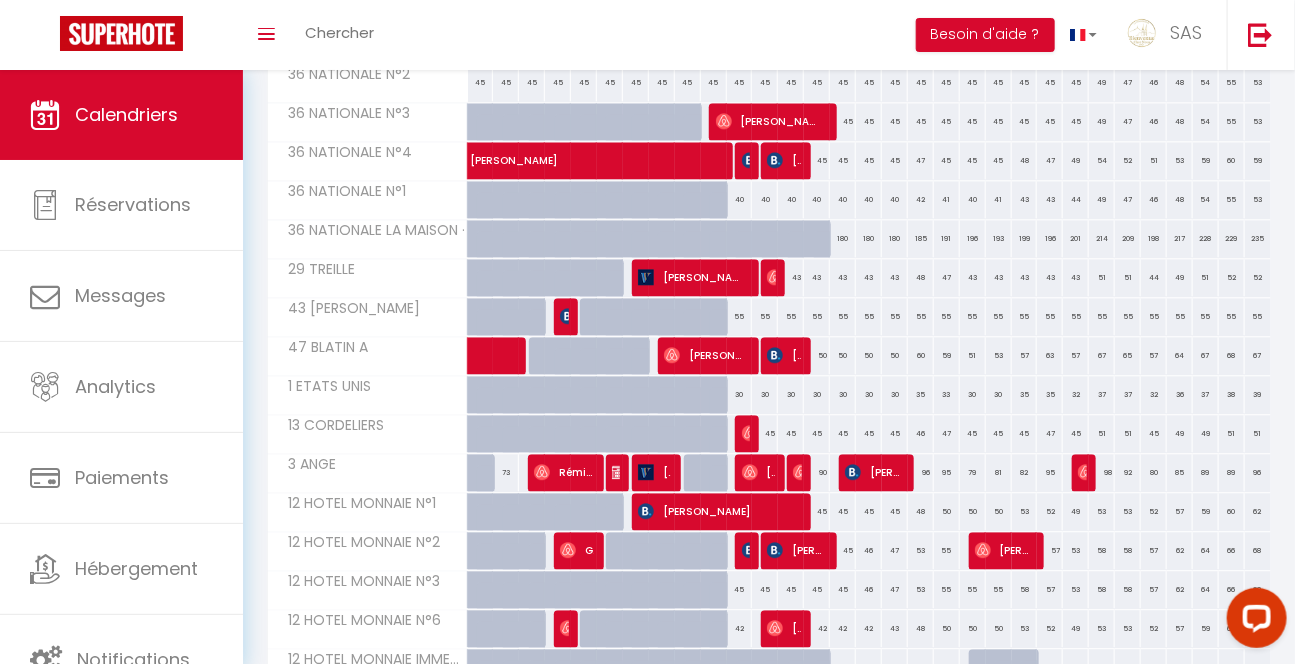 click on "12 HOTEL MONNAIE N°2" at bounding box center [368, 551] 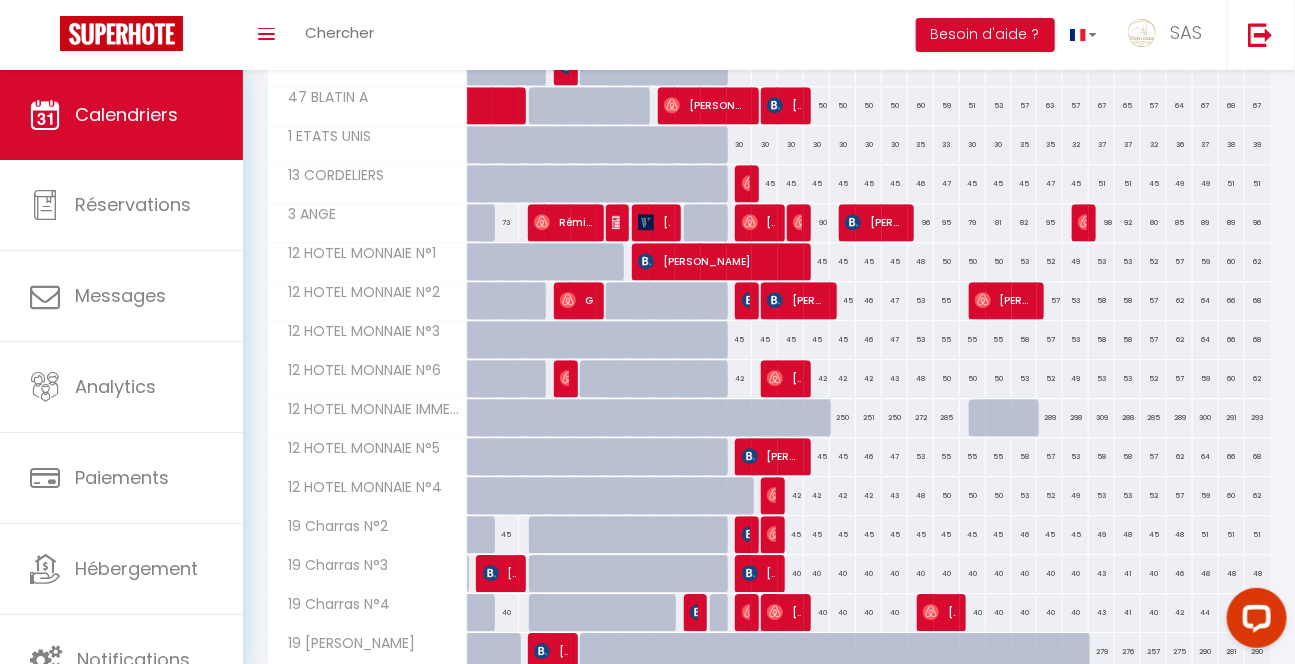 scroll, scrollTop: 4954, scrollLeft: 0, axis: vertical 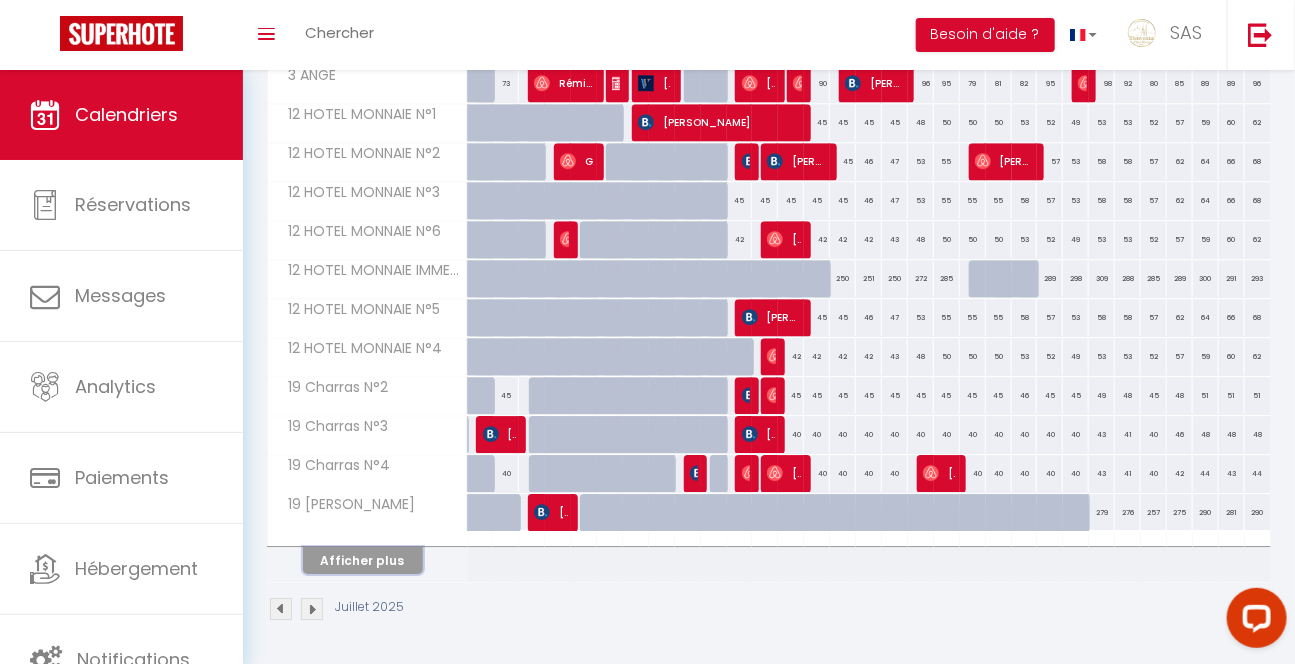 click on "Afficher plus" at bounding box center [363, 560] 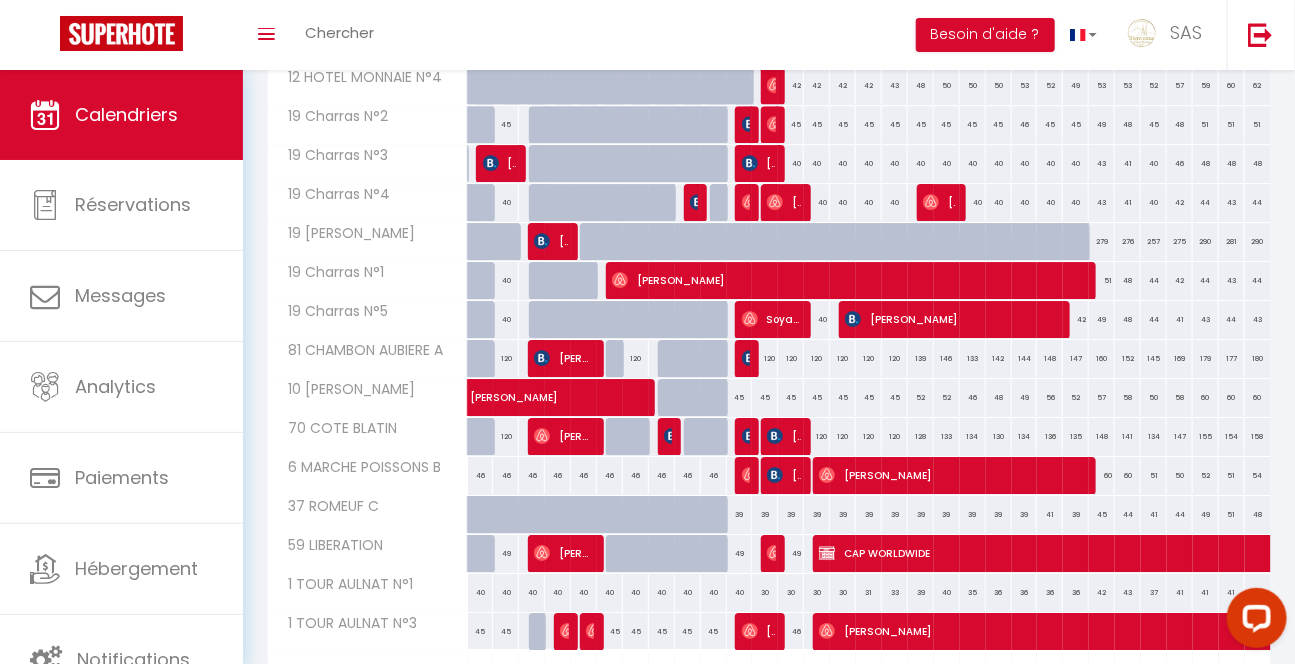 scroll, scrollTop: 5343, scrollLeft: 0, axis: vertical 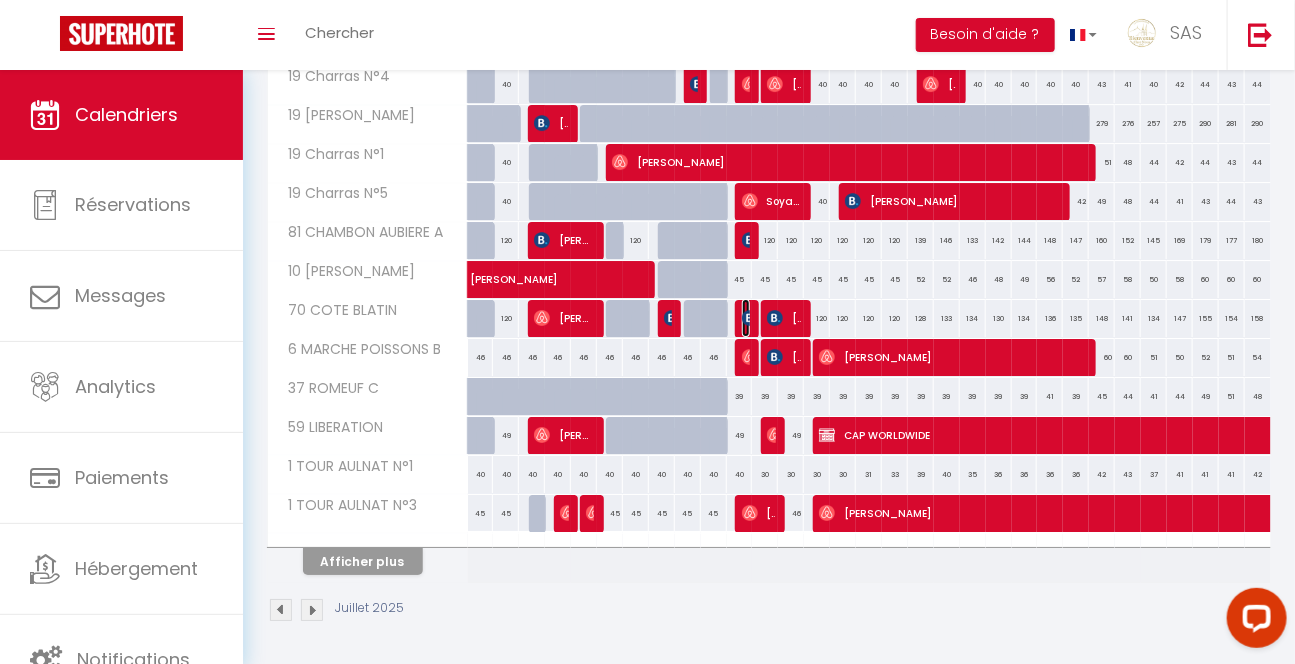 click at bounding box center [750, 318] 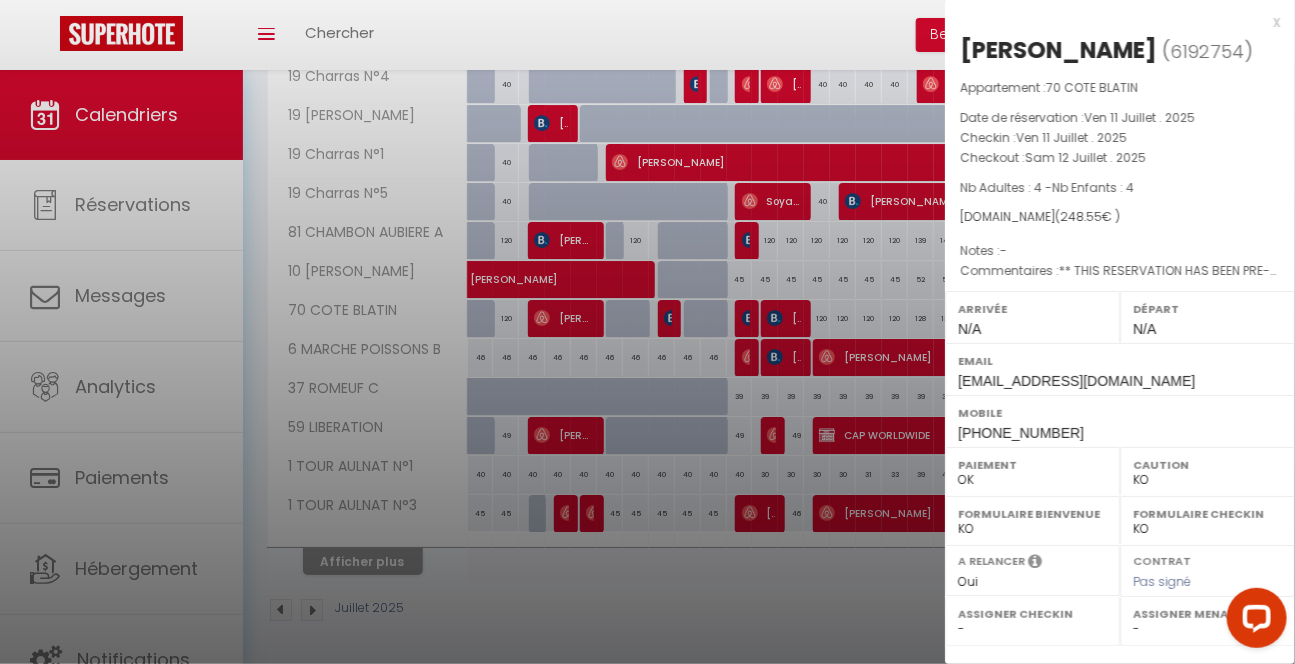 click at bounding box center (647, 332) 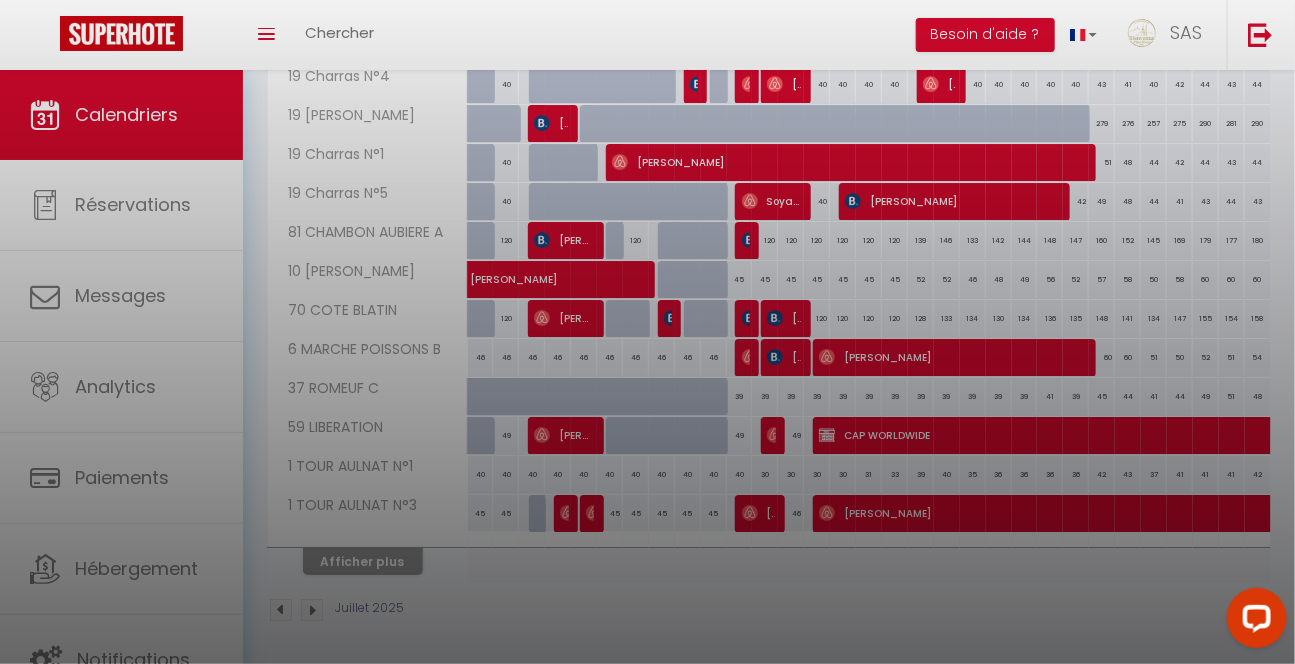 click at bounding box center (647, 332) 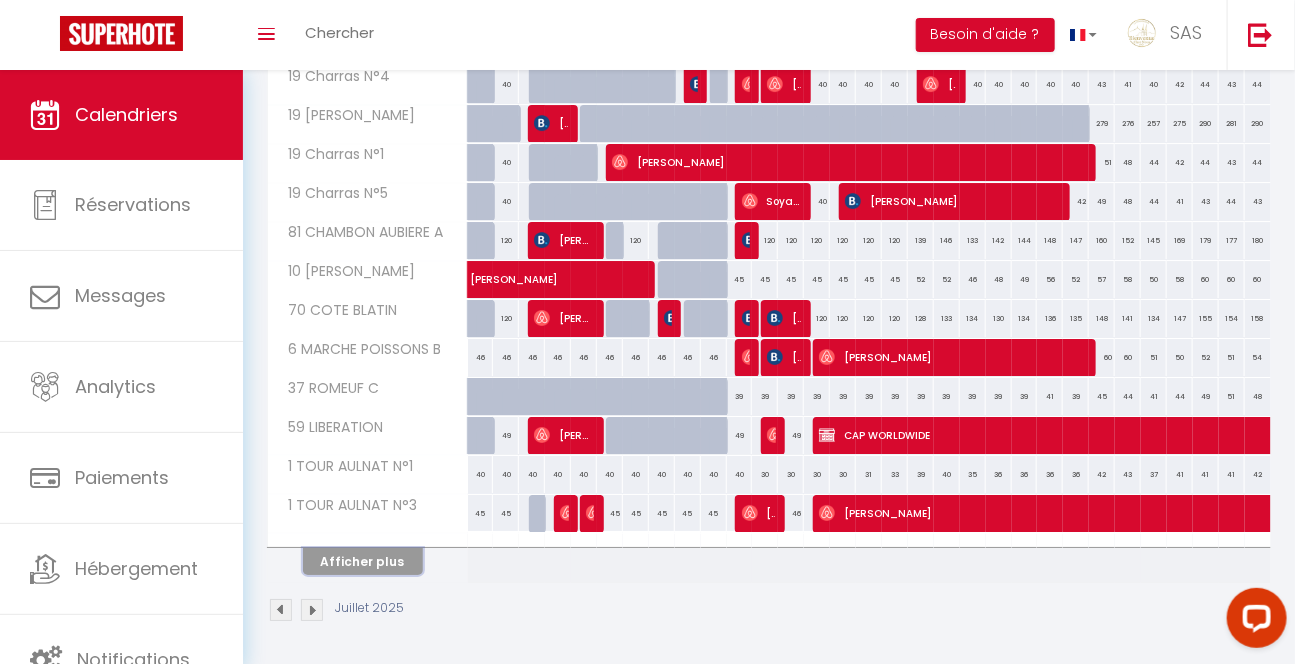 click on "Afficher plus" at bounding box center [363, 561] 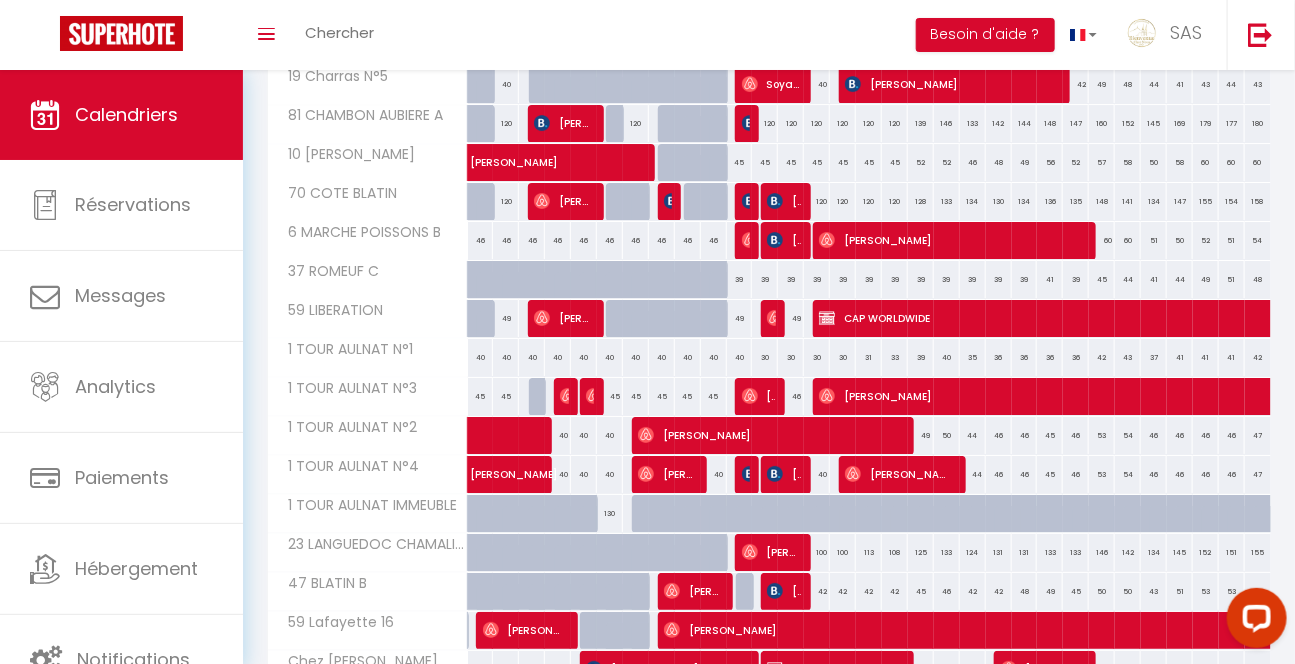 scroll, scrollTop: 5732, scrollLeft: 0, axis: vertical 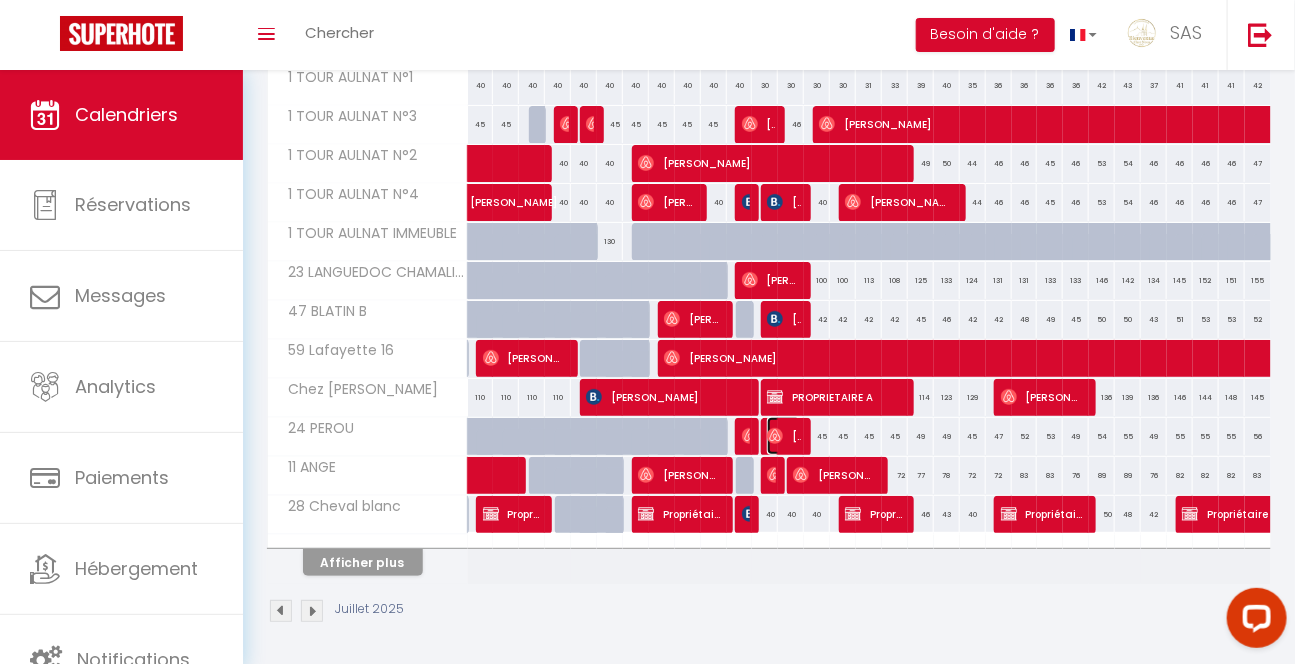 click on "Thomas Jacqualat" at bounding box center (783, 436) 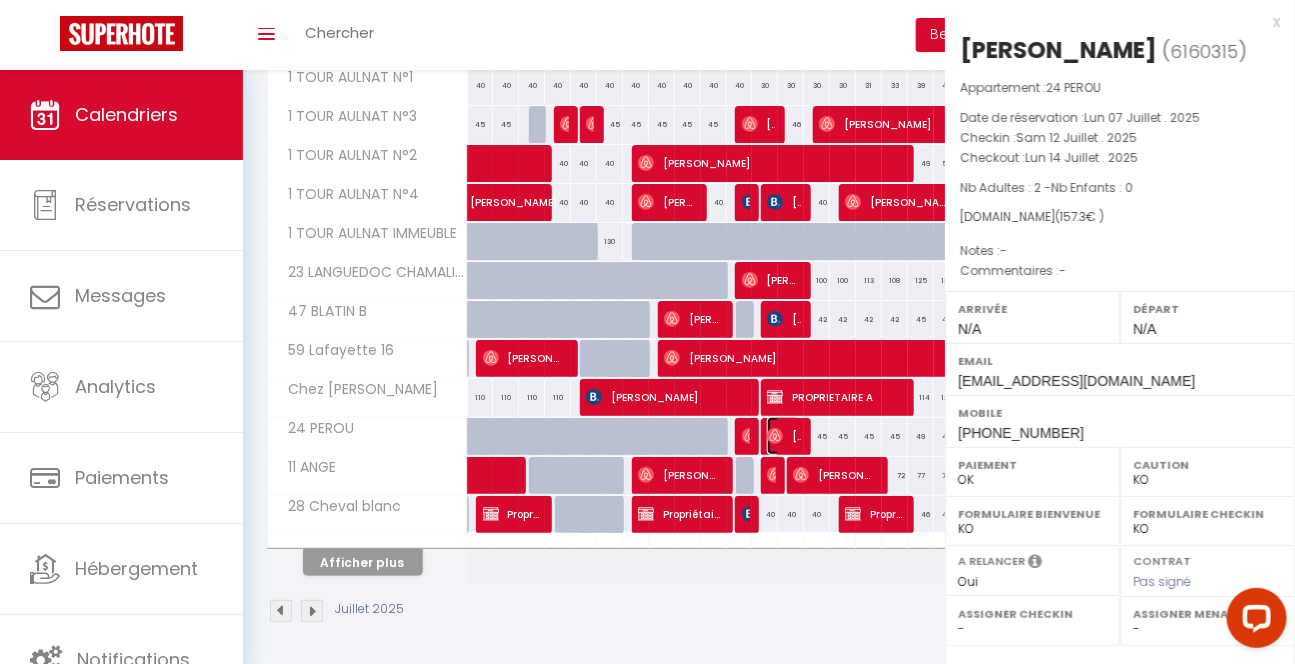 select on "OK" 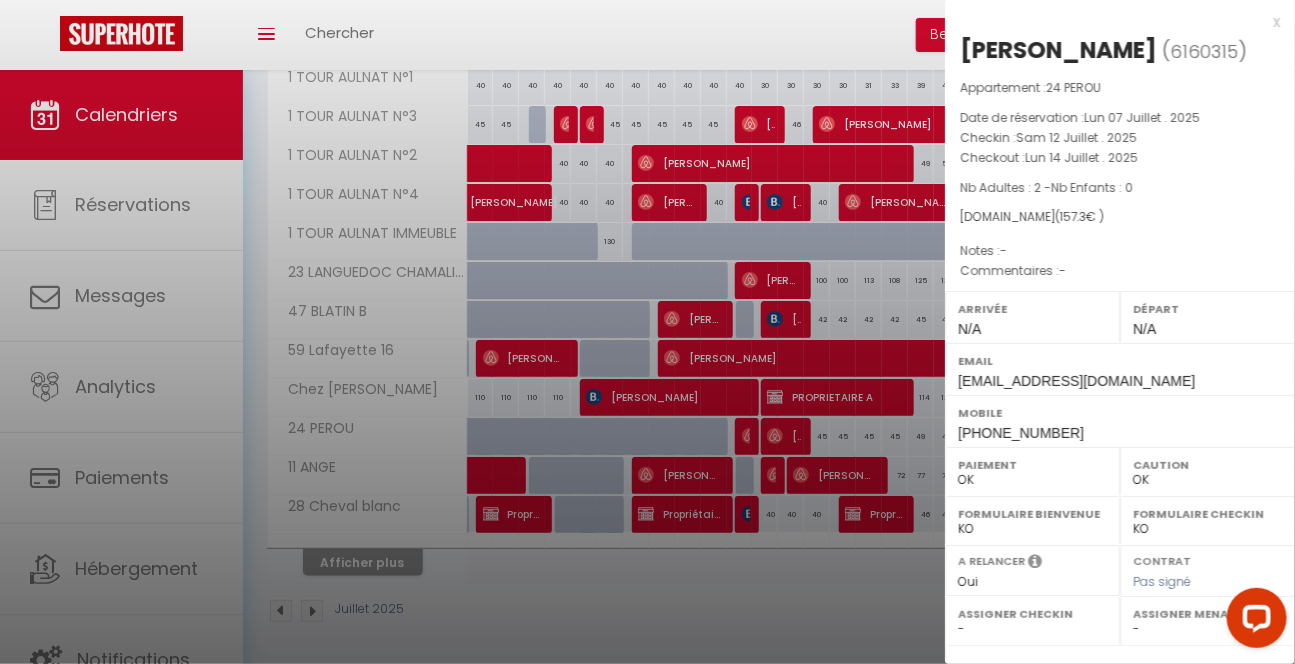 click at bounding box center (647, 332) 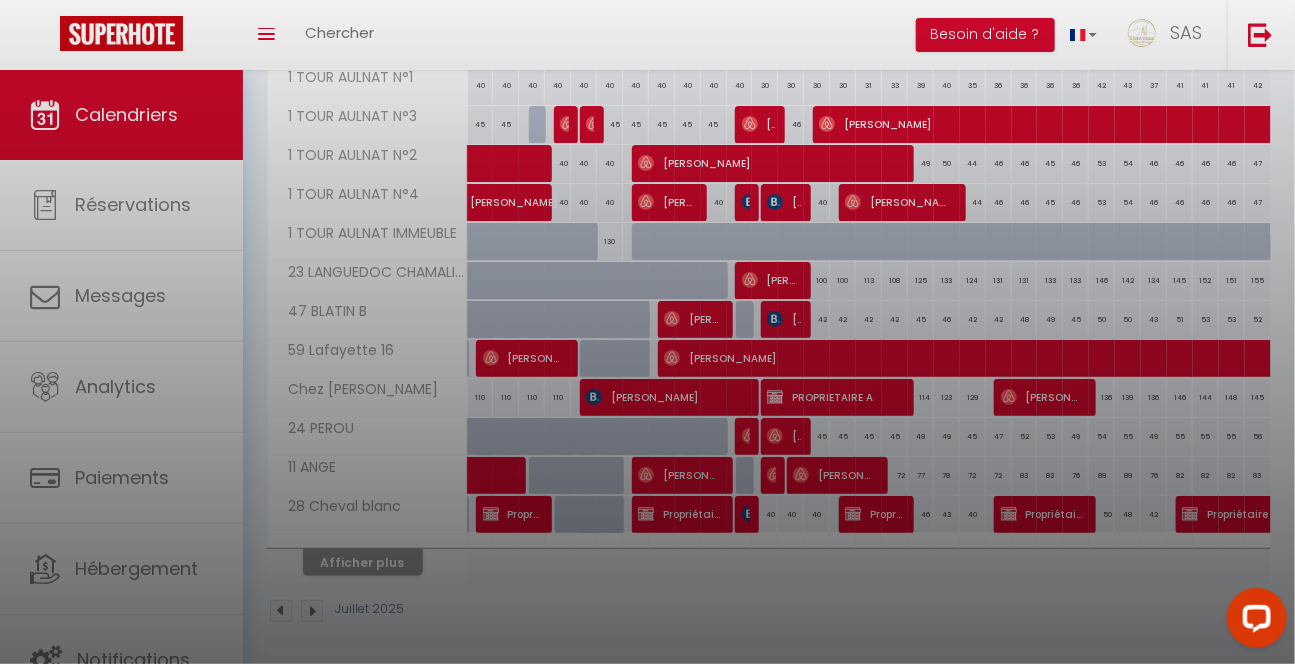 click at bounding box center [647, 332] 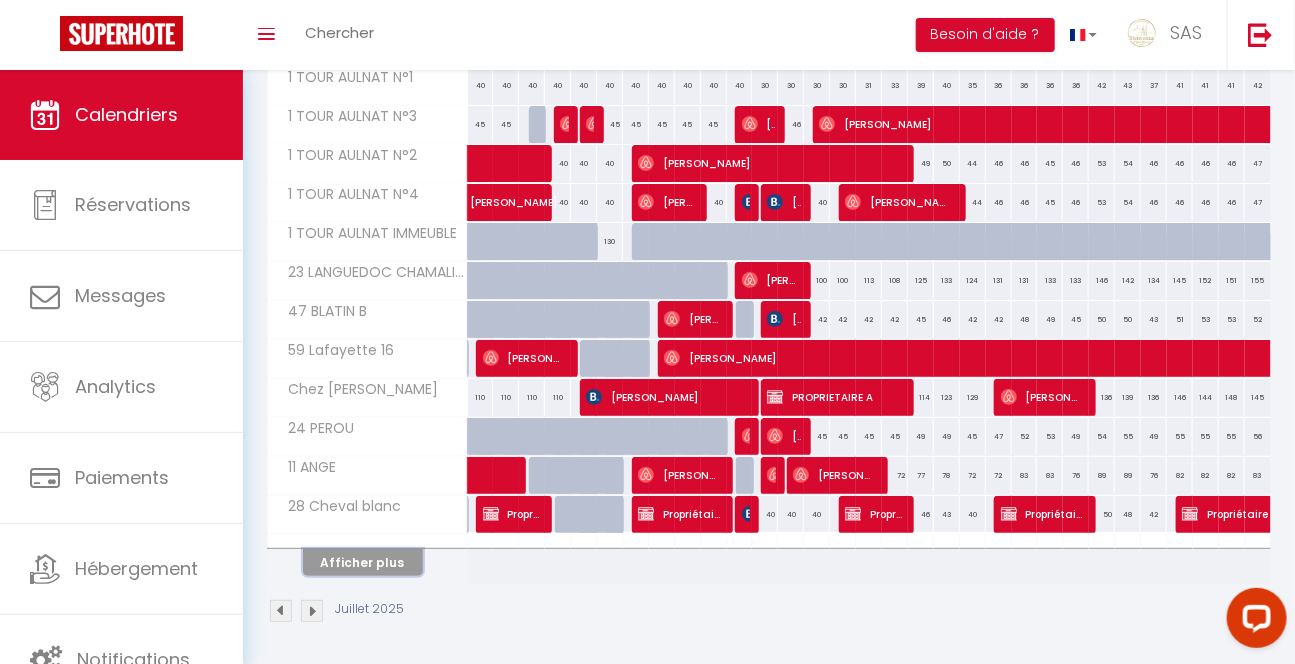 click on "Afficher plus" at bounding box center (363, 562) 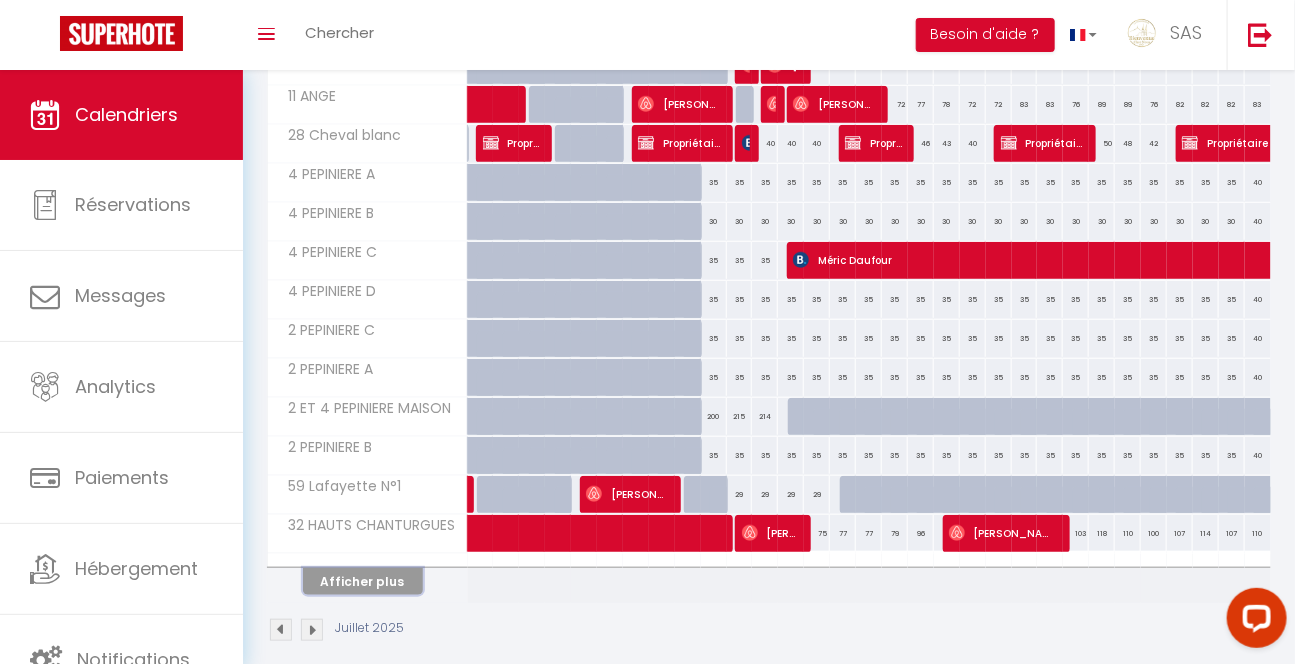 scroll, scrollTop: 6121, scrollLeft: 0, axis: vertical 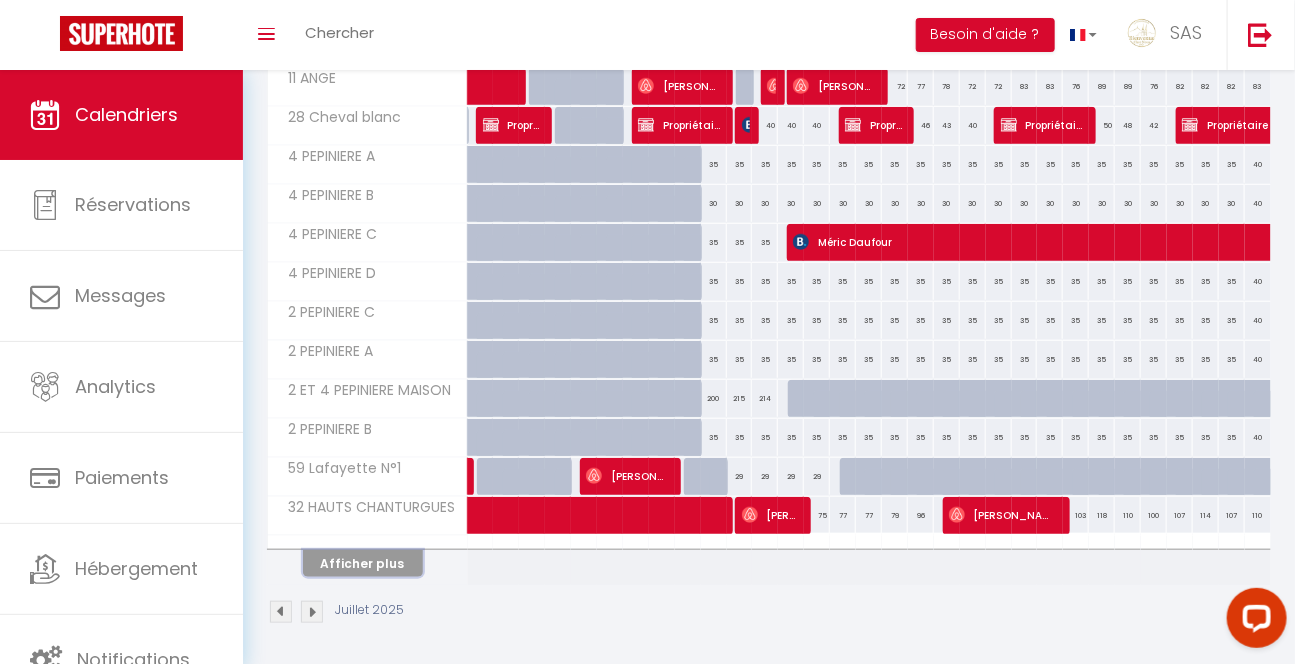 click on "Afficher plus" at bounding box center [363, 563] 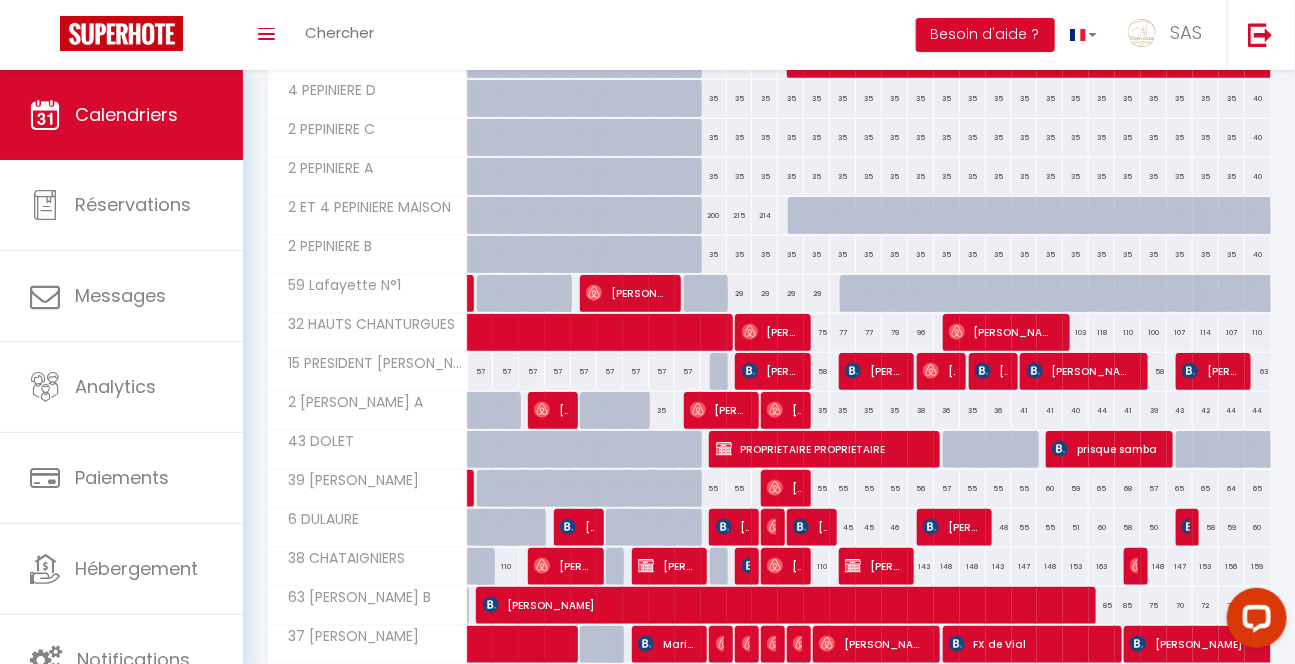 scroll, scrollTop: 6510, scrollLeft: 0, axis: vertical 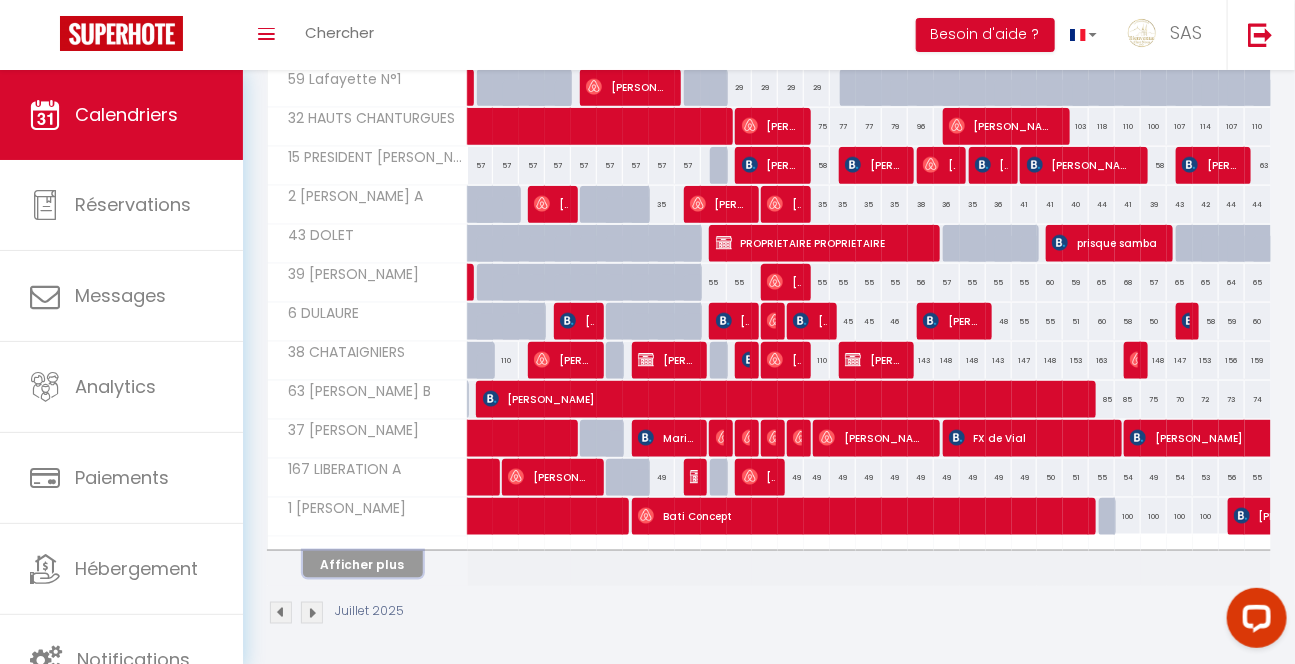click on "Afficher plus" at bounding box center (363, 564) 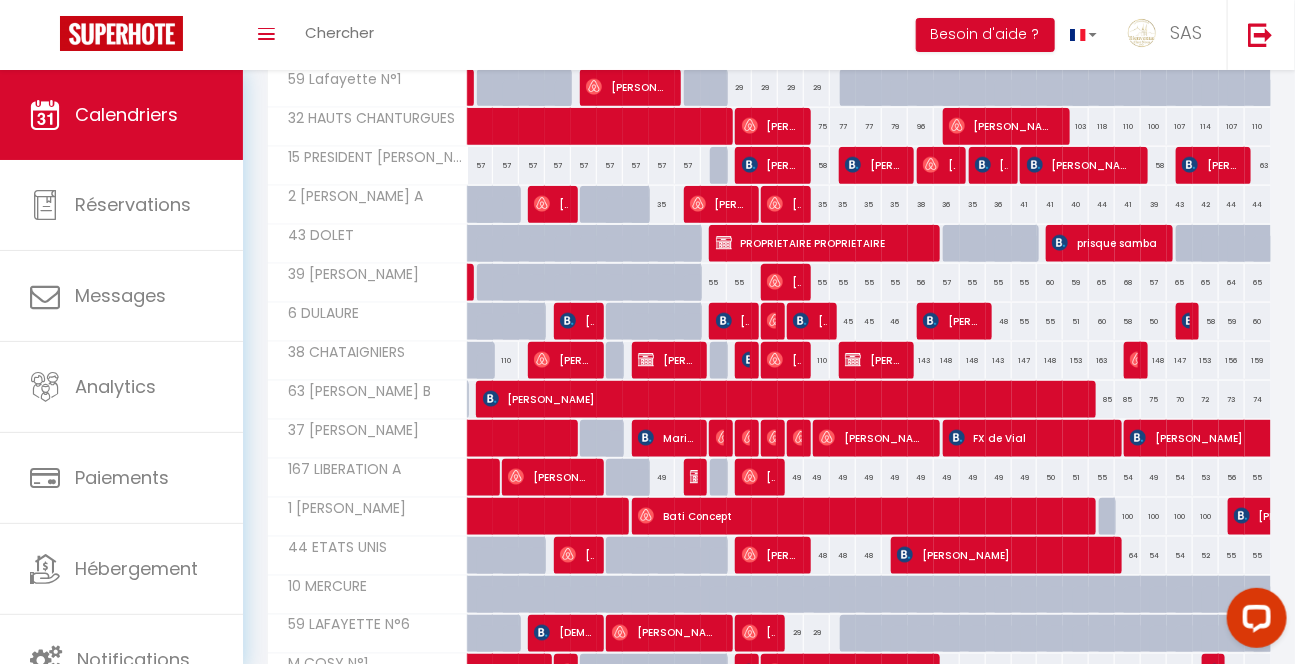 scroll, scrollTop: 6899, scrollLeft: 0, axis: vertical 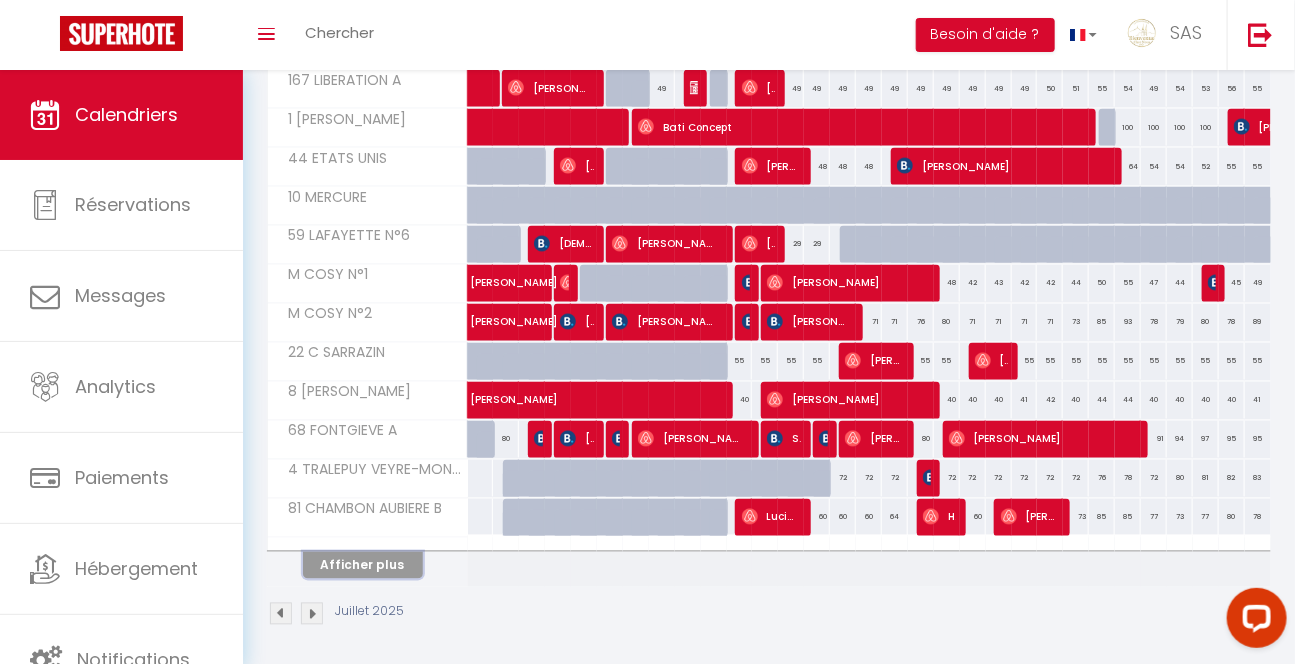 click on "Afficher plus" at bounding box center (363, 565) 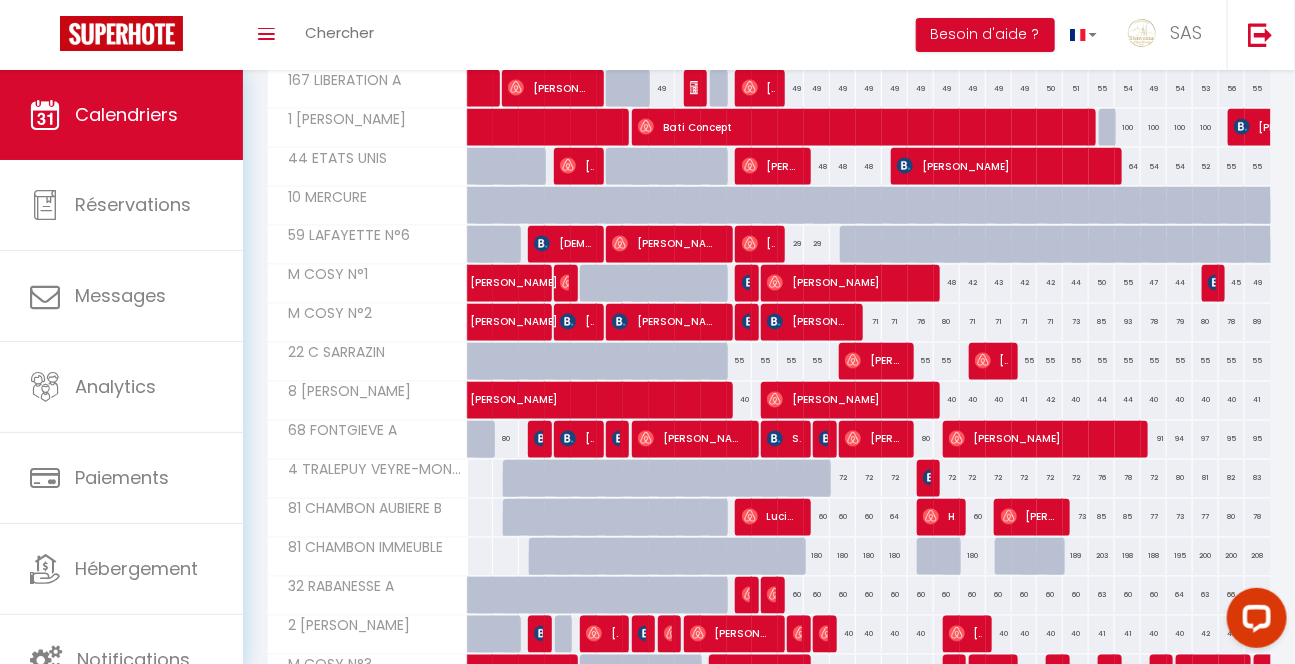 scroll, scrollTop: 7288, scrollLeft: 0, axis: vertical 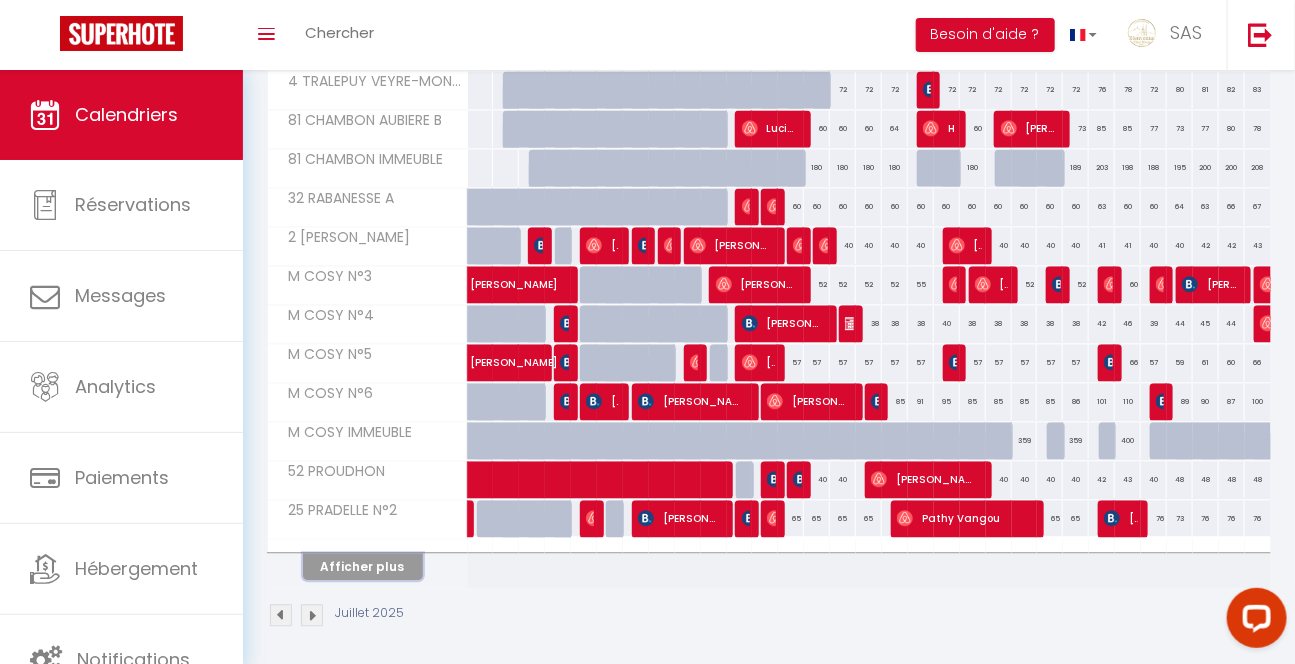 click on "Afficher plus" at bounding box center (363, 566) 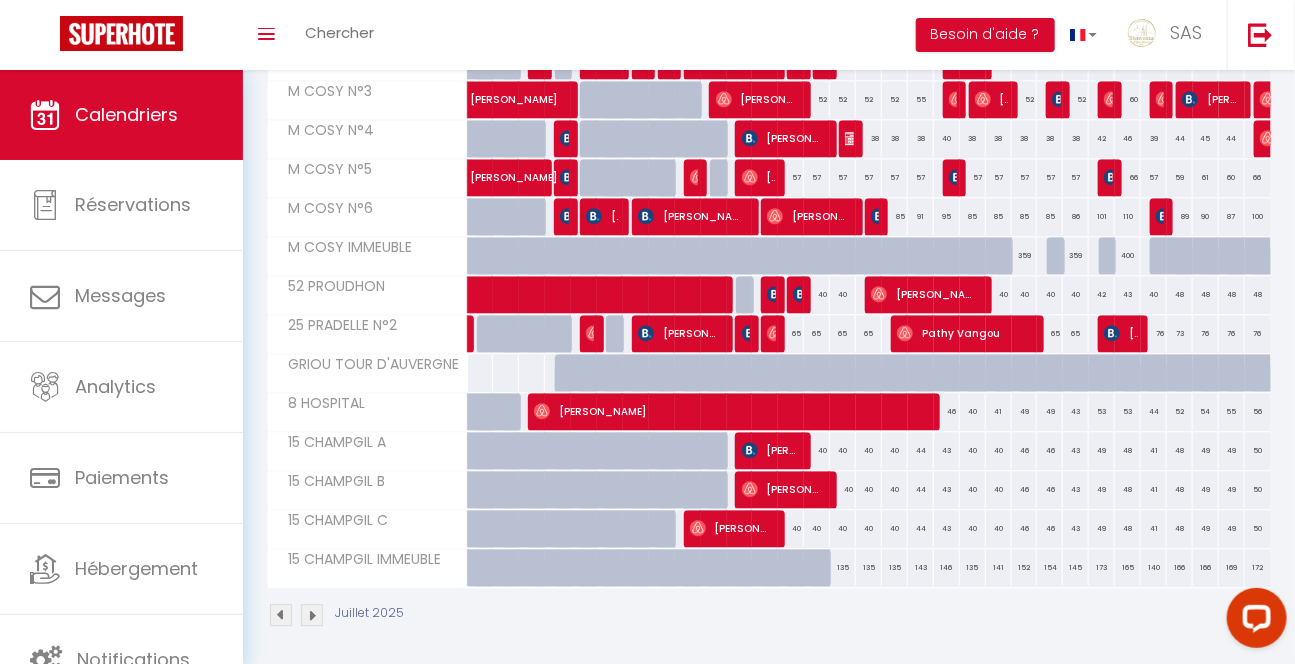 scroll, scrollTop: 0, scrollLeft: 0, axis: both 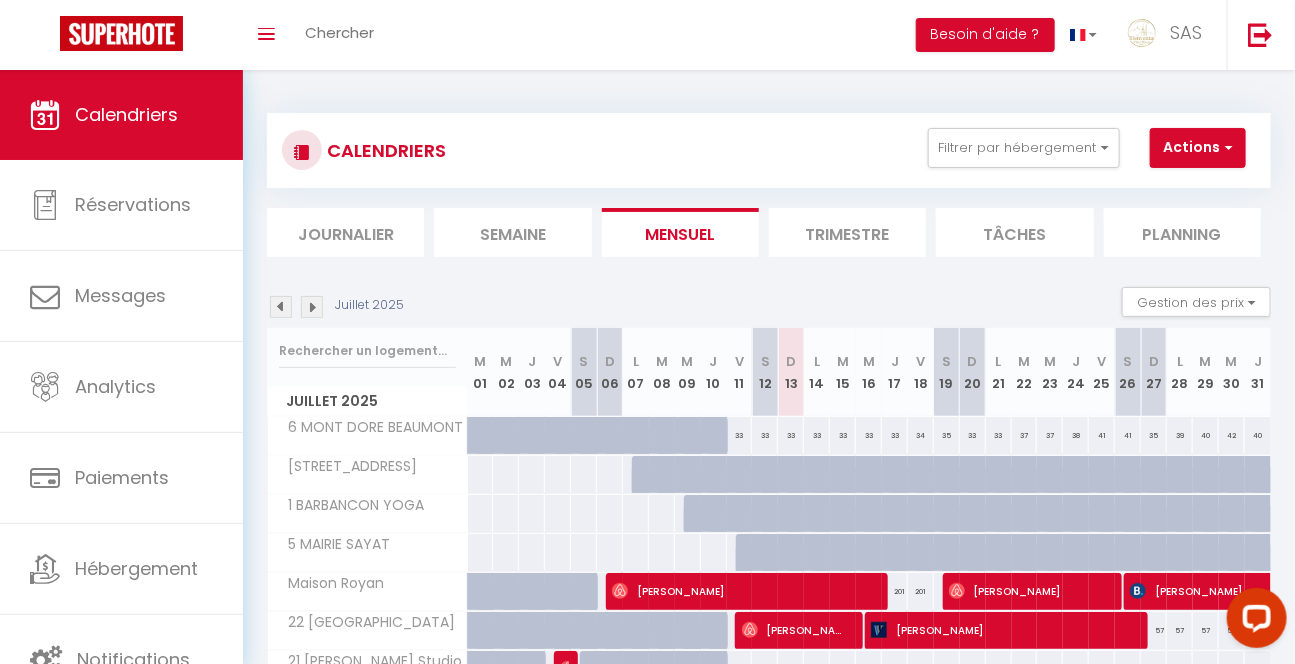 click on "Planning" at bounding box center (1182, 232) 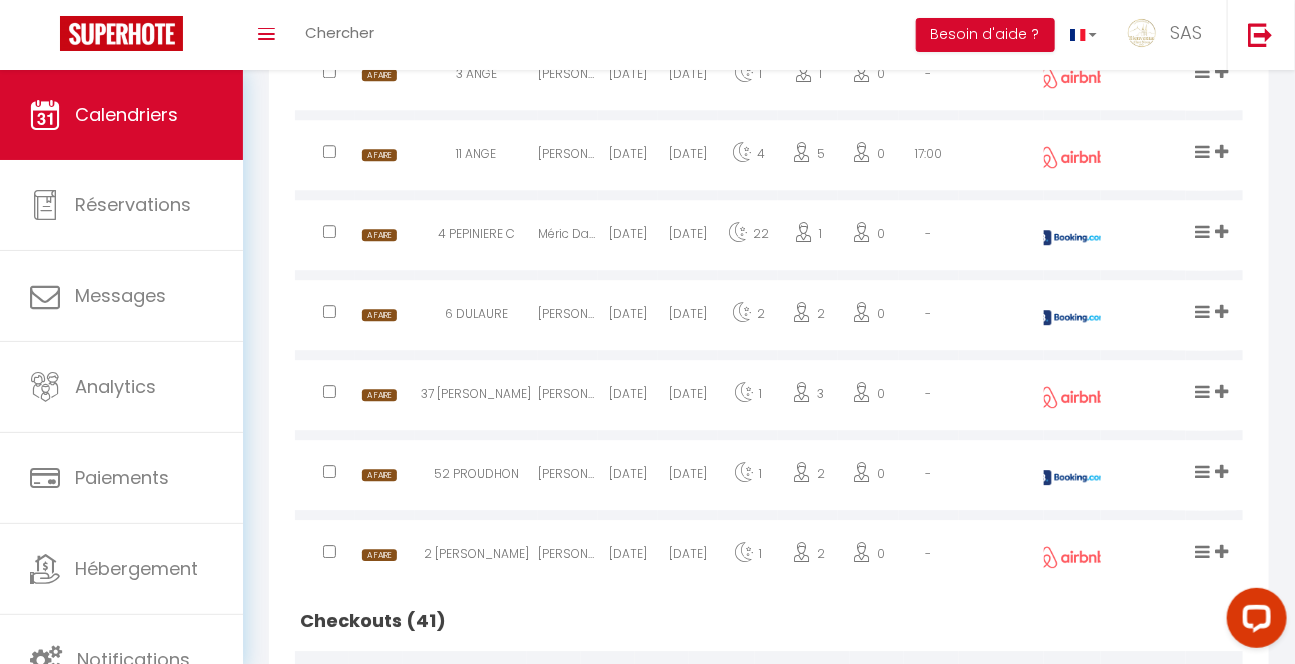 scroll, scrollTop: 2116, scrollLeft: 0, axis: vertical 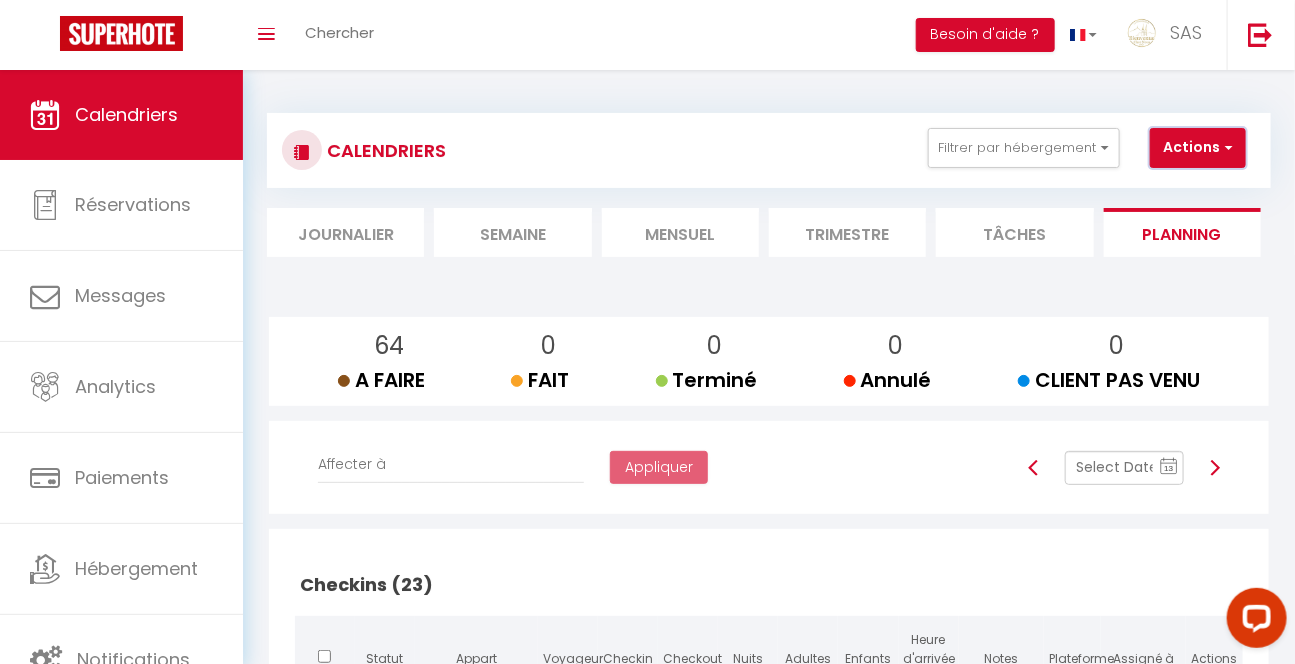 click on "Actions" at bounding box center (1198, 148) 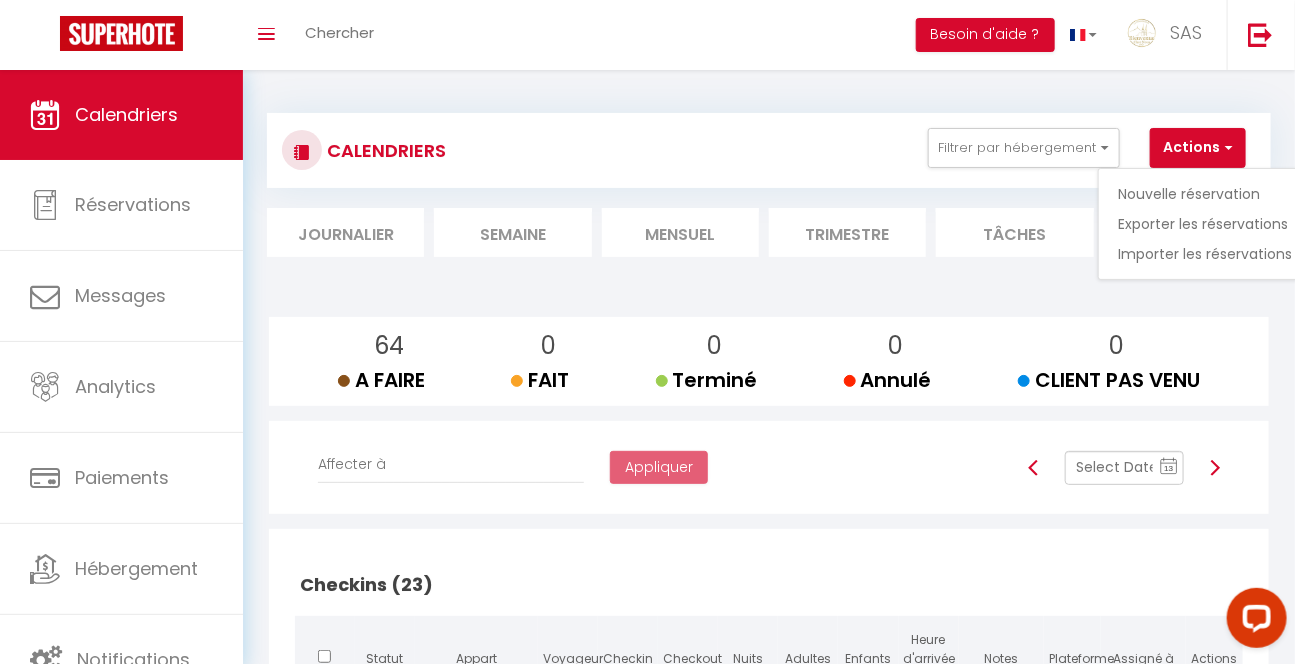 click at bounding box center (1124, 468) 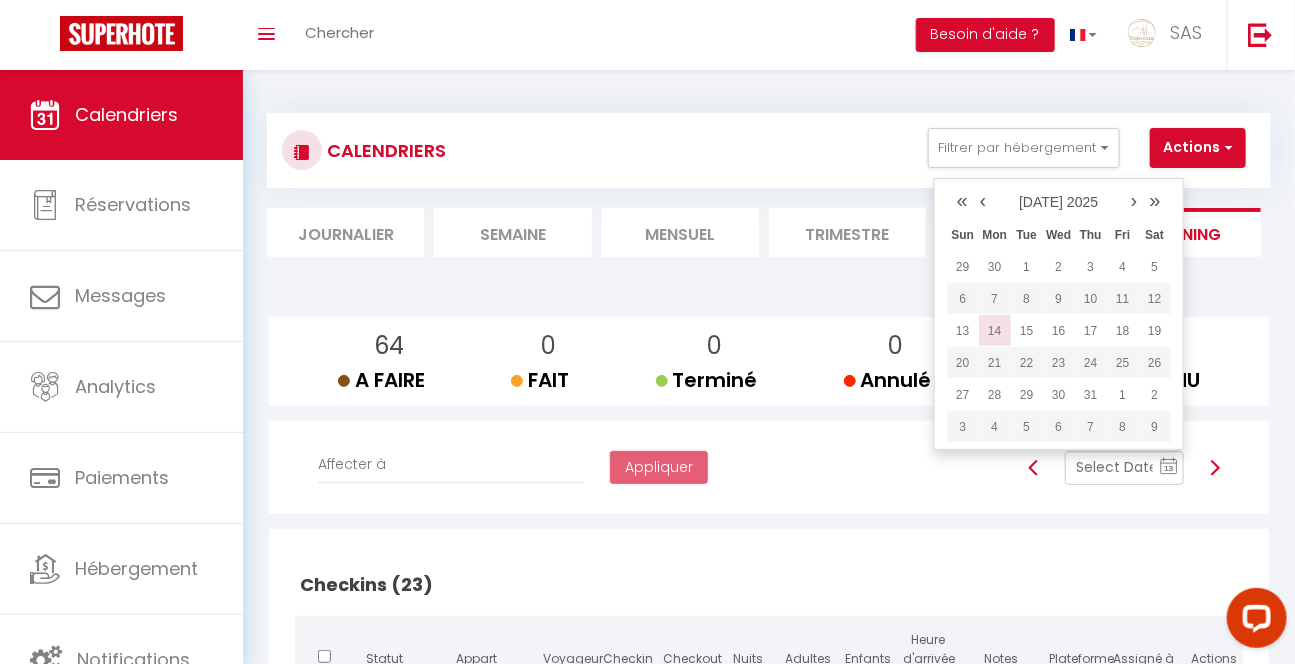 click on "14" at bounding box center [995, 331] 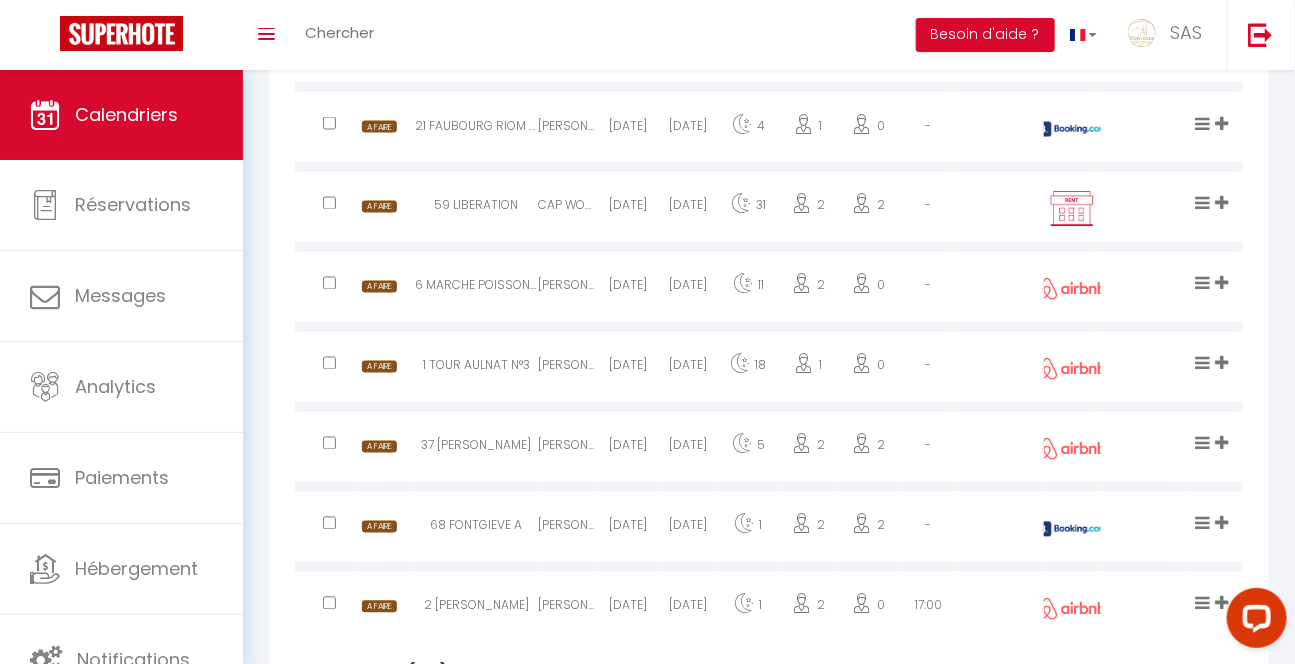 scroll, scrollTop: 1531, scrollLeft: 0, axis: vertical 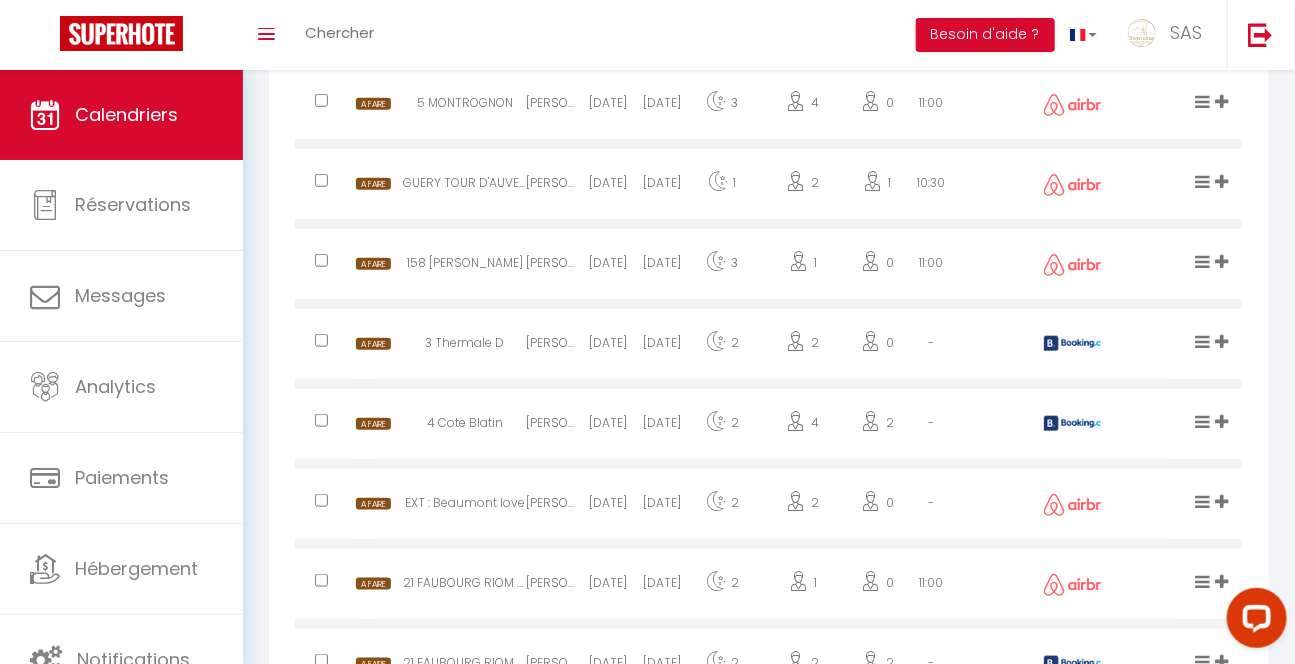 click on "21 FAUBOURG RIOM N°4" at bounding box center (464, 586) 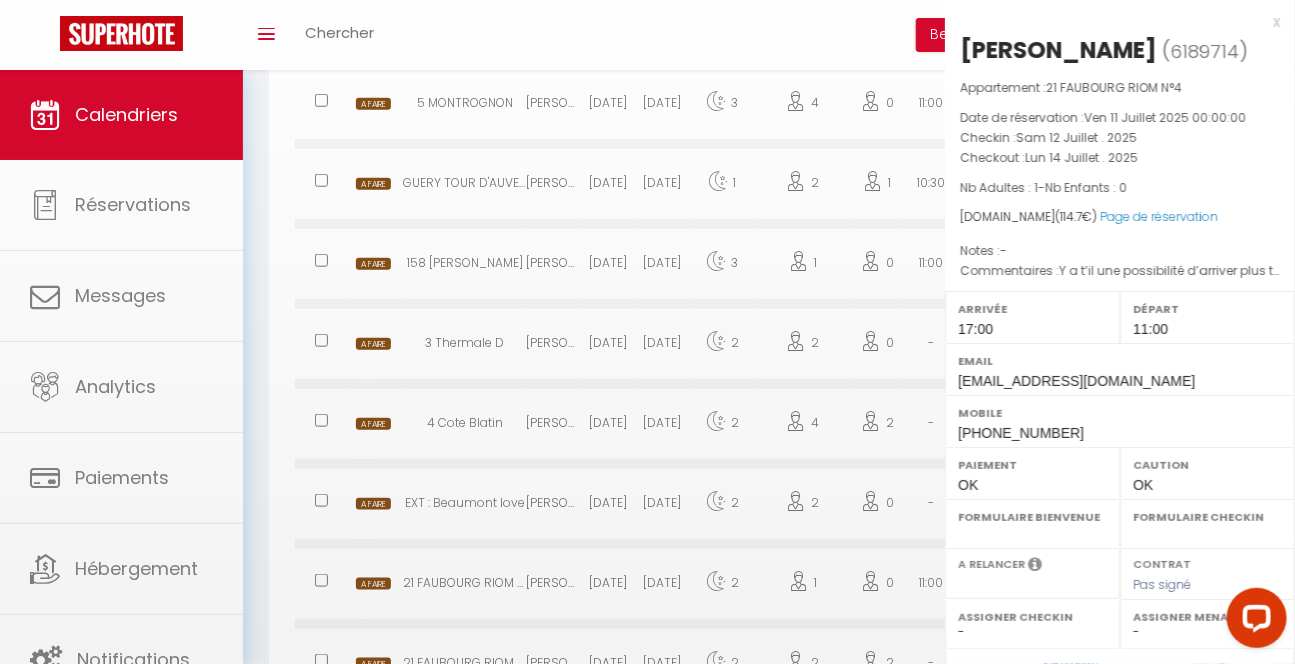 select on "1" 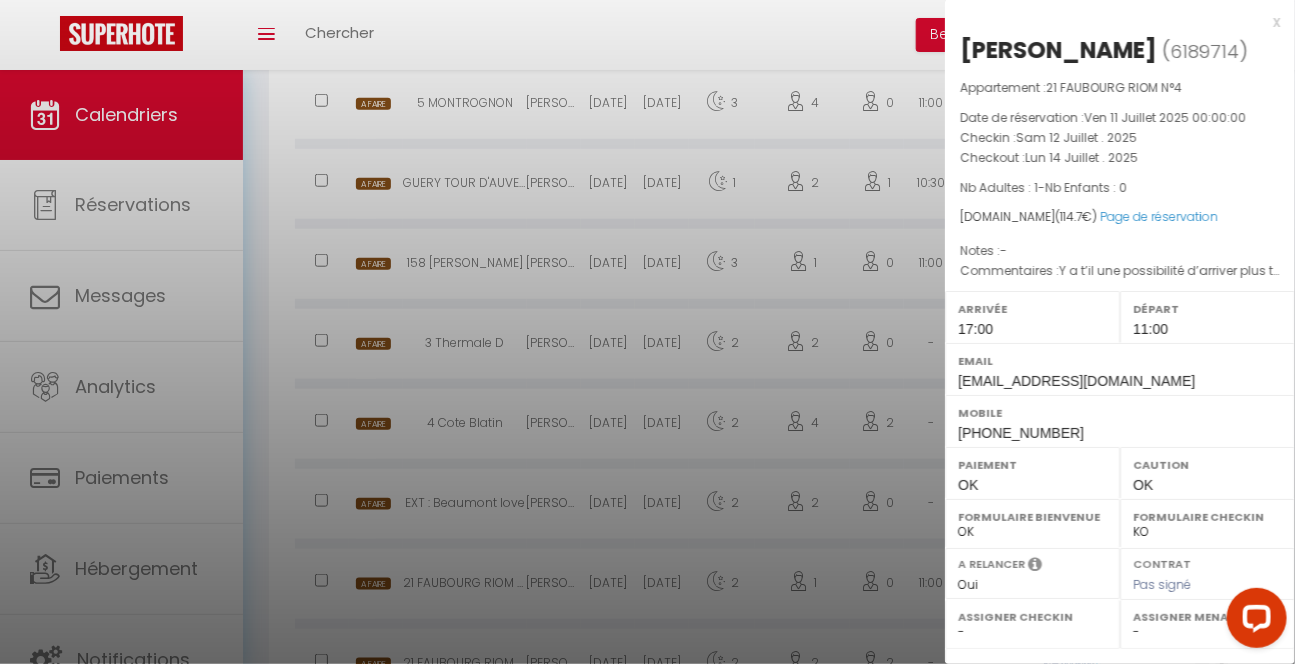 click at bounding box center [647, 332] 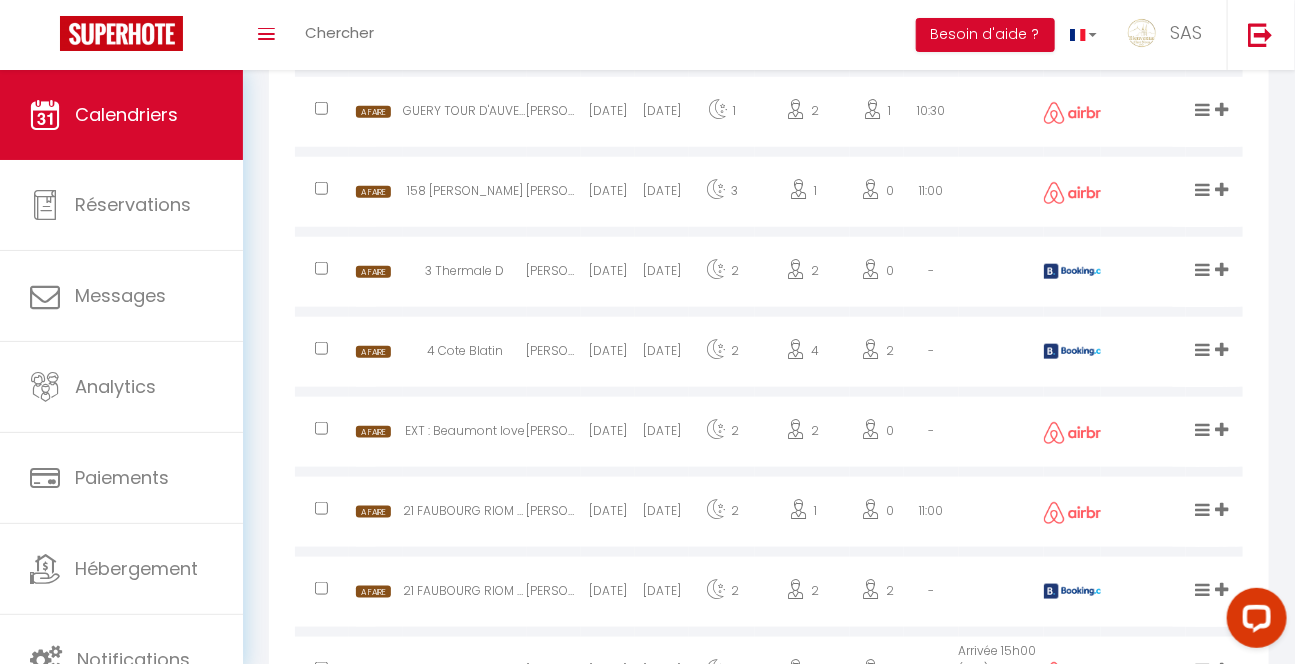 scroll, scrollTop: 3522, scrollLeft: 0, axis: vertical 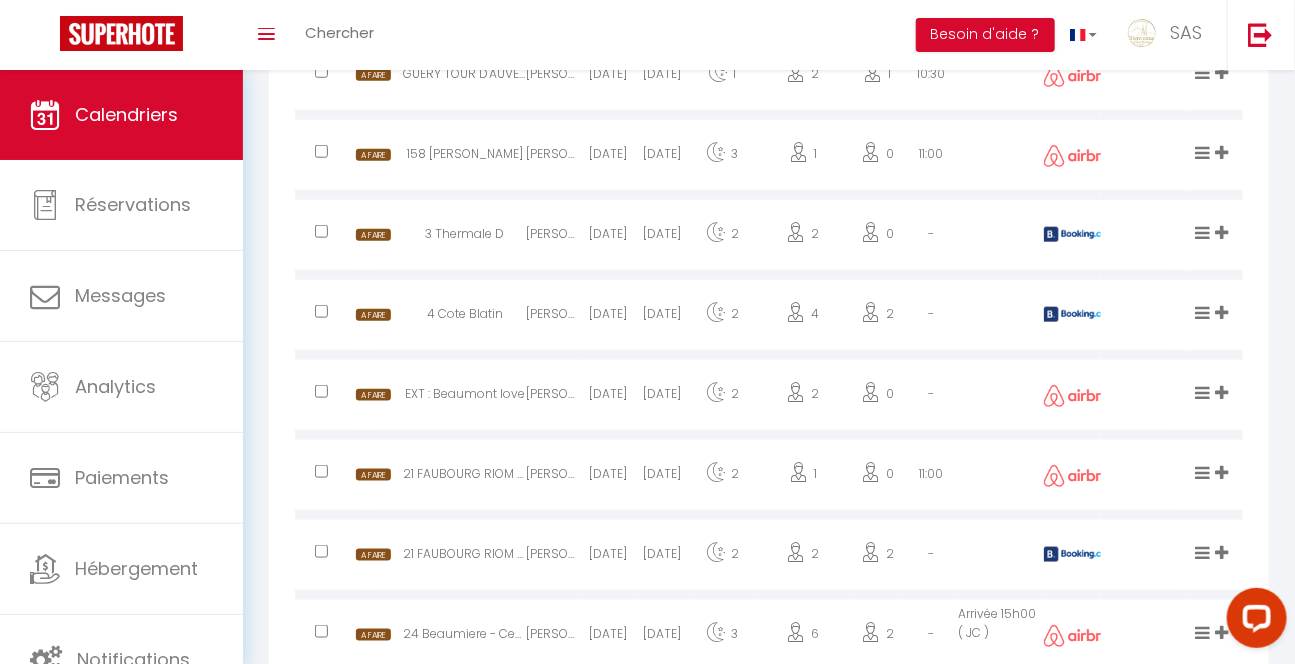 click on "21 FAUBOURG RIOM N°6" at bounding box center [464, 557] 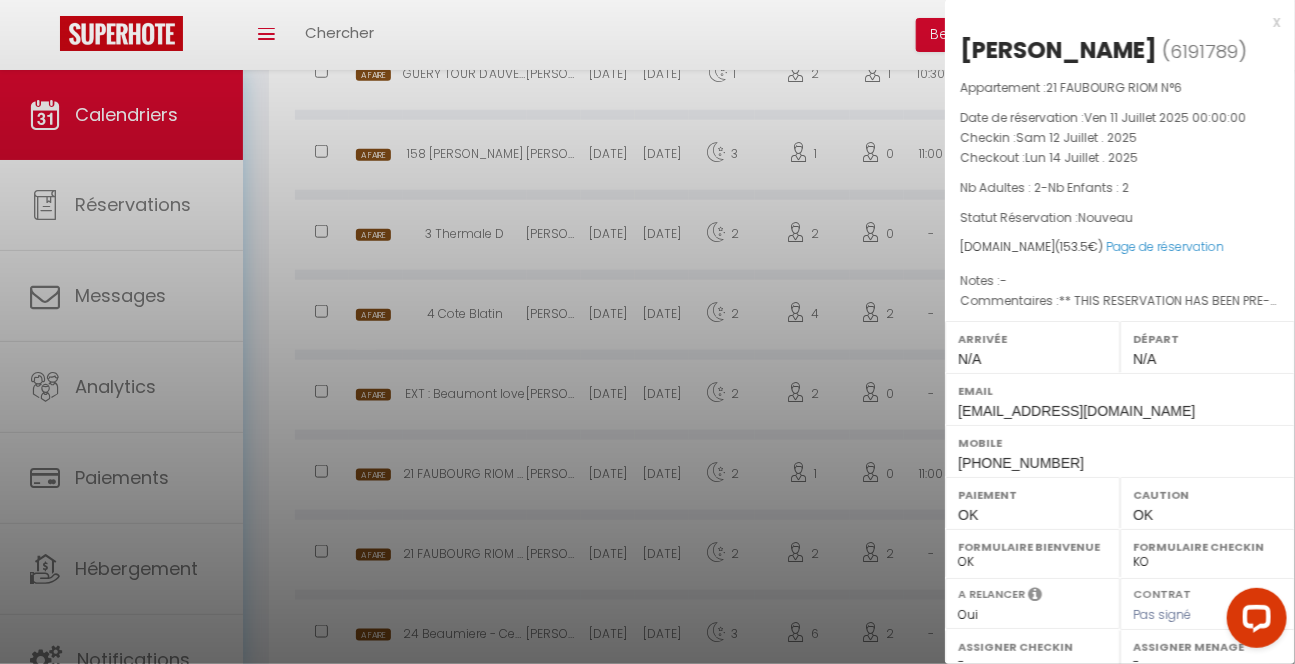 click at bounding box center [647, 332] 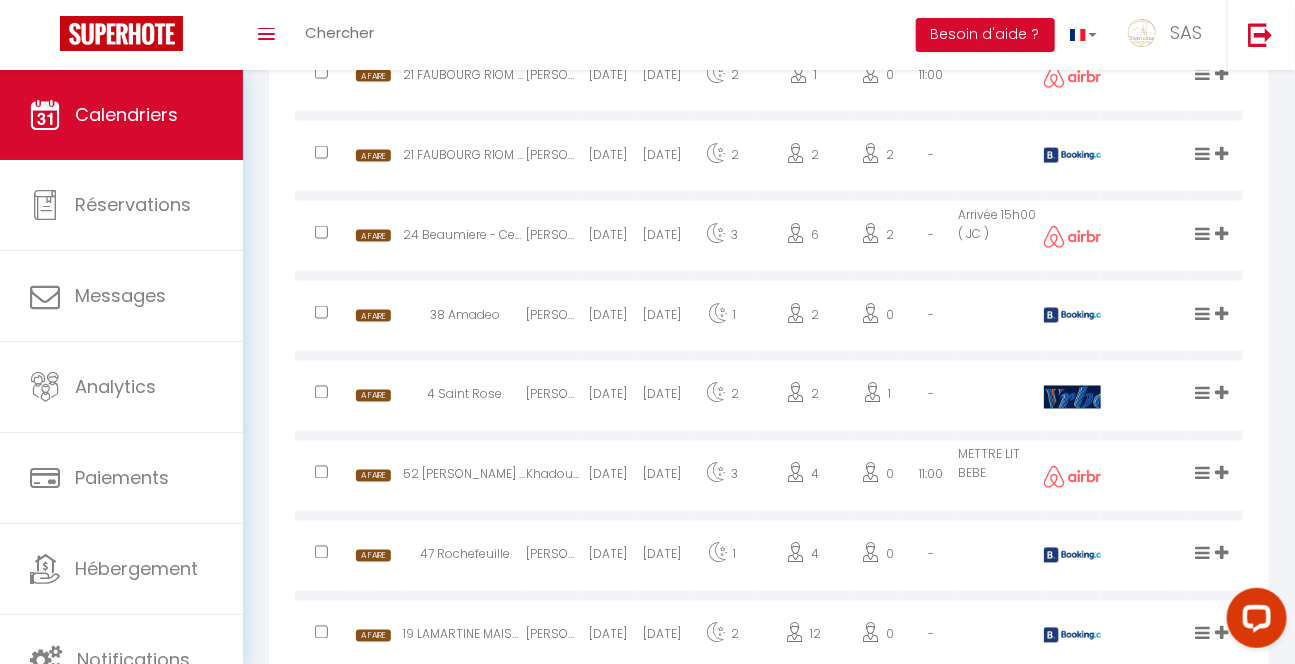 scroll, scrollTop: 3922, scrollLeft: 0, axis: vertical 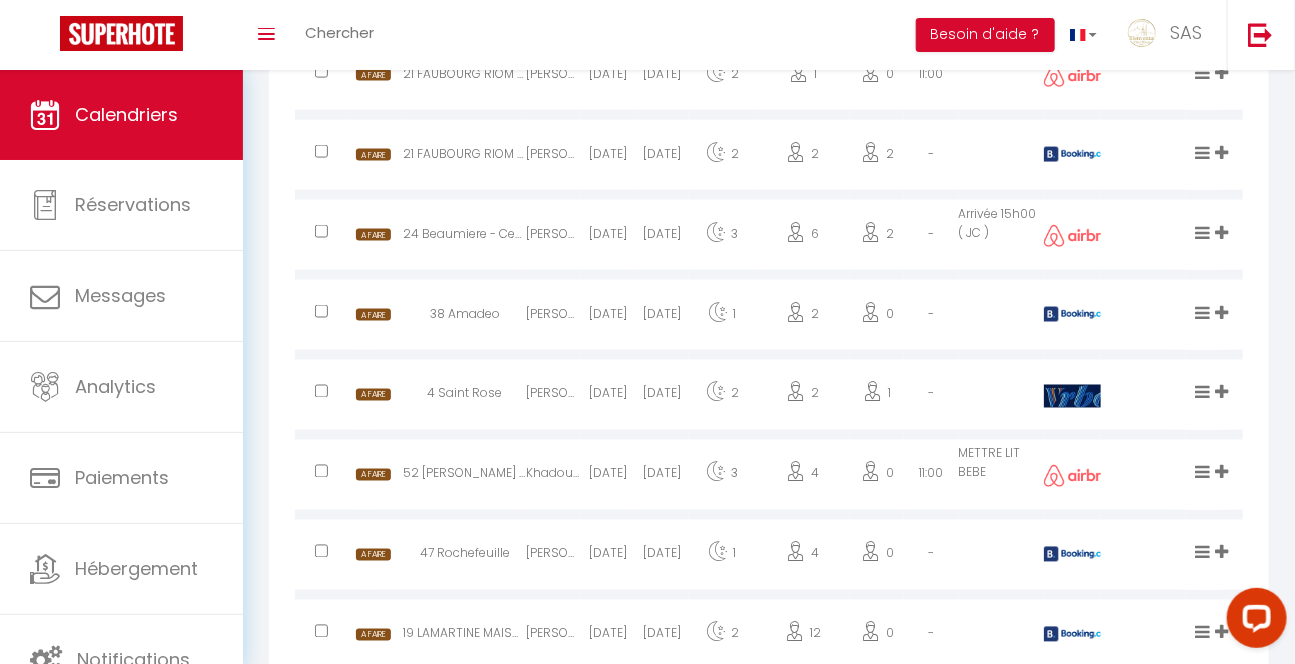 click on "52 [PERSON_NAME] ET [PERSON_NAME] ·" at bounding box center [464, 477] 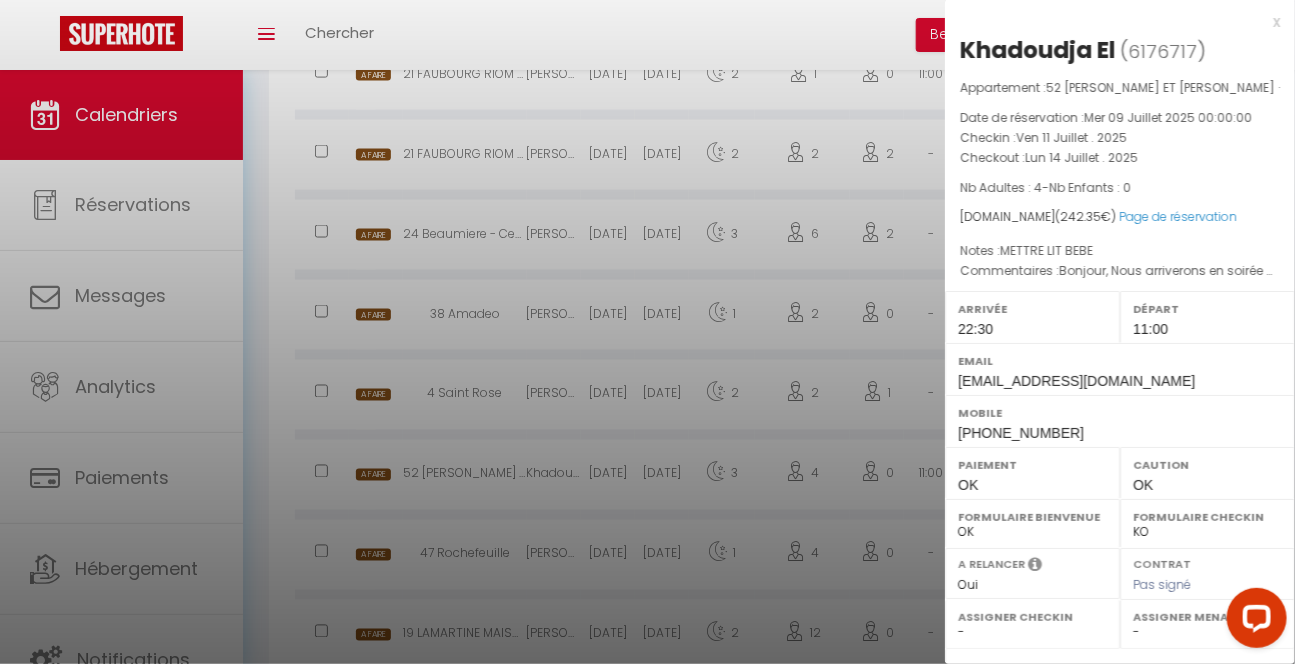 click at bounding box center [647, 332] 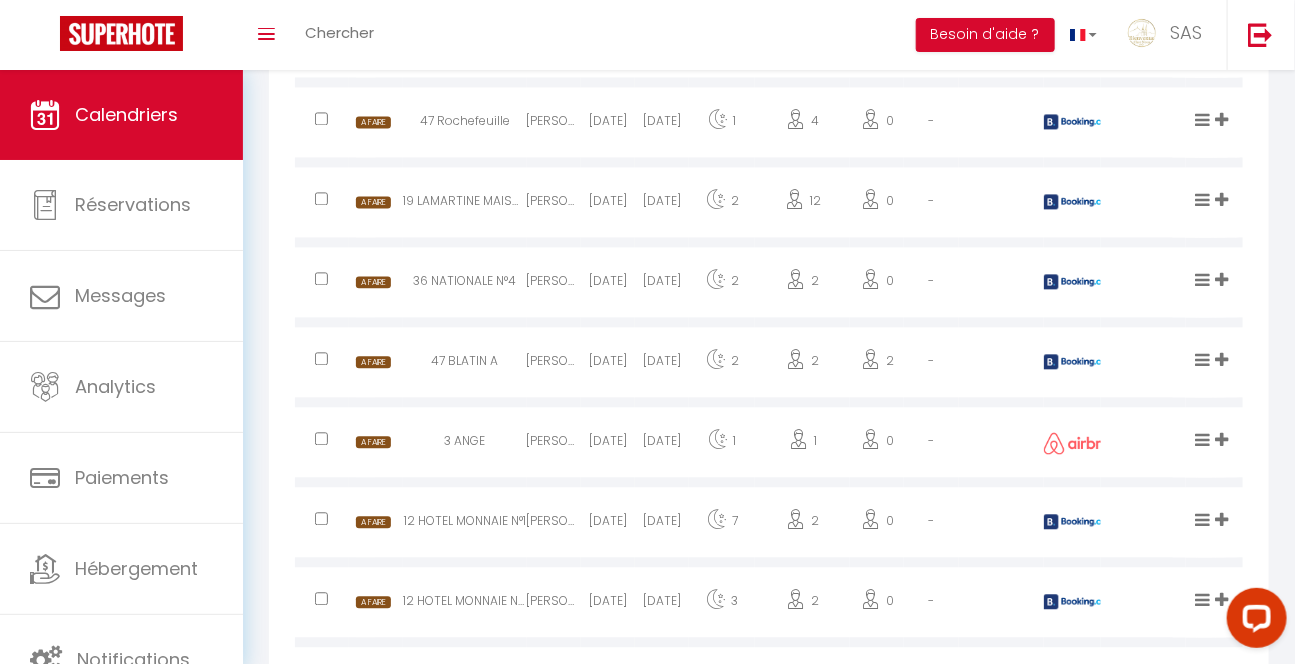 scroll, scrollTop: 4358, scrollLeft: 0, axis: vertical 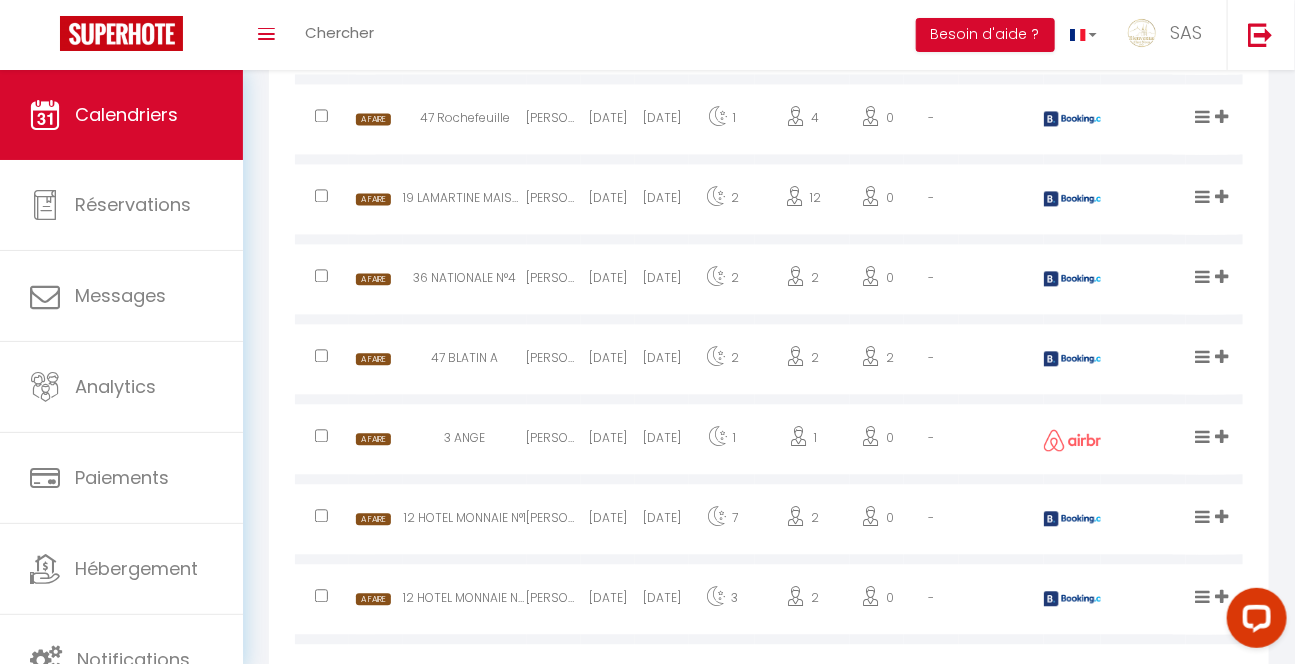 click on "12 HOTEL MONNAIE N°1" at bounding box center (464, 521) 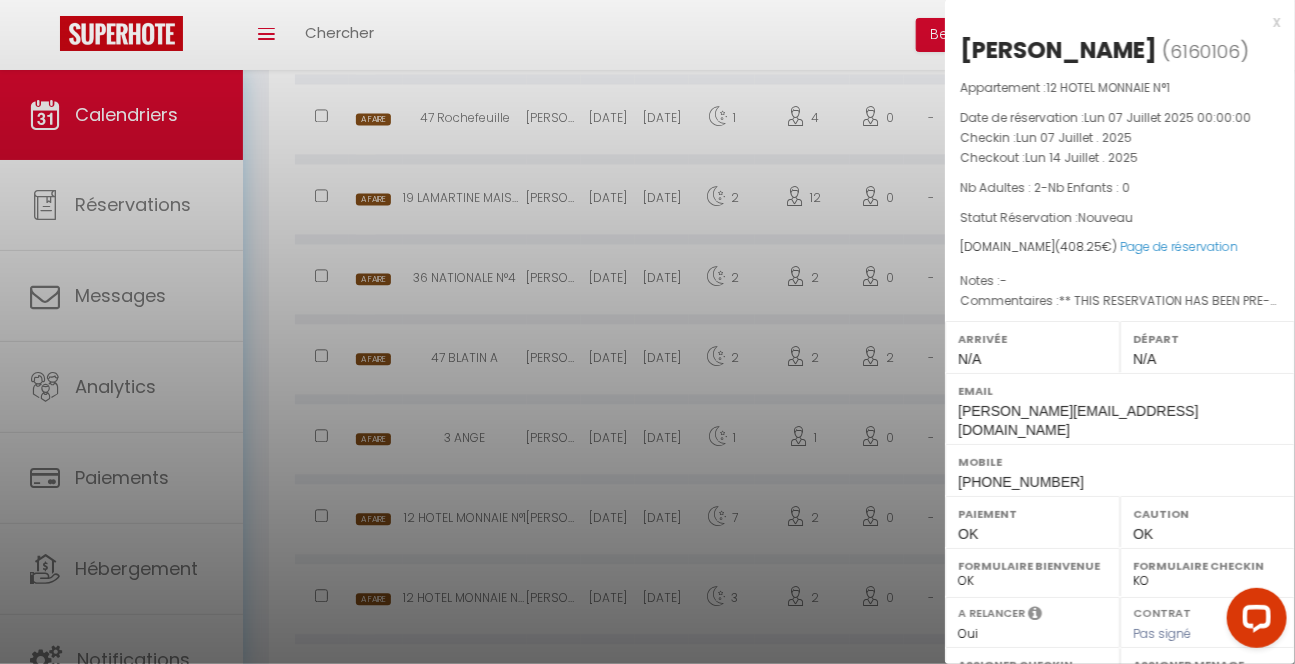 click at bounding box center [647, 332] 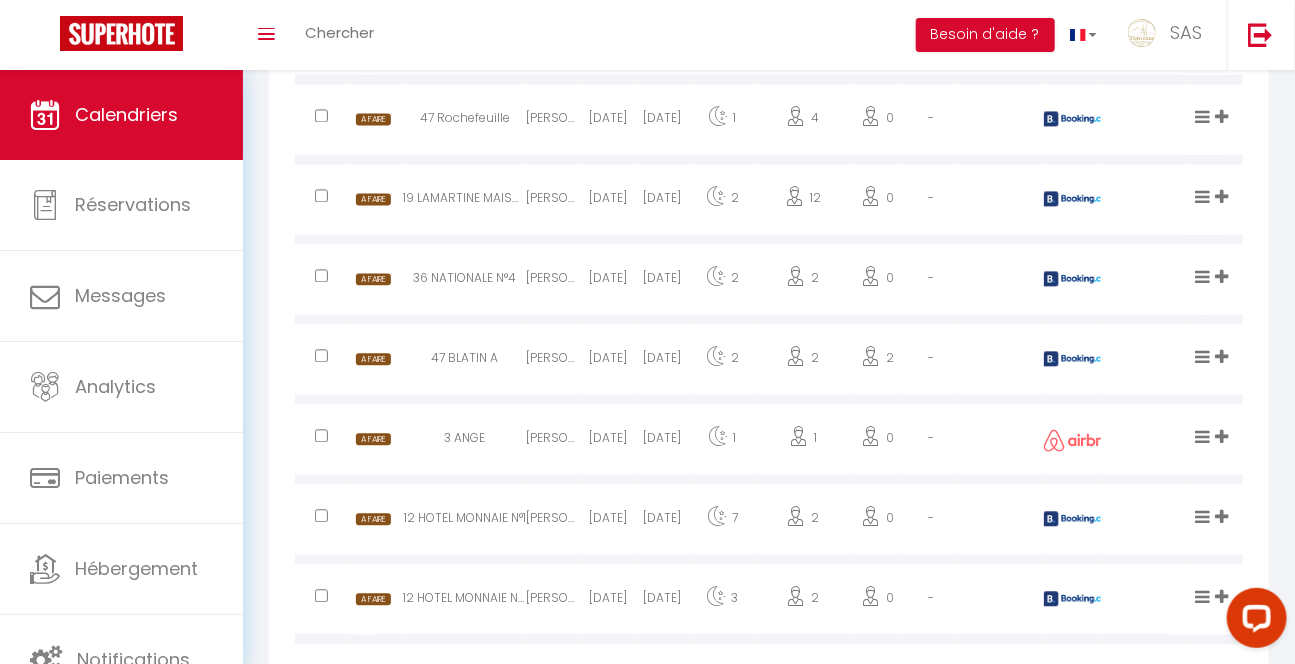 click on "12 HOTEL MONNAIE N°5" at bounding box center (464, 601) 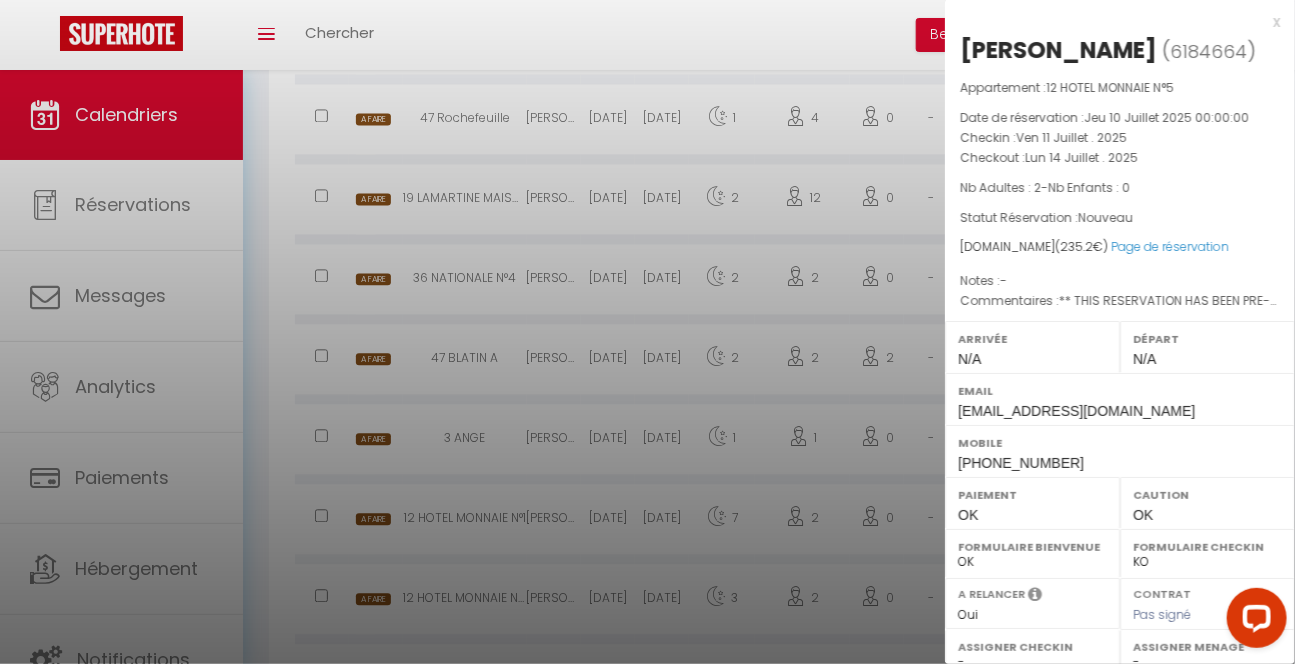 click at bounding box center [647, 332] 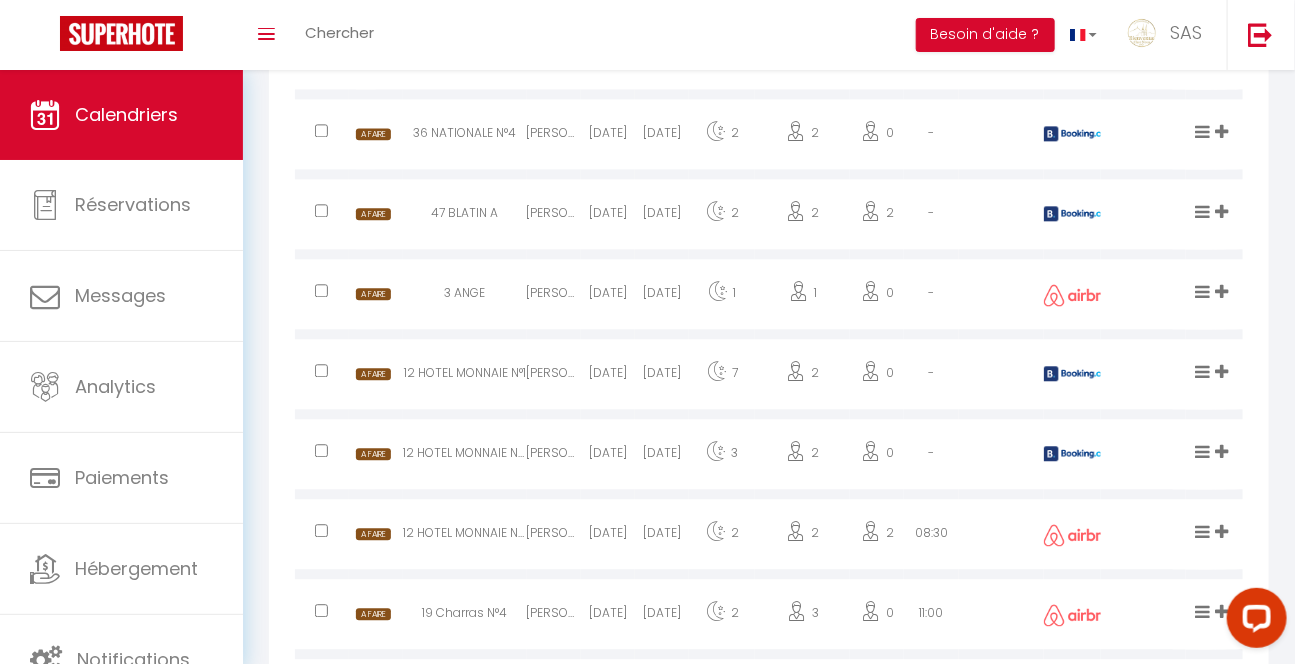 scroll, scrollTop: 4504, scrollLeft: 0, axis: vertical 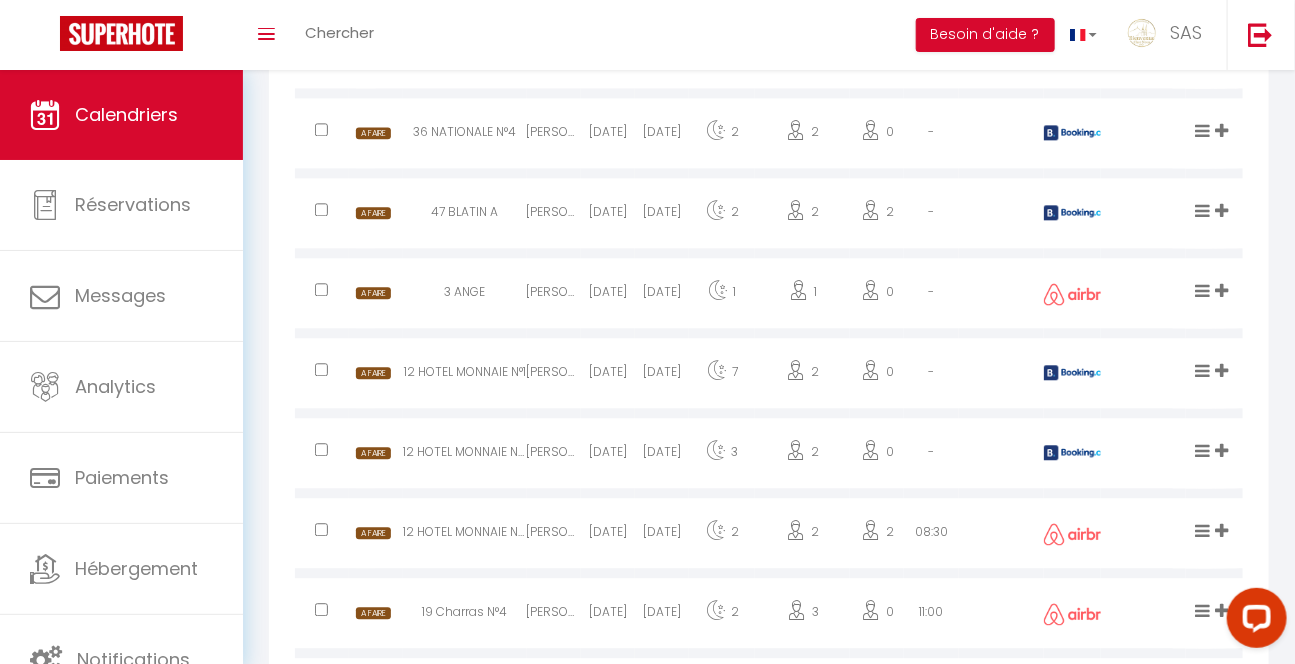 click on "12 HOTEL MONNAIE N°6" at bounding box center [464, 535] 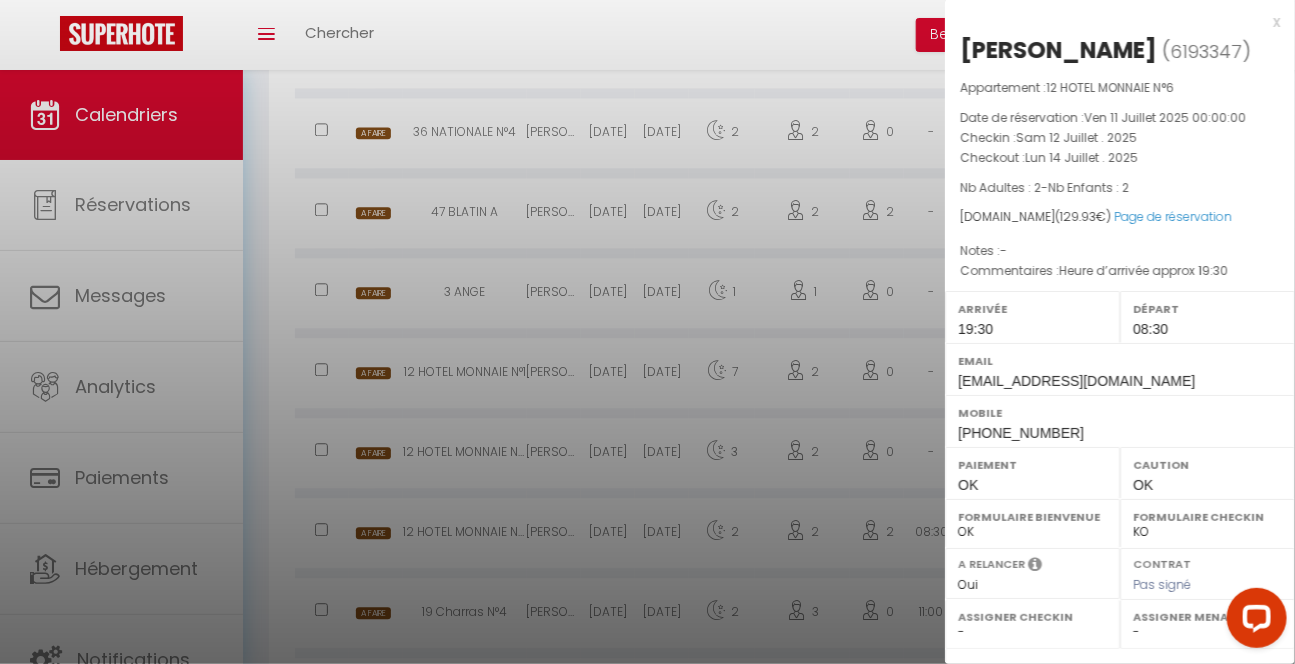 click at bounding box center (647, 332) 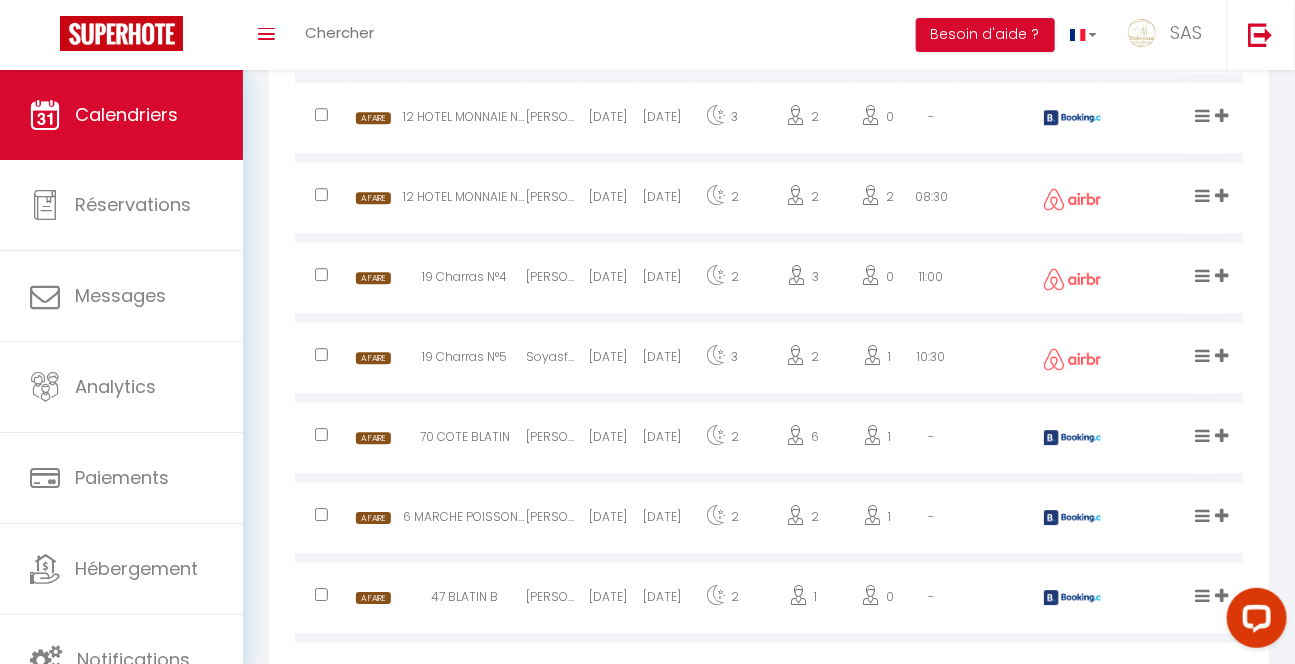 scroll, scrollTop: 4867, scrollLeft: 0, axis: vertical 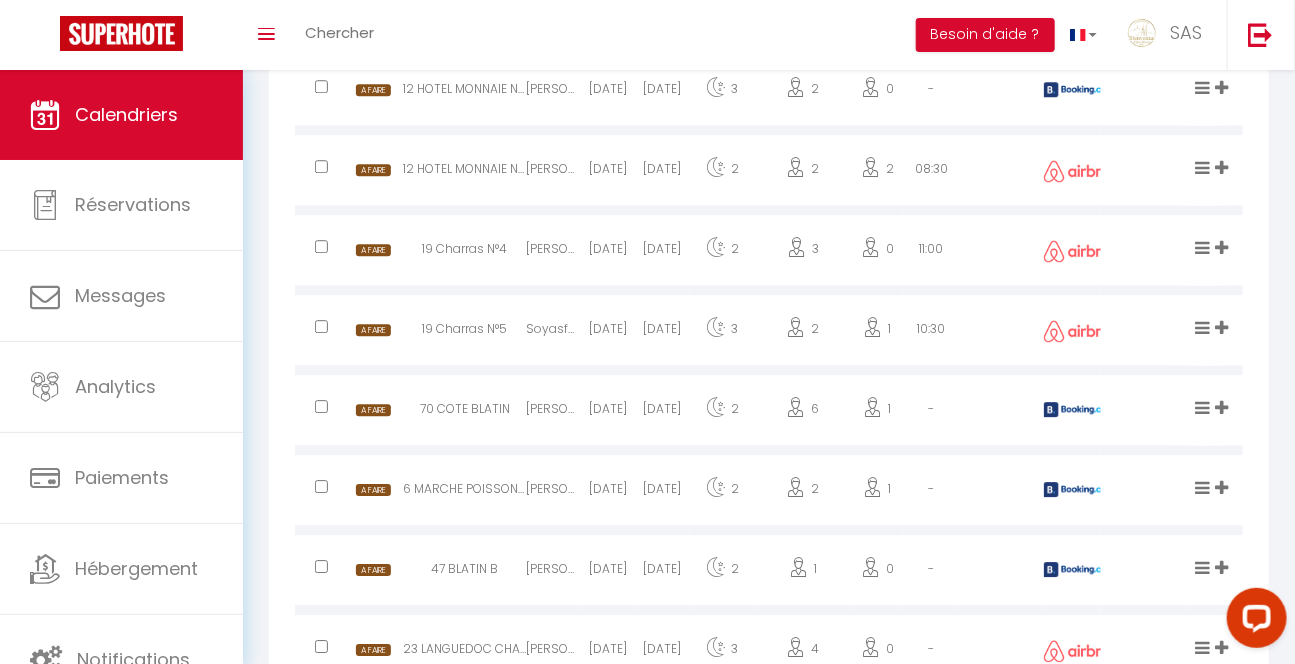 click on "6 MARCHE POISSONS B" at bounding box center (464, 492) 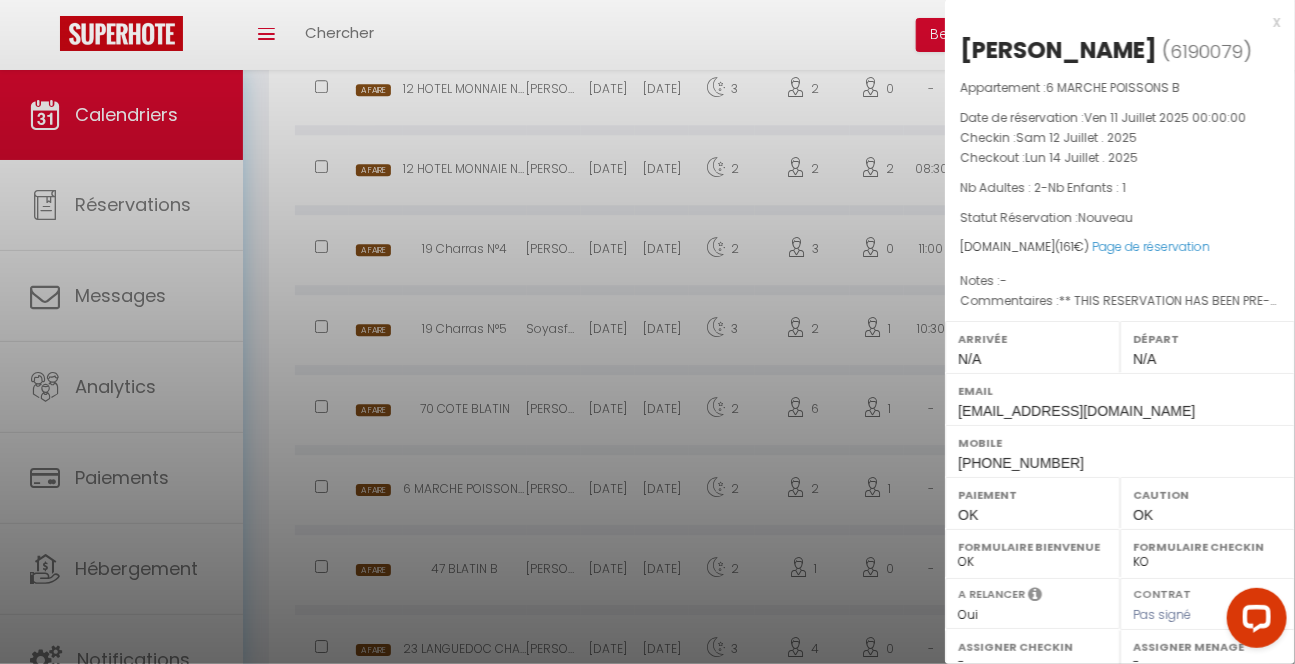 click at bounding box center [647, 332] 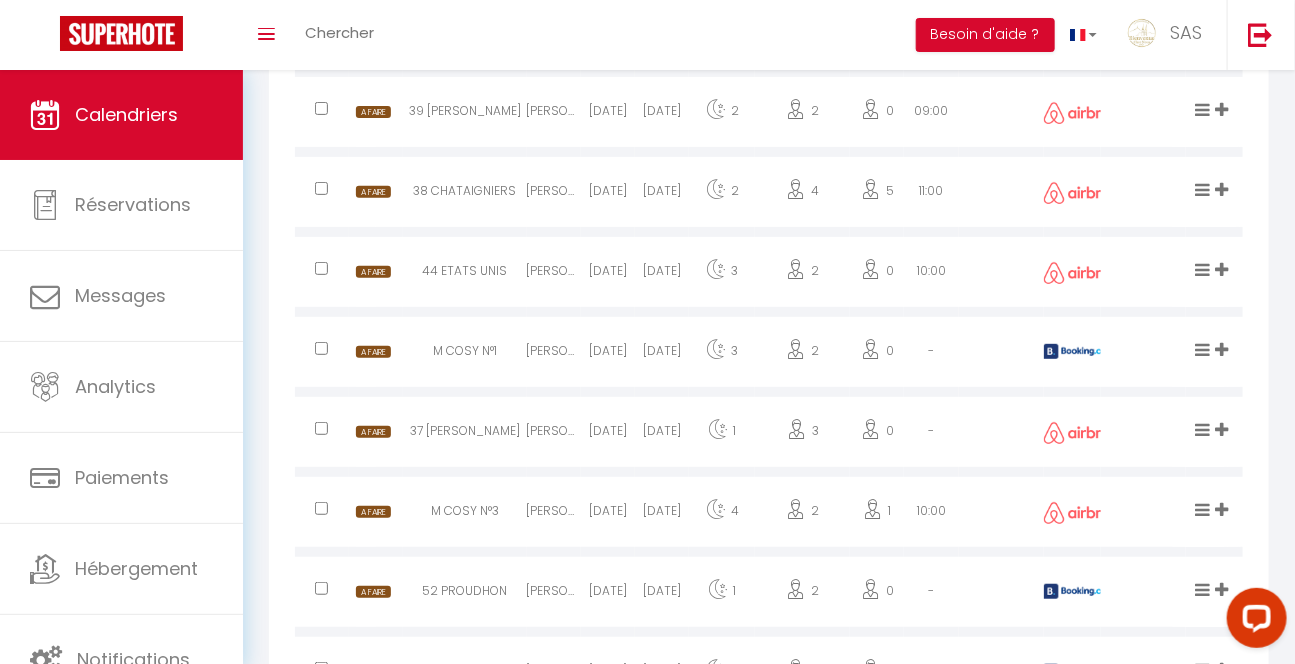 scroll, scrollTop: 5922, scrollLeft: 0, axis: vertical 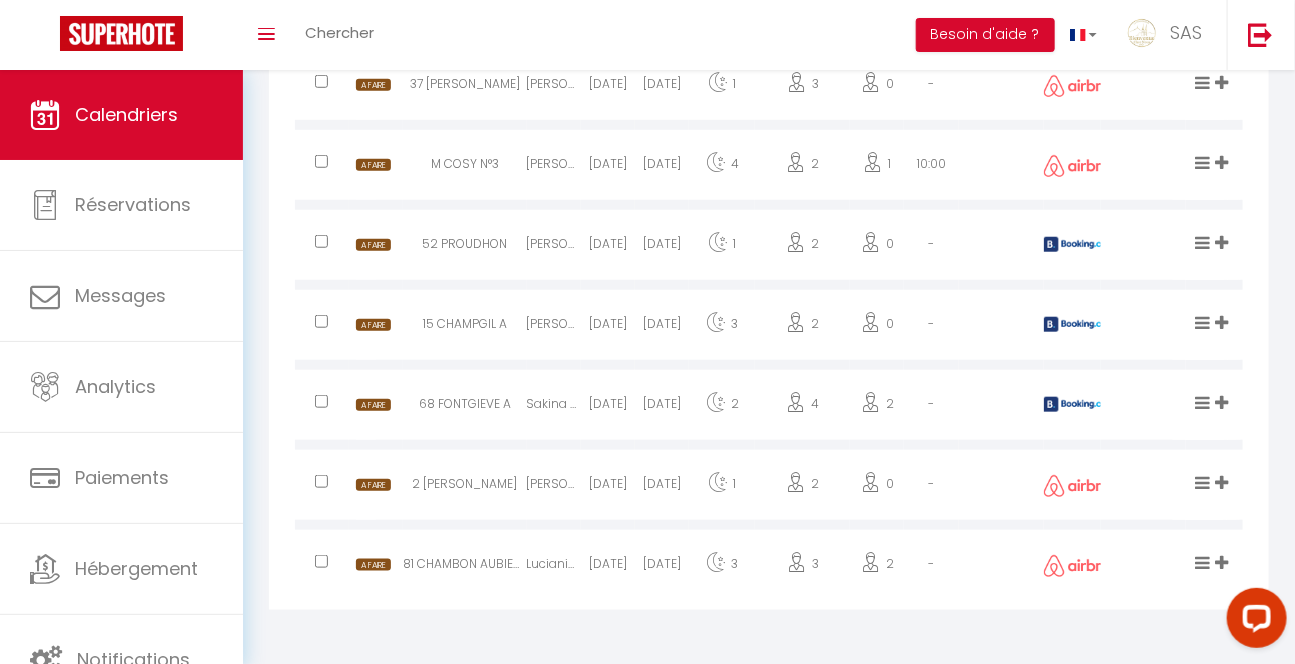 click on "81 CHAMBON AUBIERE B" at bounding box center [464, 567] 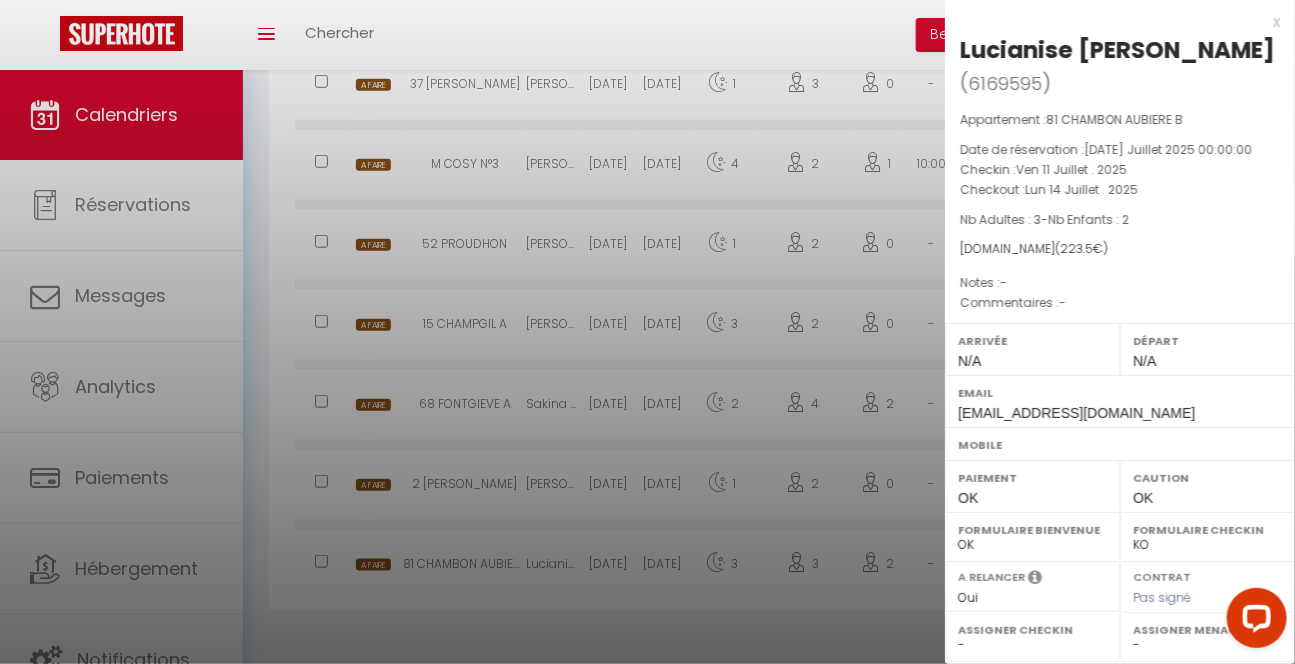 click at bounding box center (647, 332) 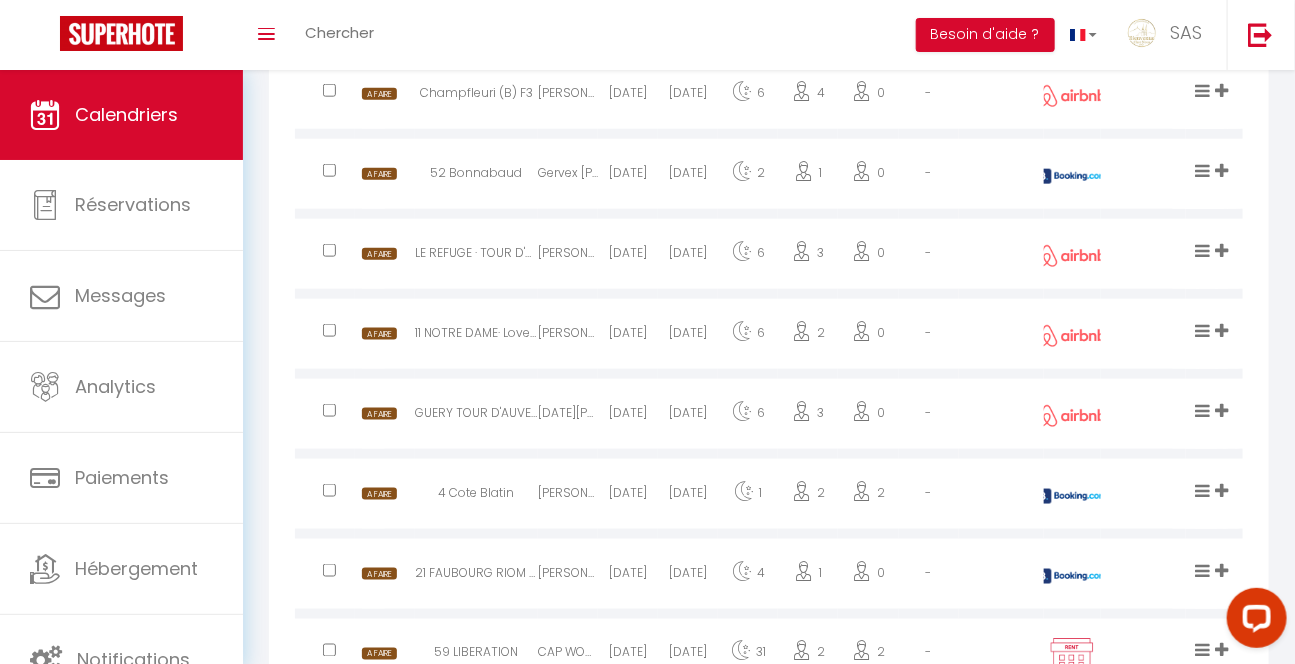 scroll, scrollTop: 0, scrollLeft: 0, axis: both 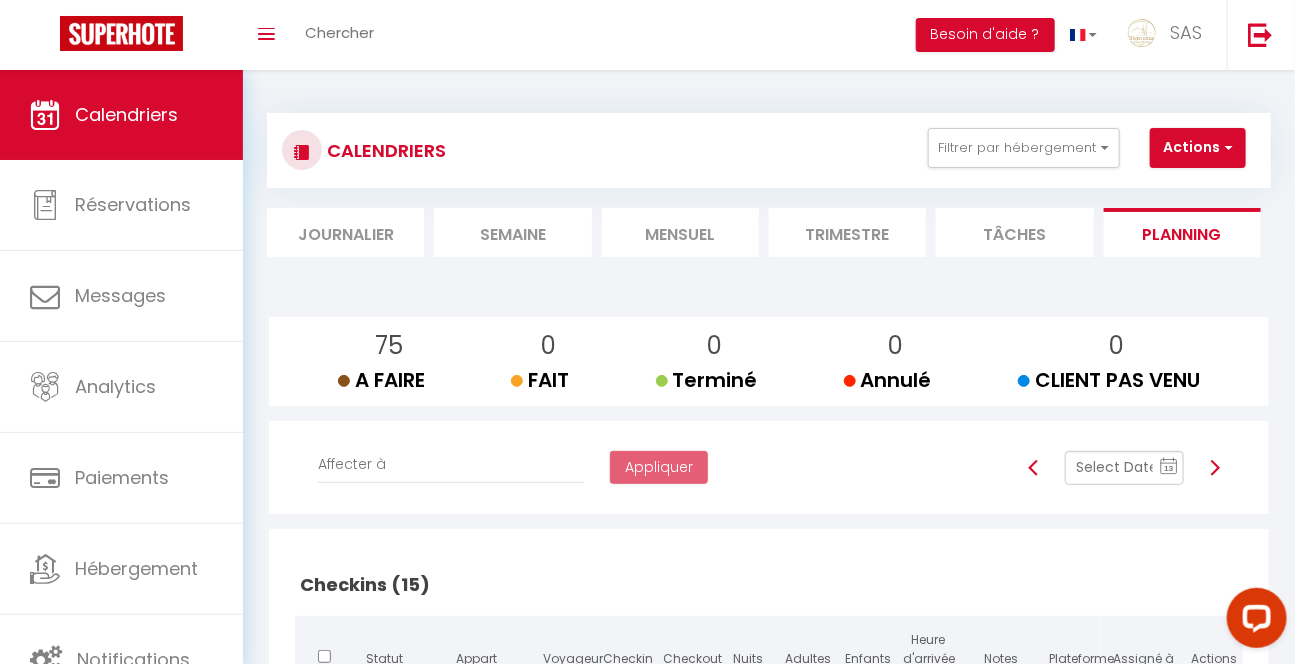 click on "Mensuel" at bounding box center [680, 232] 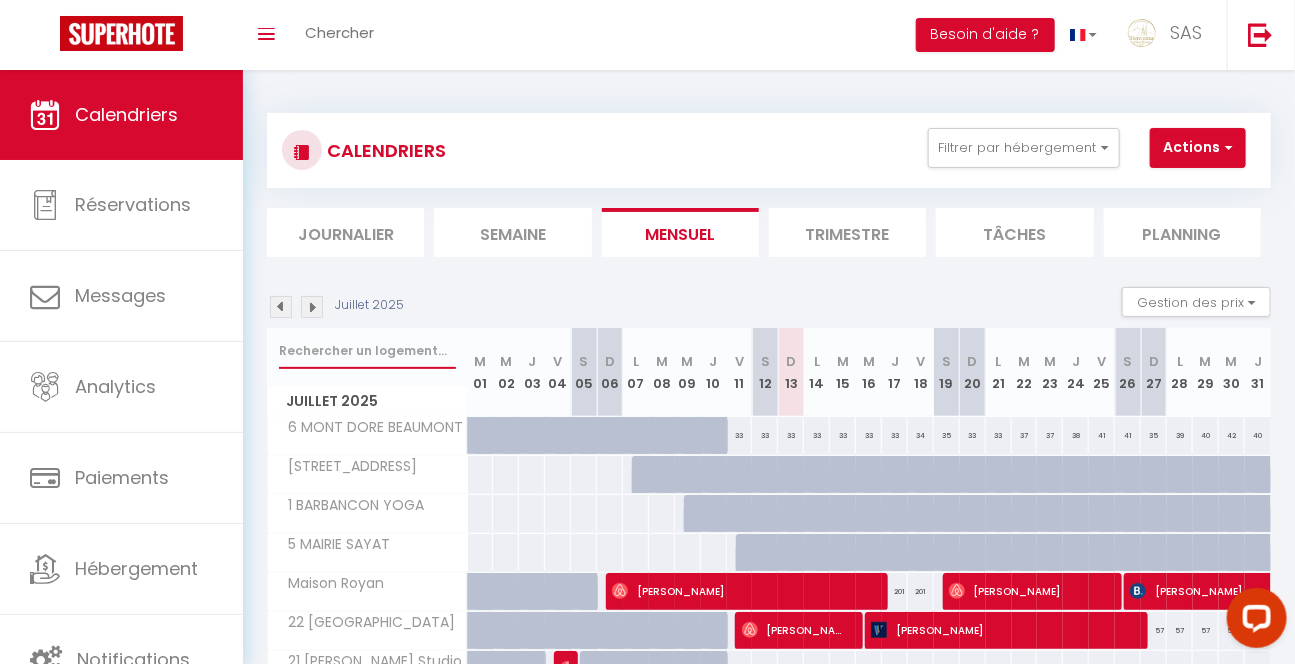 click at bounding box center (367, 351) 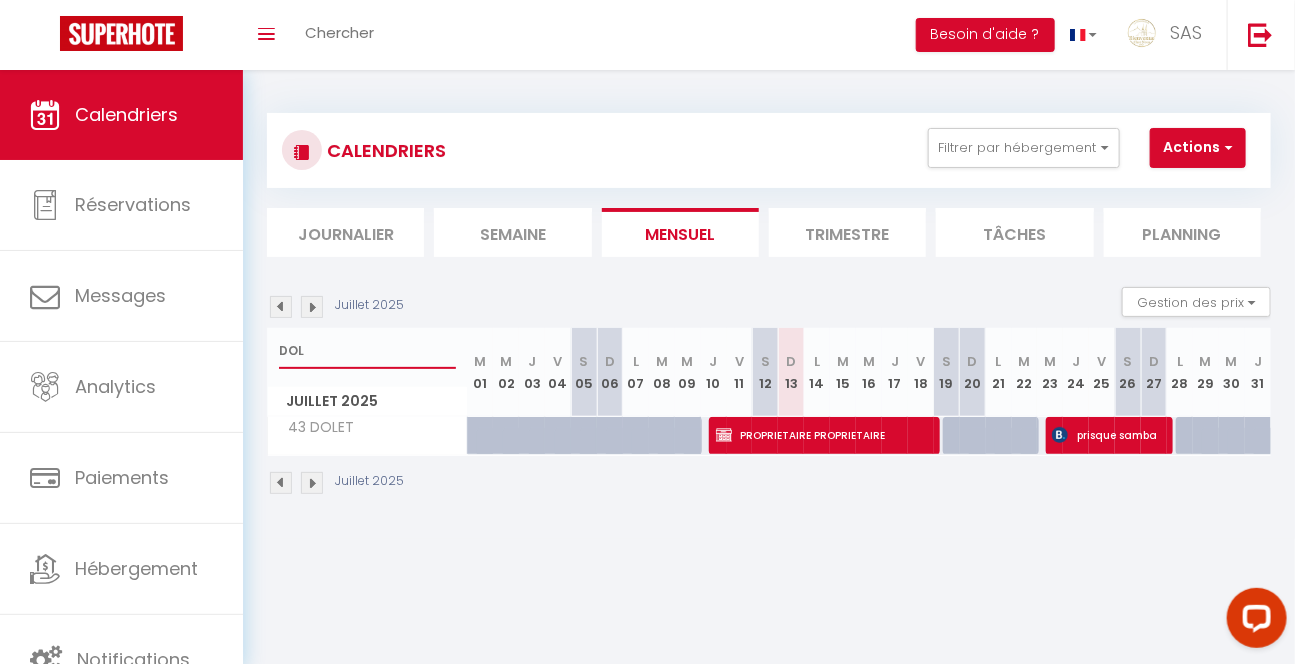 type on "DOL" 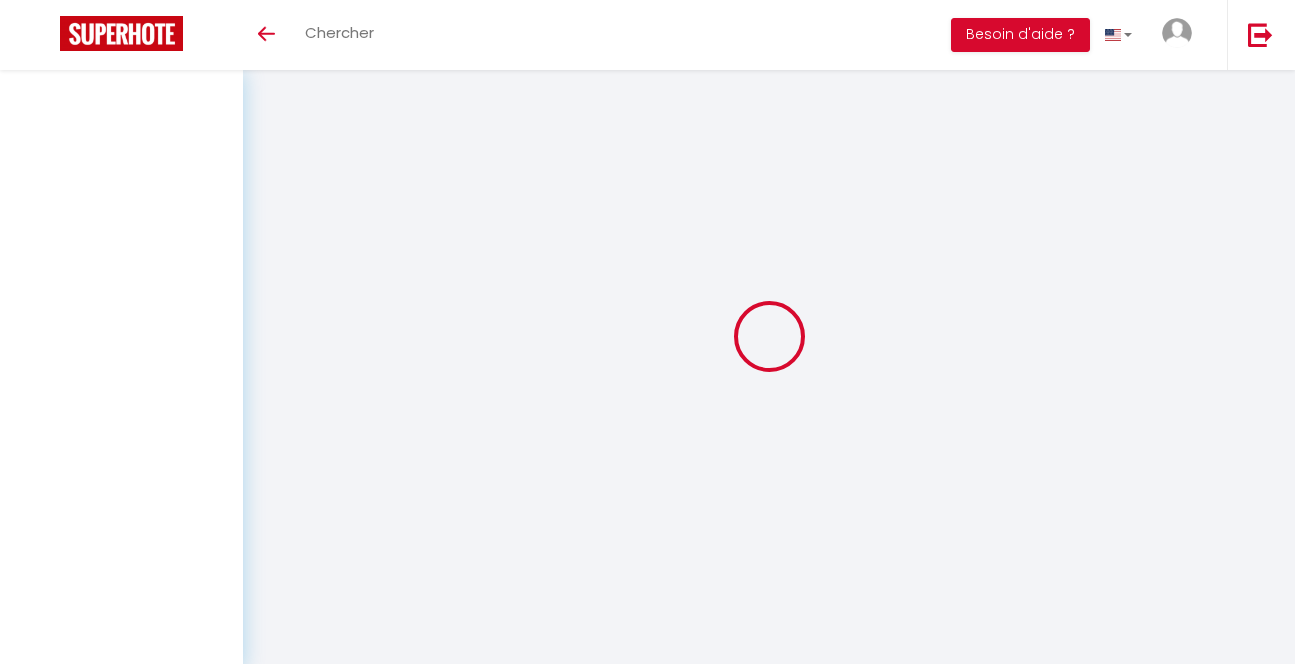scroll, scrollTop: 0, scrollLeft: 0, axis: both 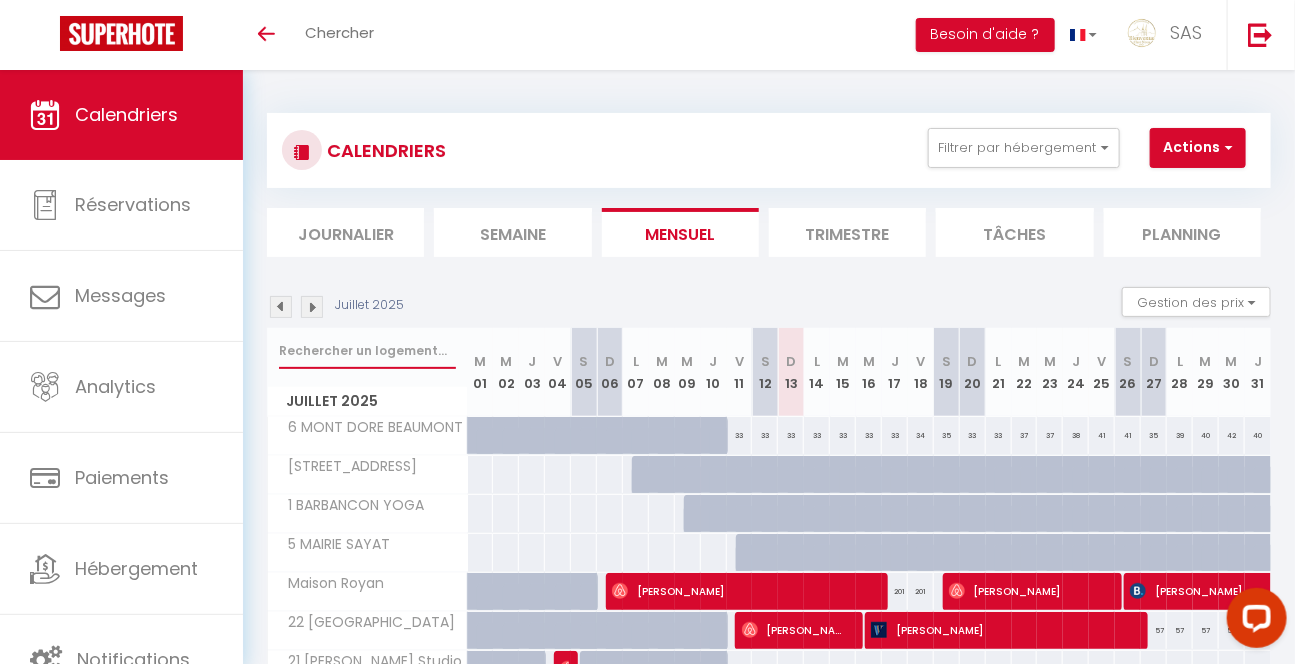 click at bounding box center [367, 351] 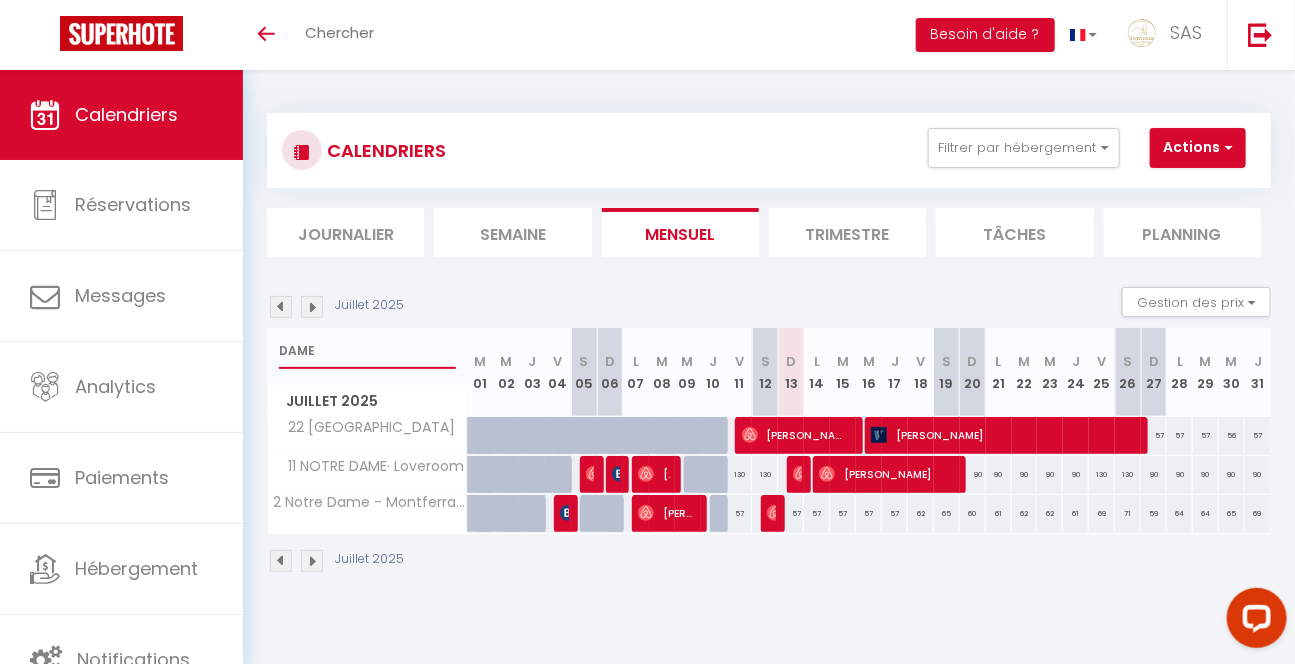type on "DAME" 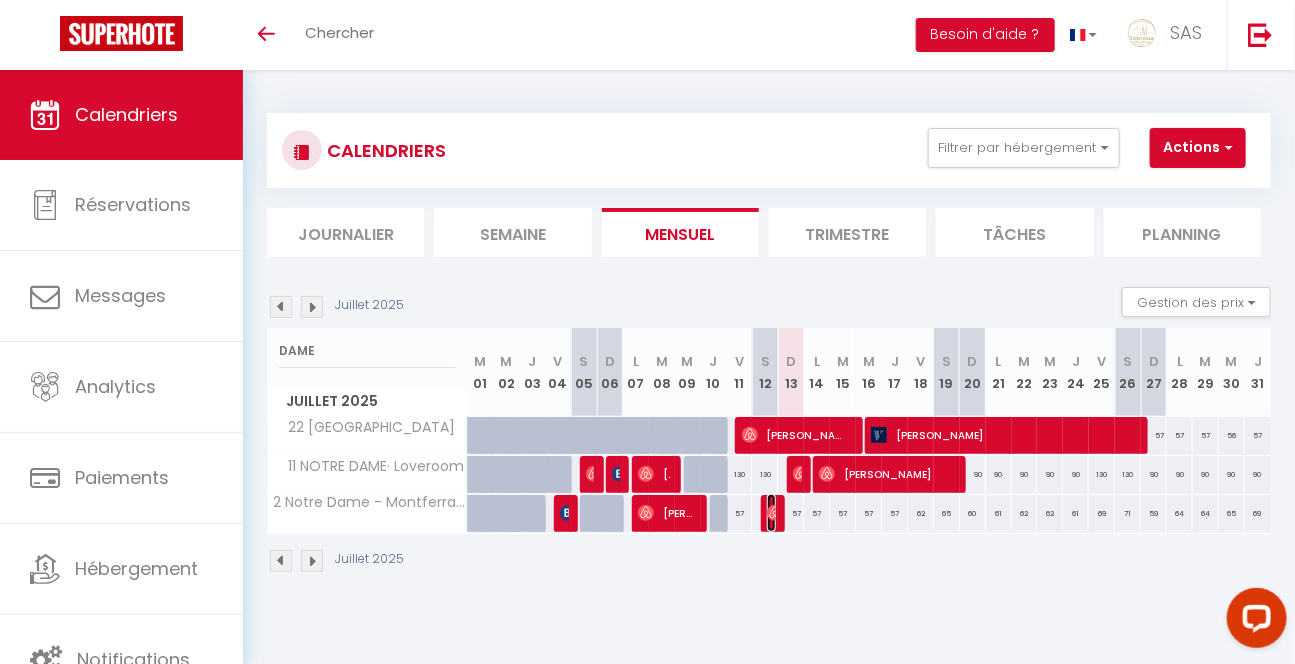click at bounding box center (775, 513) 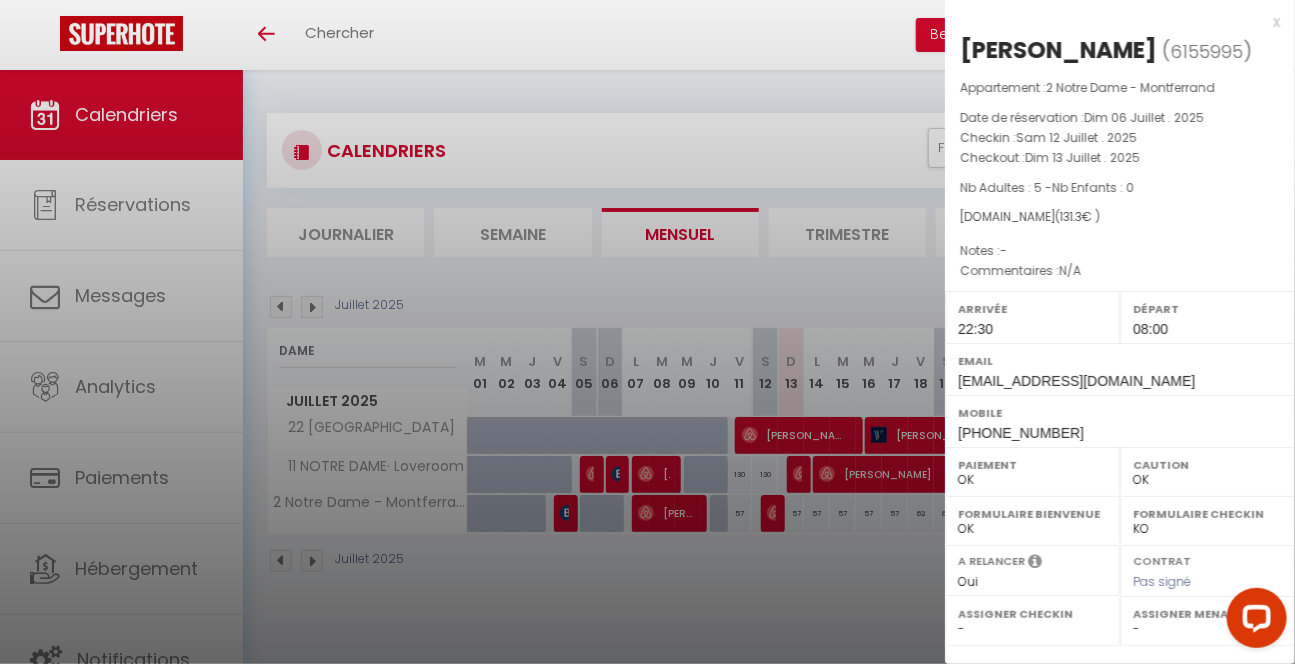 drag, startPoint x: 1279, startPoint y: 400, endPoint x: 1264, endPoint y: 506, distance: 107.05606 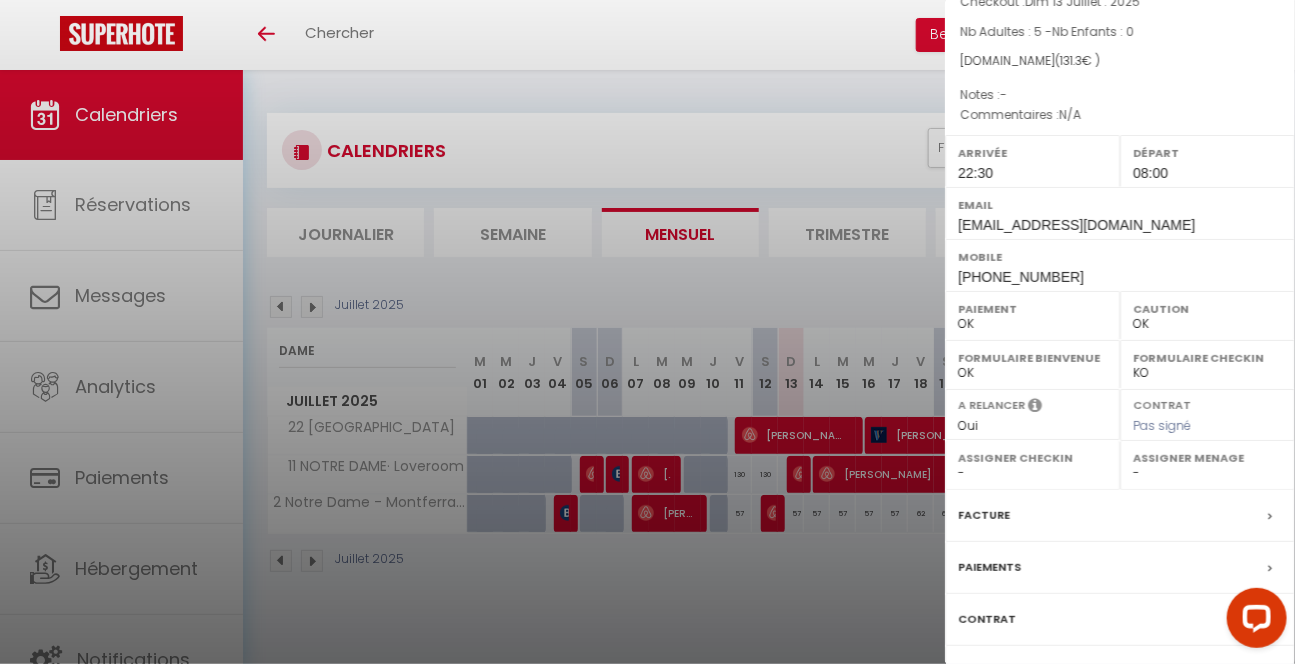scroll, scrollTop: 297, scrollLeft: 0, axis: vertical 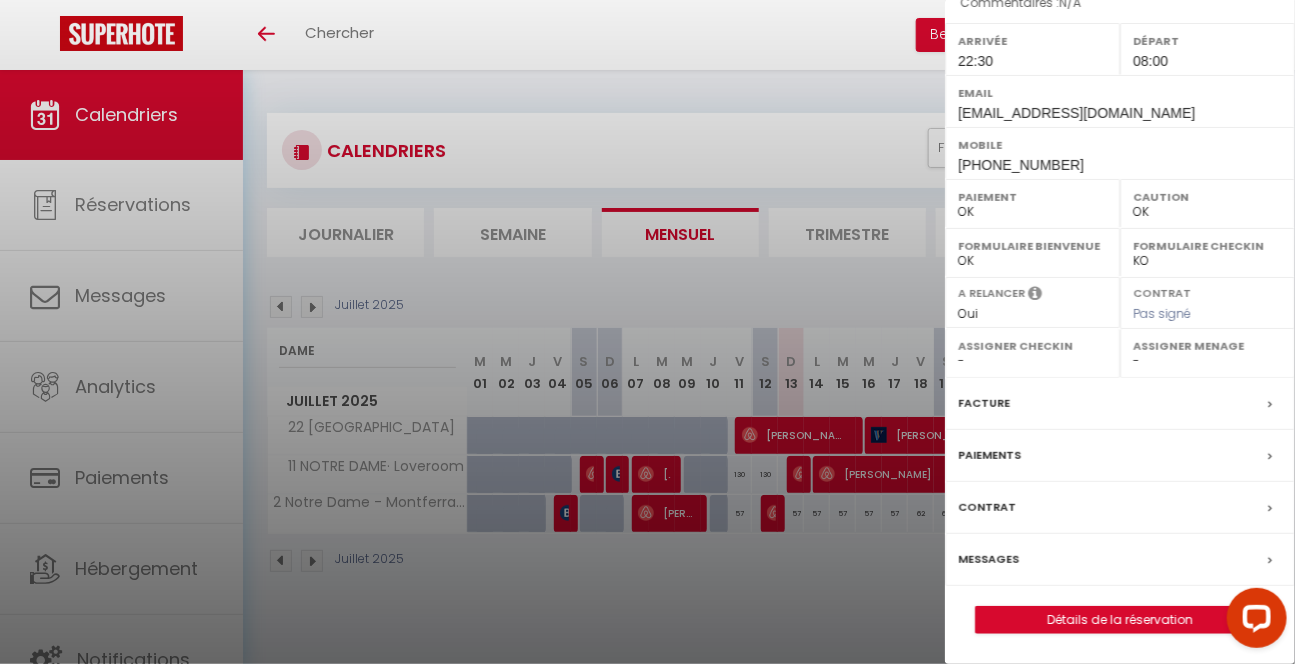 drag, startPoint x: 1290, startPoint y: 392, endPoint x: 51, endPoint y: 65, distance: 1281.425 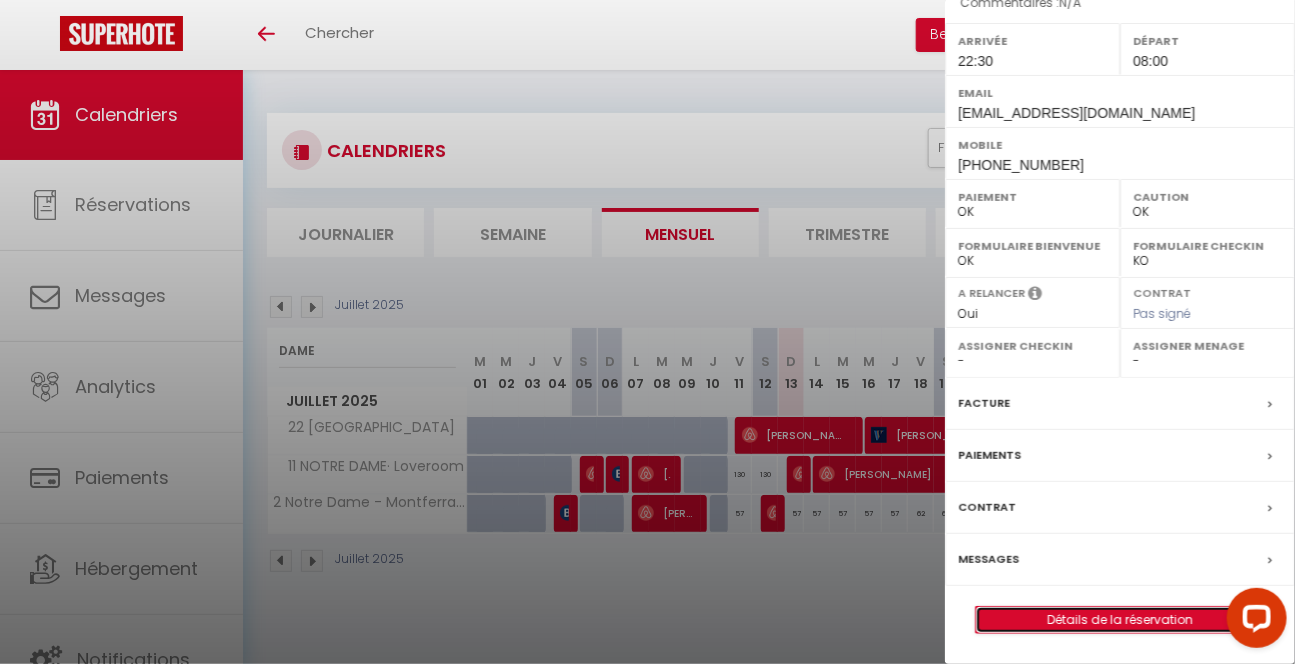 click on "Détails de la réservation" at bounding box center [1120, 620] 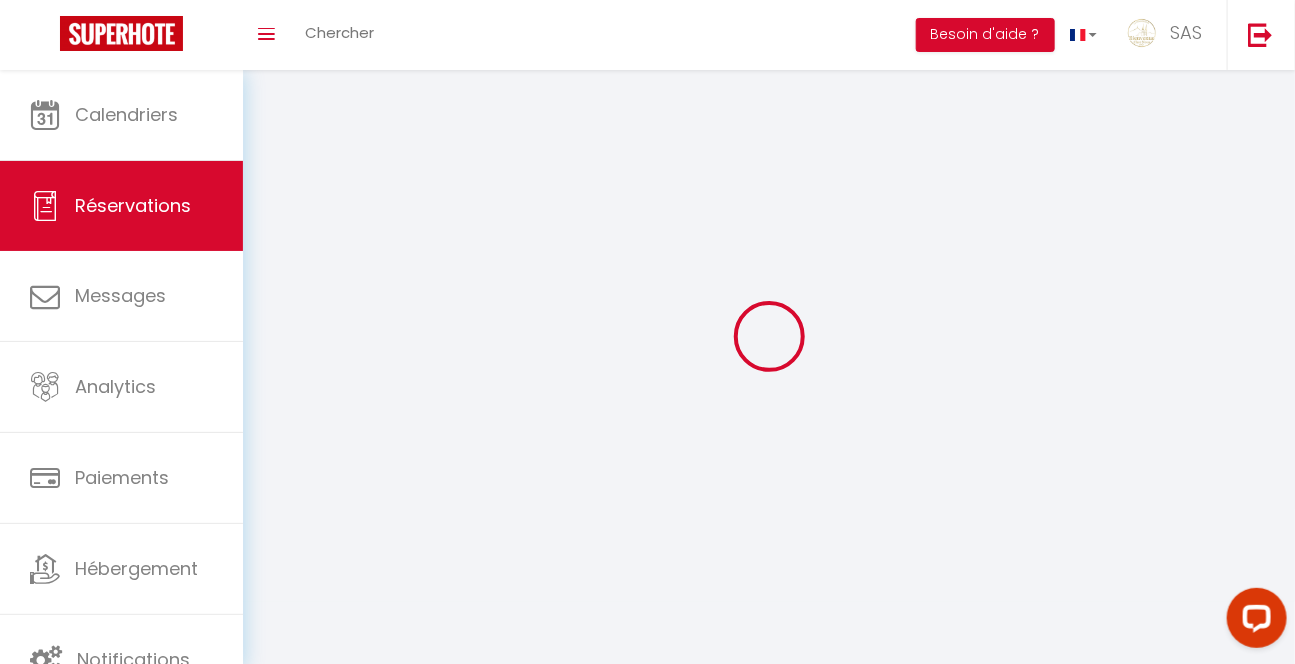 select 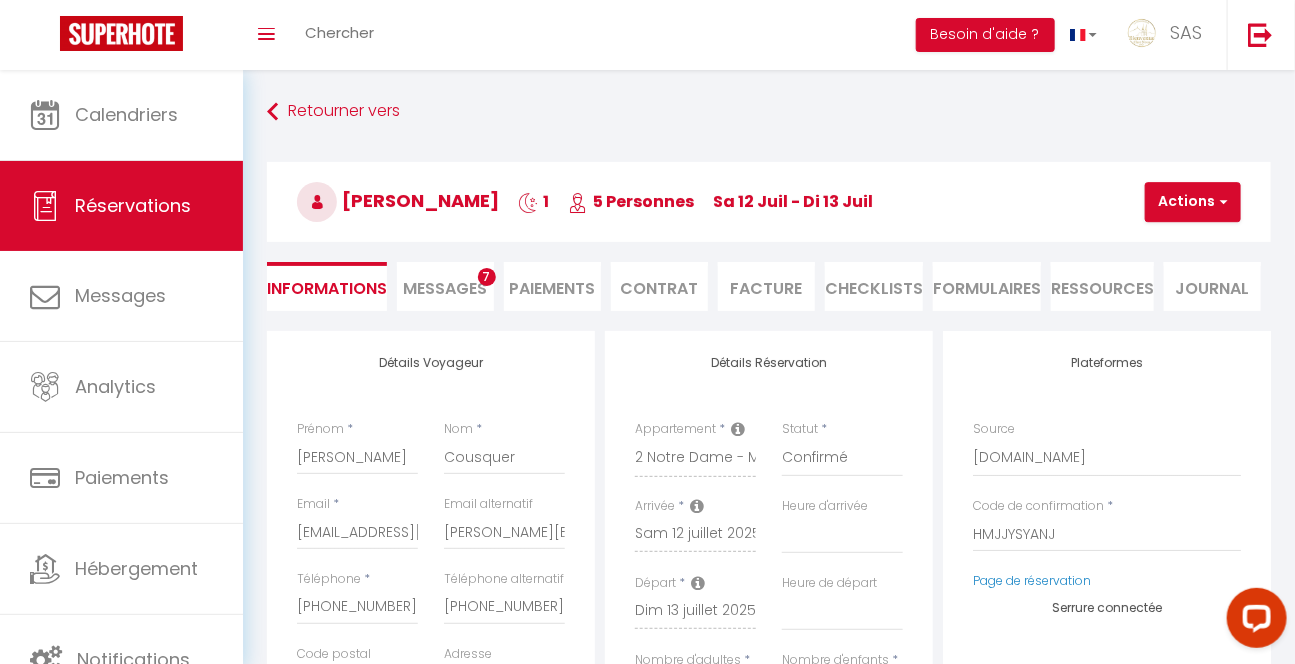 click on "Messages" at bounding box center (446, 288) 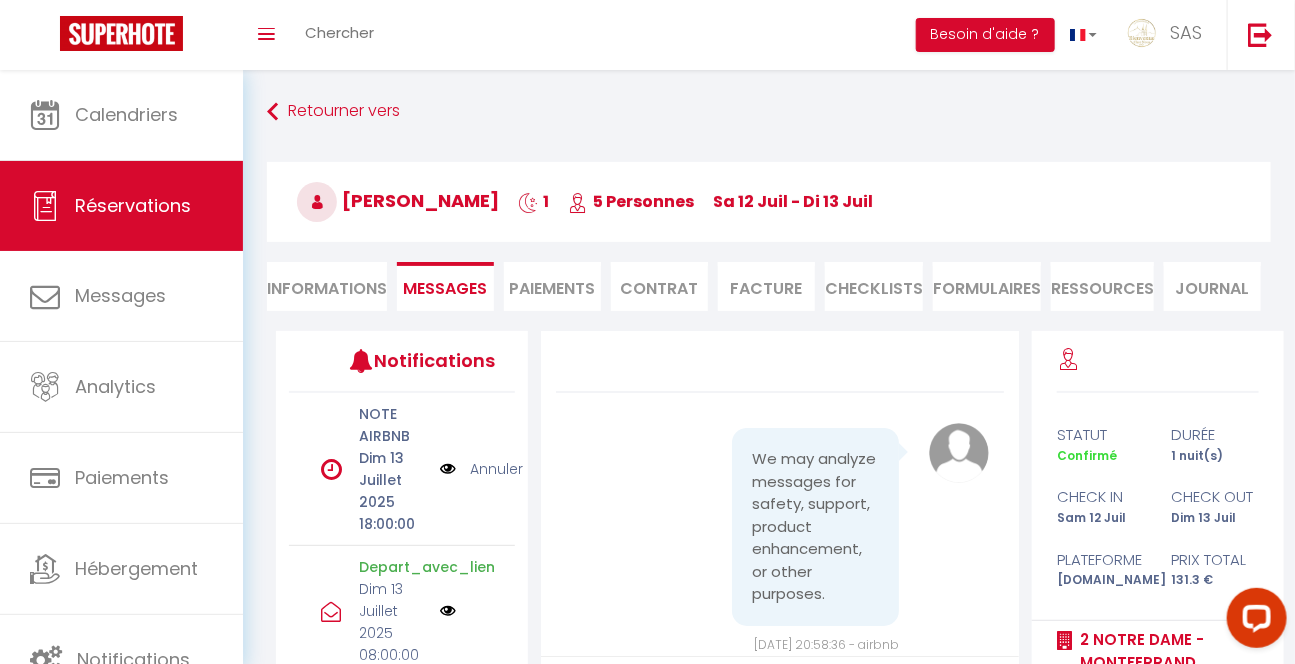 click on "Annuler" at bounding box center [497, 469] 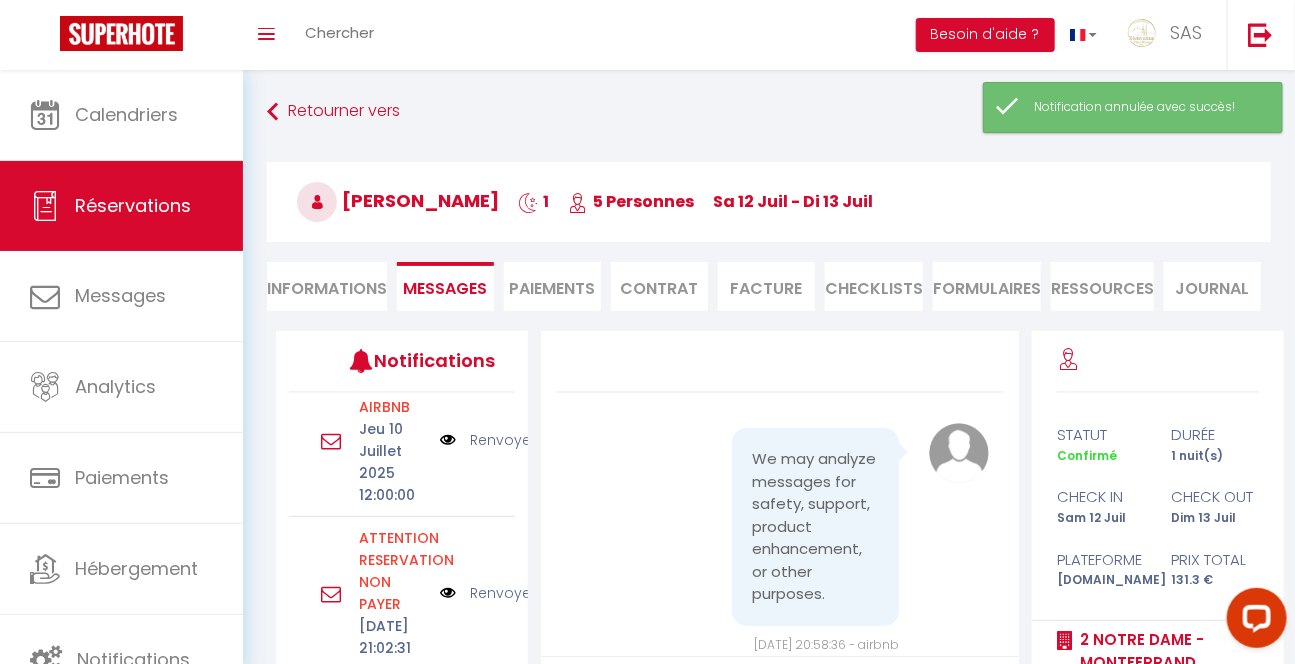 scroll, scrollTop: 751, scrollLeft: 0, axis: vertical 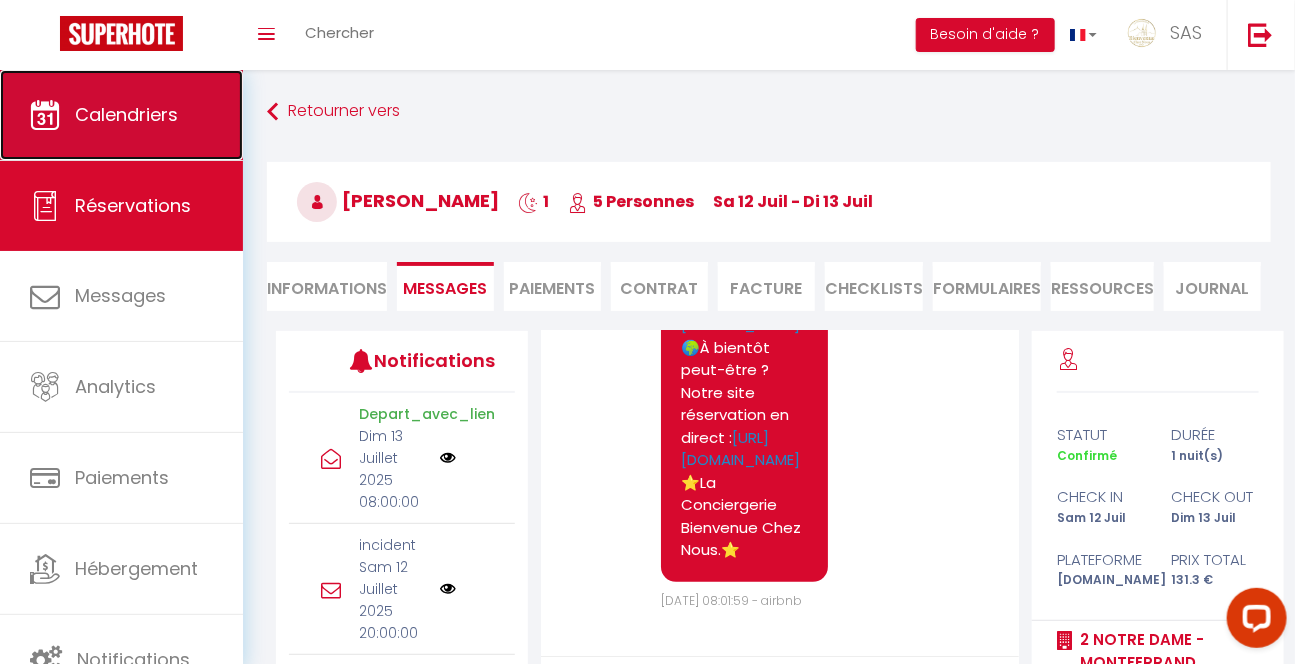 click on "Calendriers" at bounding box center (121, 115) 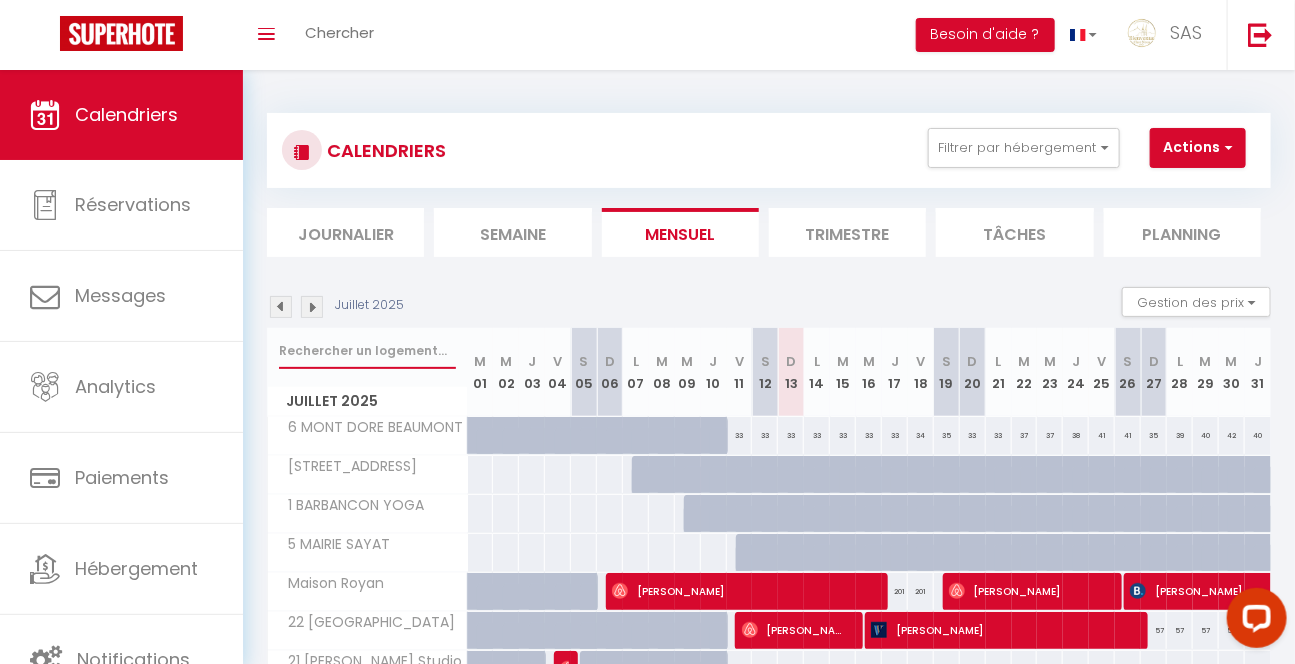 click at bounding box center (367, 351) 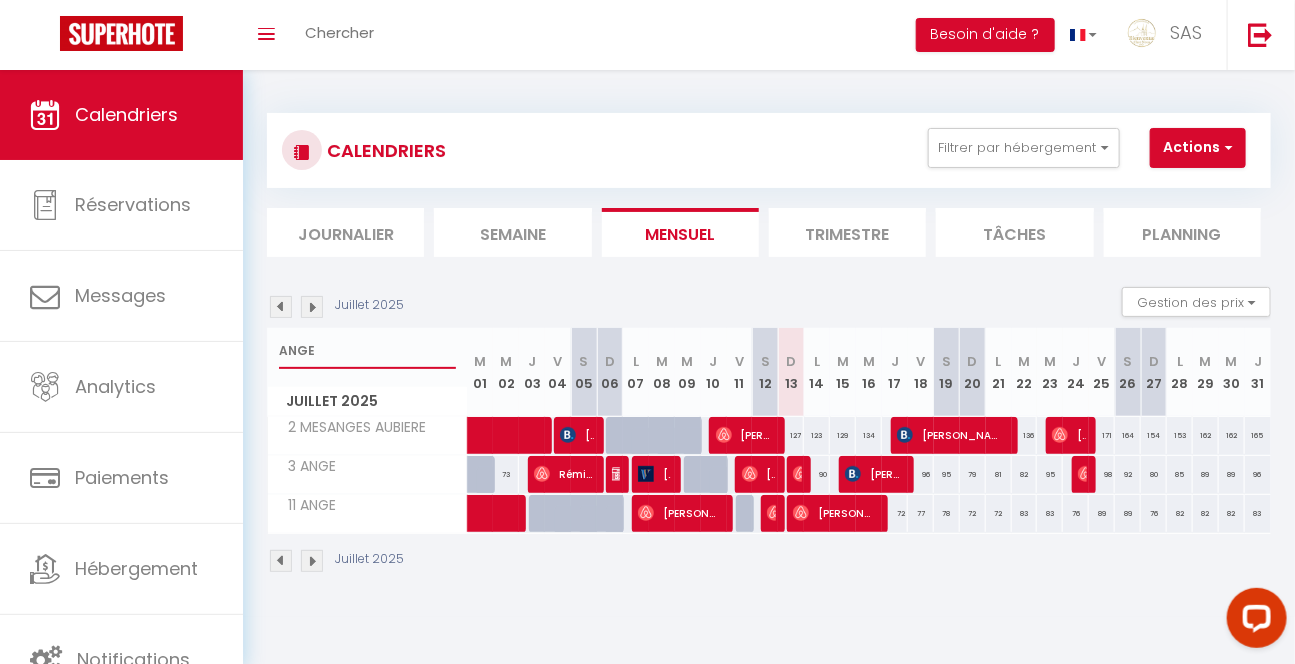 type on "ANGE" 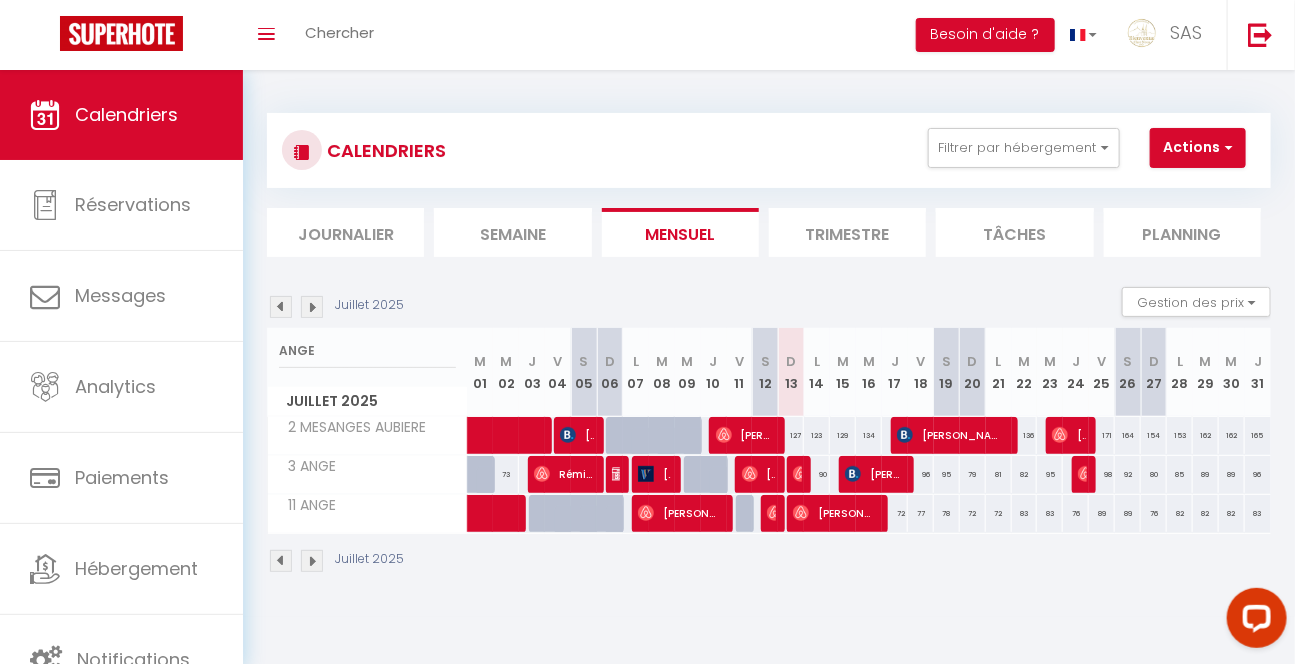 click on "90" at bounding box center (816, 474) 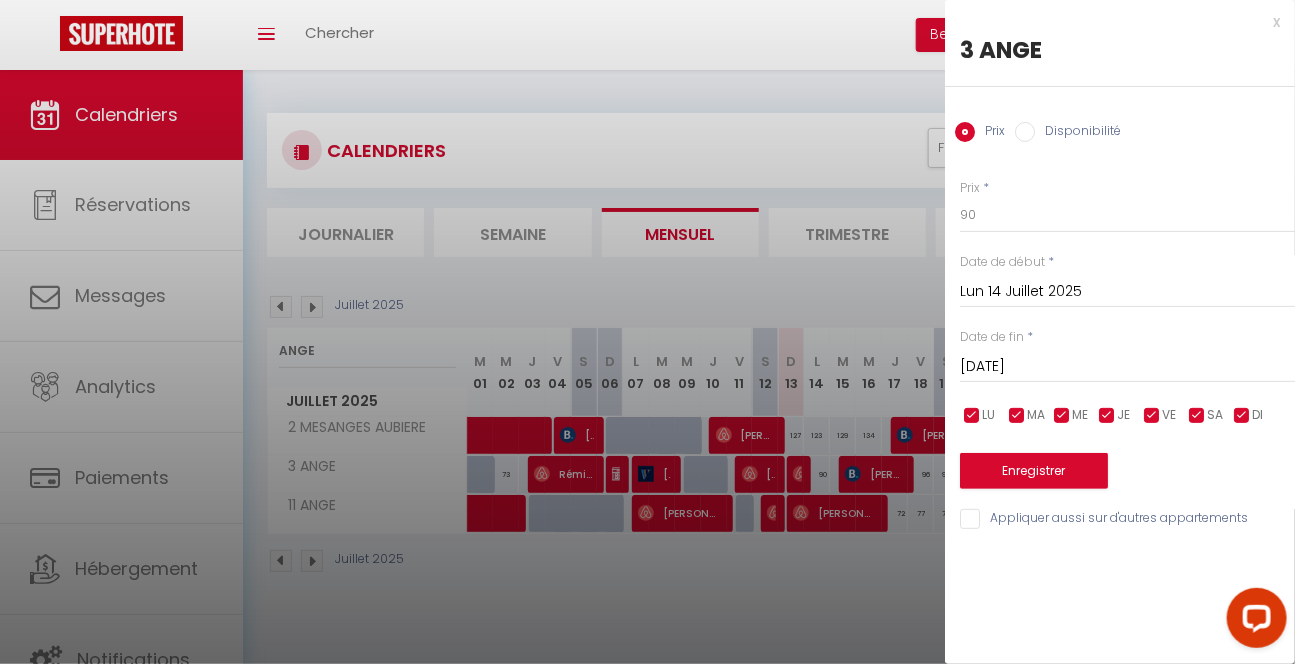 click at bounding box center [647, 332] 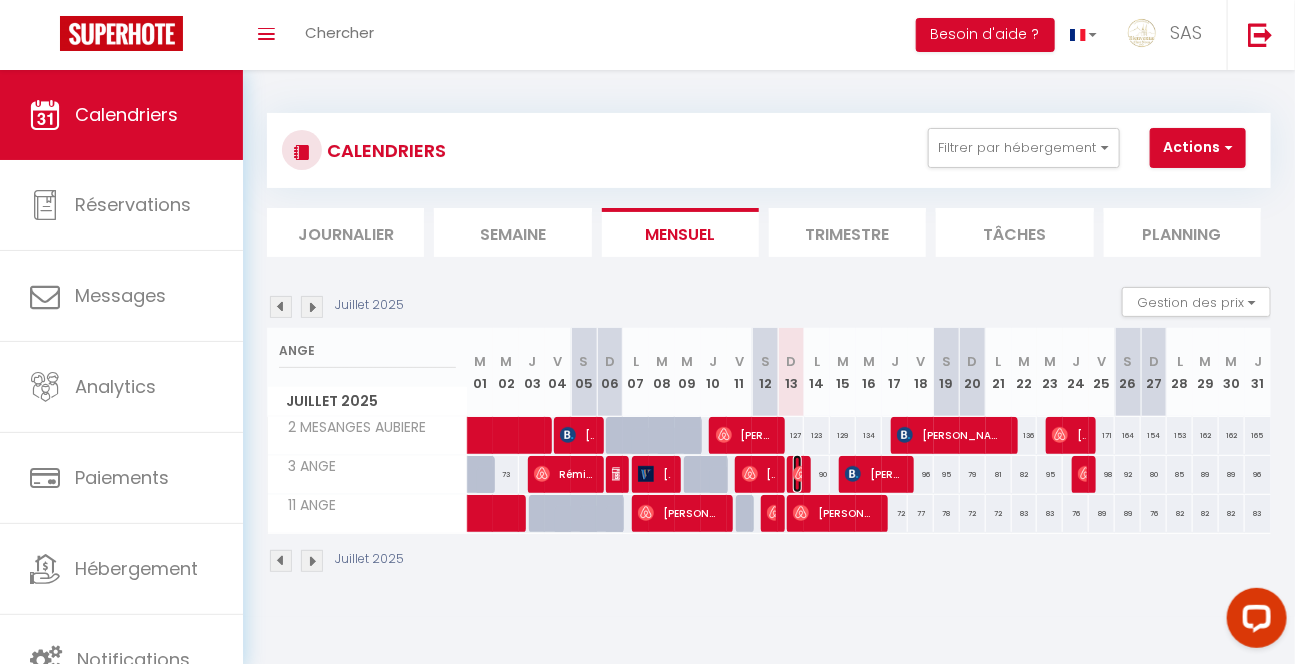 click at bounding box center (801, 474) 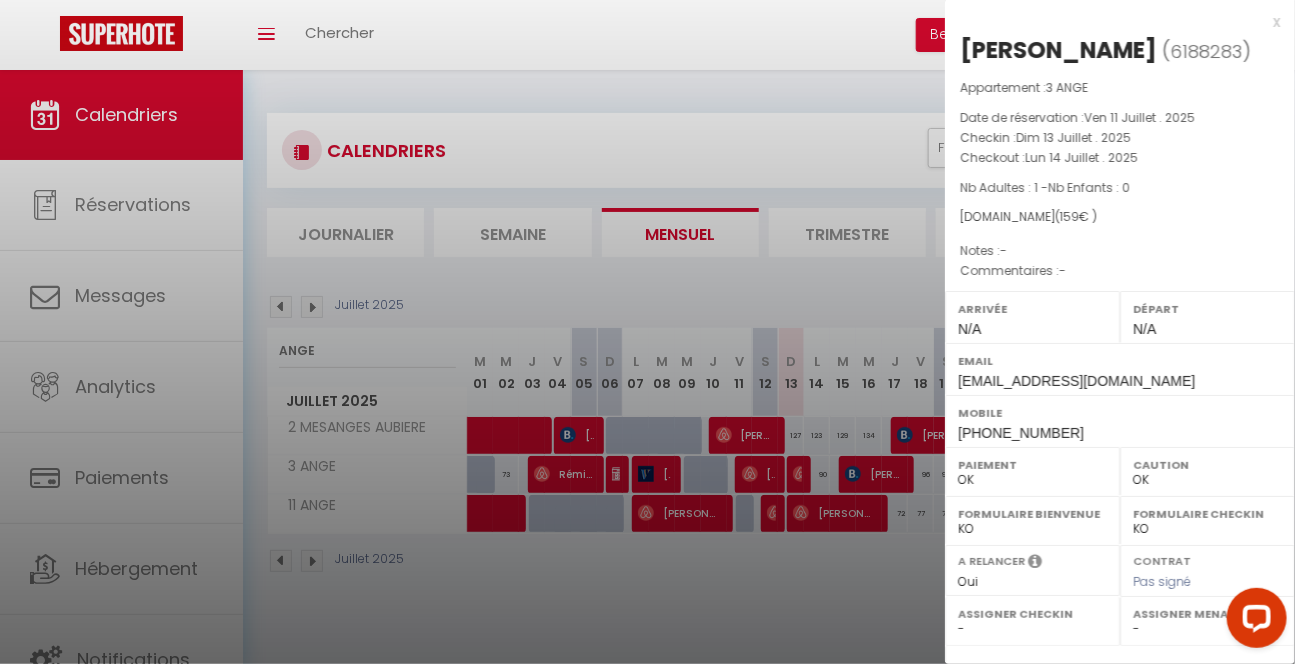 click at bounding box center [647, 332] 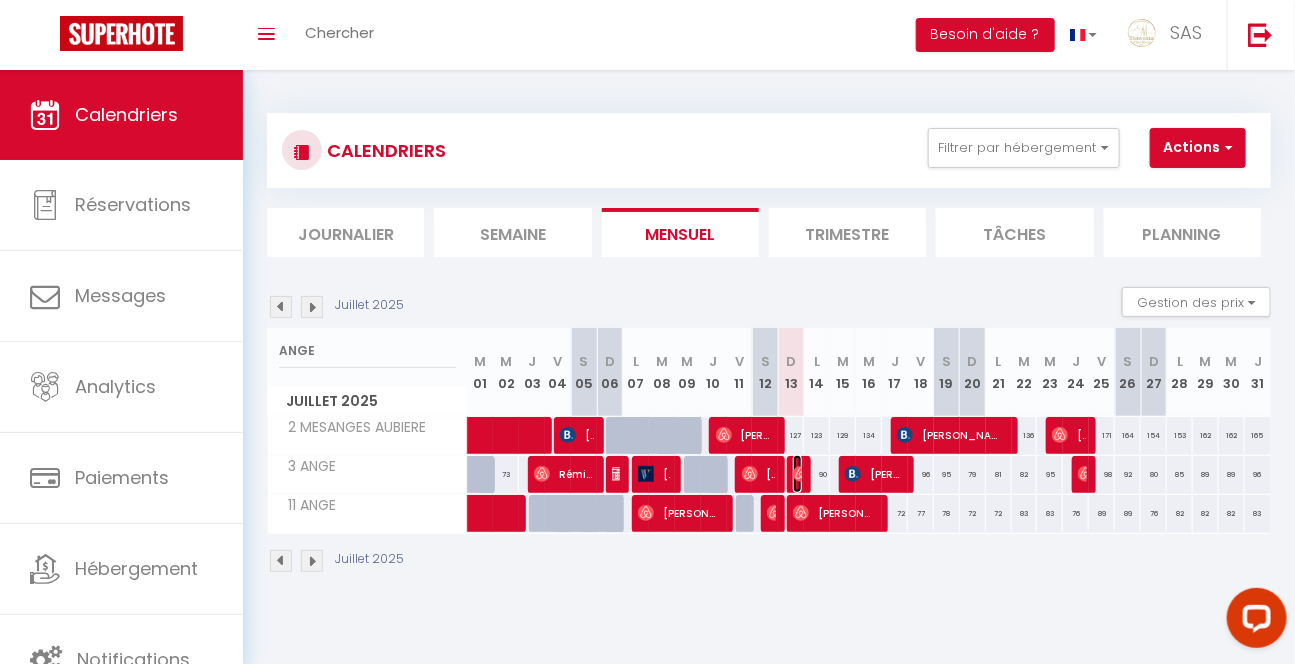 click at bounding box center [801, 474] 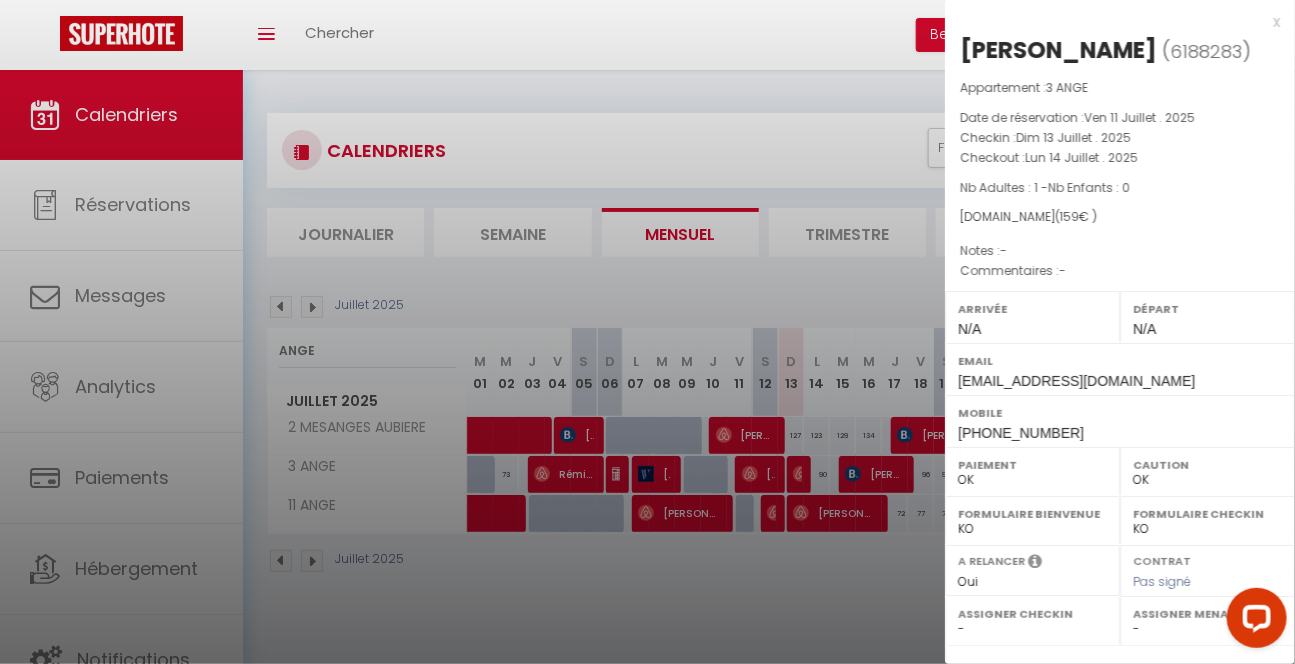 drag, startPoint x: 1280, startPoint y: 346, endPoint x: 1272, endPoint y: 471, distance: 125.25574 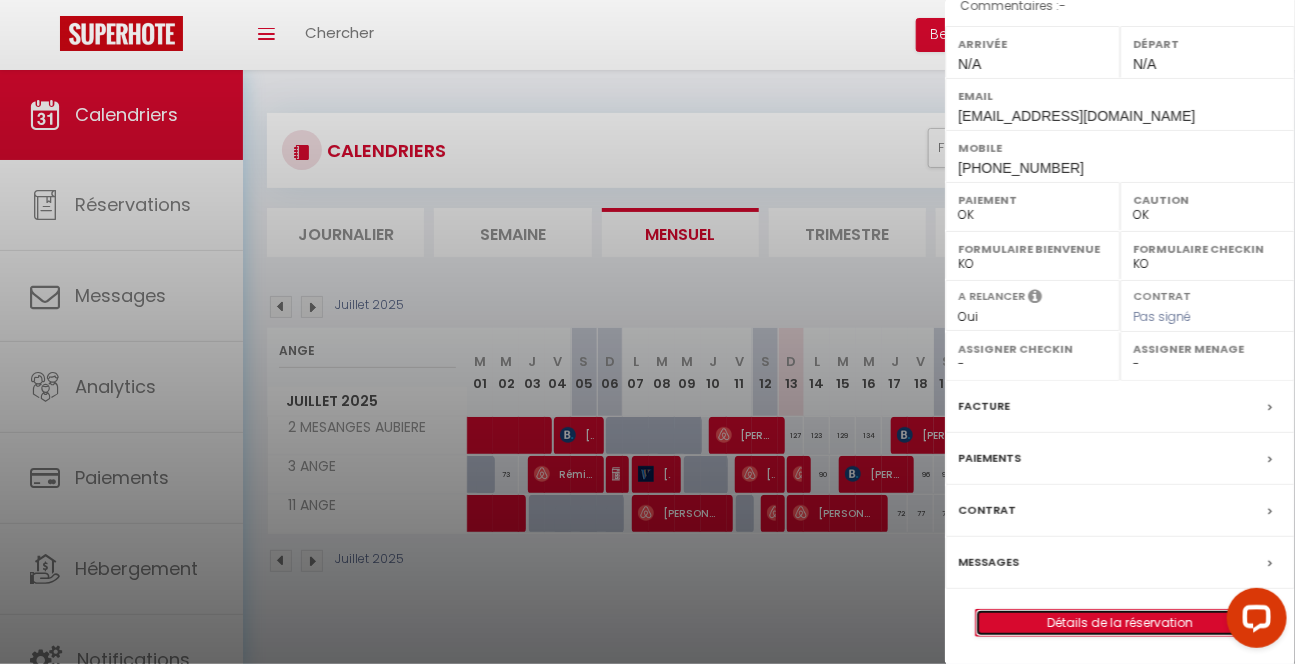 click on "Détails de la réservation" at bounding box center [1120, 623] 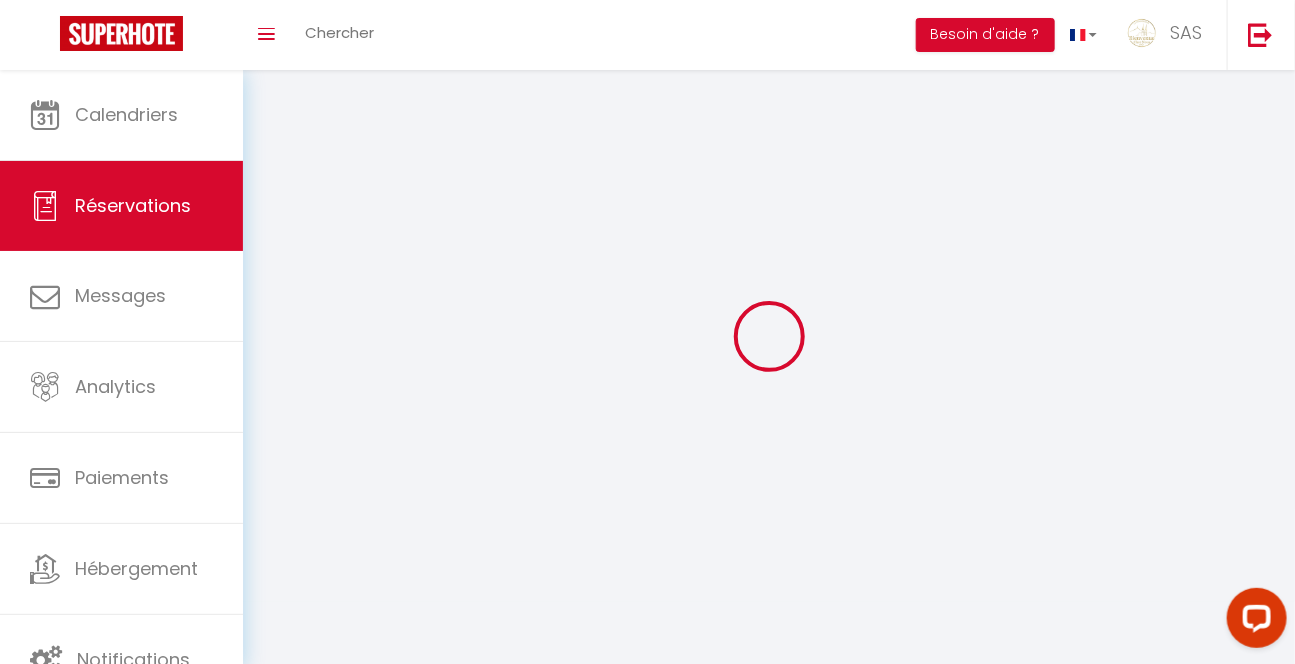 type on "Harriette" 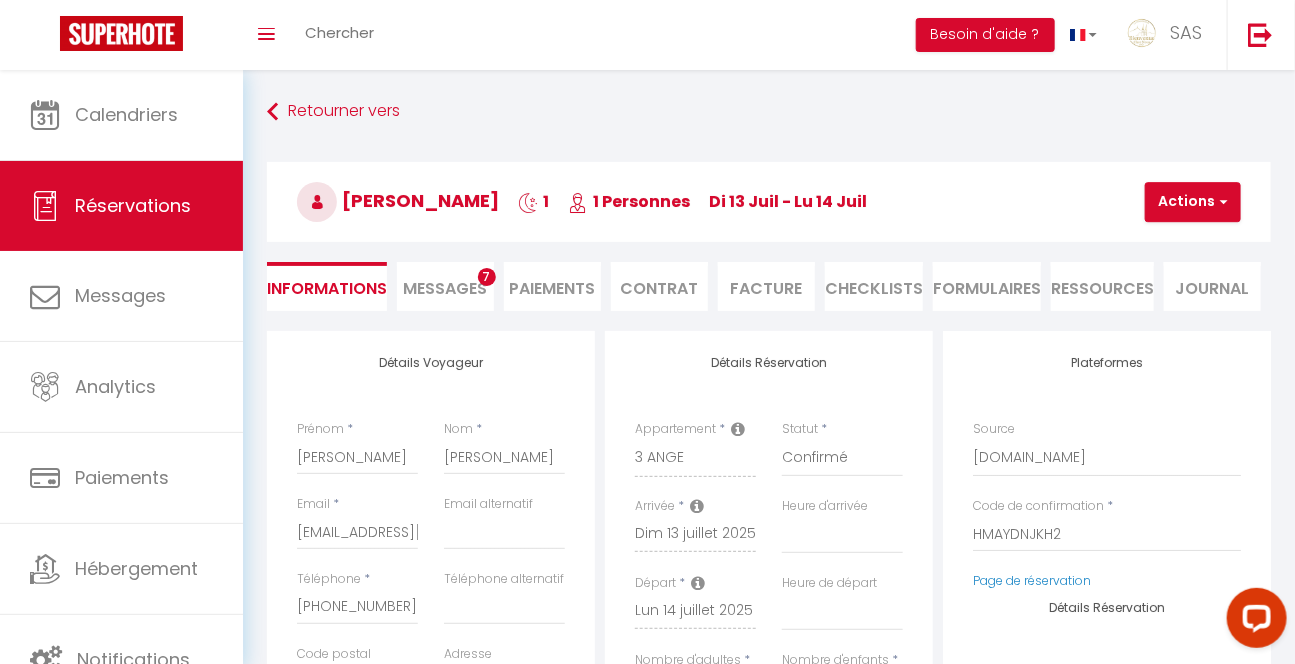 select 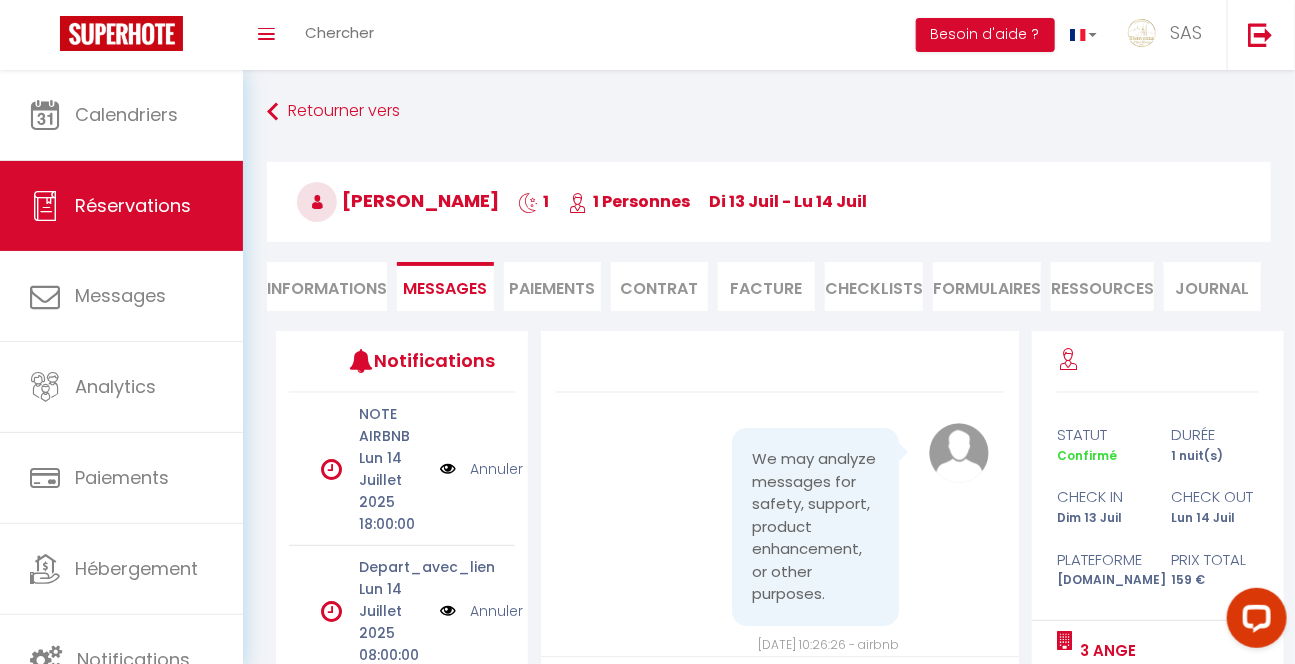 click on "We may analyze messages for safety, support, product enhancement, or other purposes.   Ven 11 Juillet 2025 10:26:26 - airbnb       To protect your payment, always communicate and pay through the Airbnb website or app.   Ven 11 Juillet 2025 10:26:27 - airbnb       Booking confirmed · 1 guest, Jul 13 – 14   Ven 11 Juillet 2025 10:26:27 - airbnb   Note Sms       Bonjour Harriette,
Nous sommes la conciergerie Bienvenue Chez Nous 🛎️, gestionnaires de l’appartement 3 ANGE- 3 Rue de l'Ange - Clermont-Ferrand Nous serons votre interlocuteur avant et pendant votre séjour.
📅 Votre réservation est confirmée du 13/07/2025 au 14/07/2025.
📝 Afin de préparer au mieux votre arrivée, merci de remplir le formulaire suivant :   https://superhote.com/applink/booking/o2EkH5uAUn/welcome https://bienvenuecheznous63.fr/ri/   Ven 11 Juillet 2025 10:27:40 - airbnb   Note Sms       Bonjour Harriette,
🏡 Toutes les consignes pour votre hébergement
Note Sms" at bounding box center (780, 611) 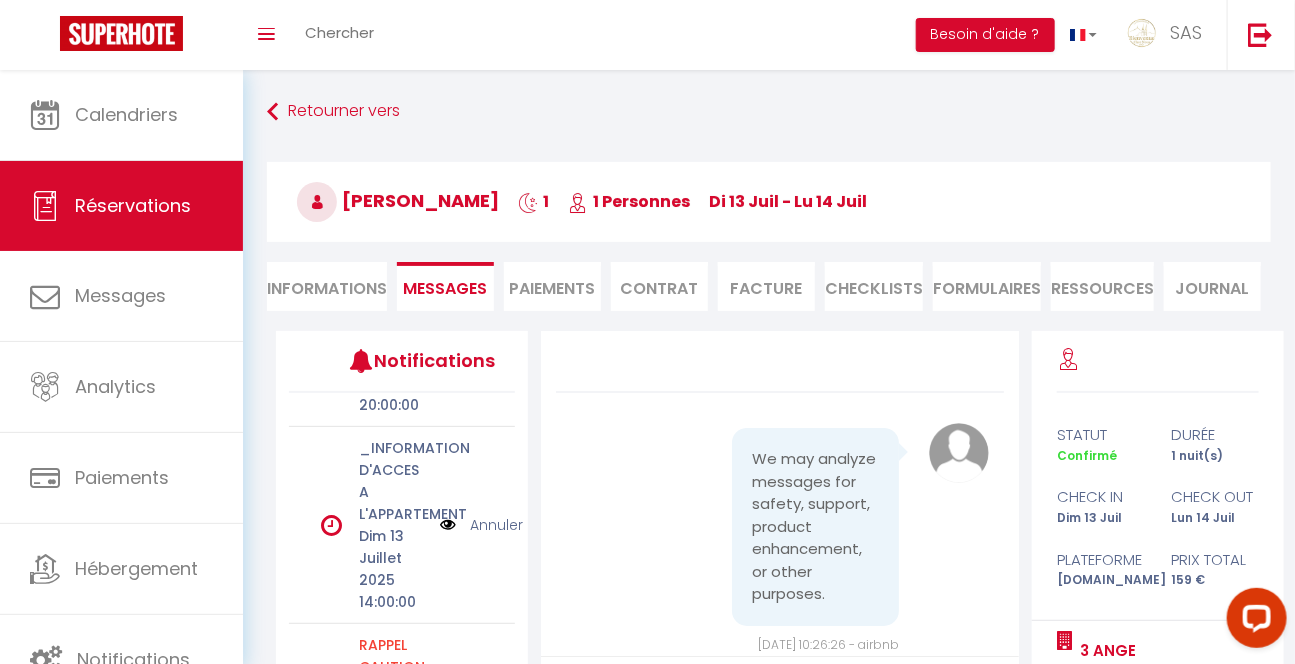 scroll, scrollTop: 403, scrollLeft: 0, axis: vertical 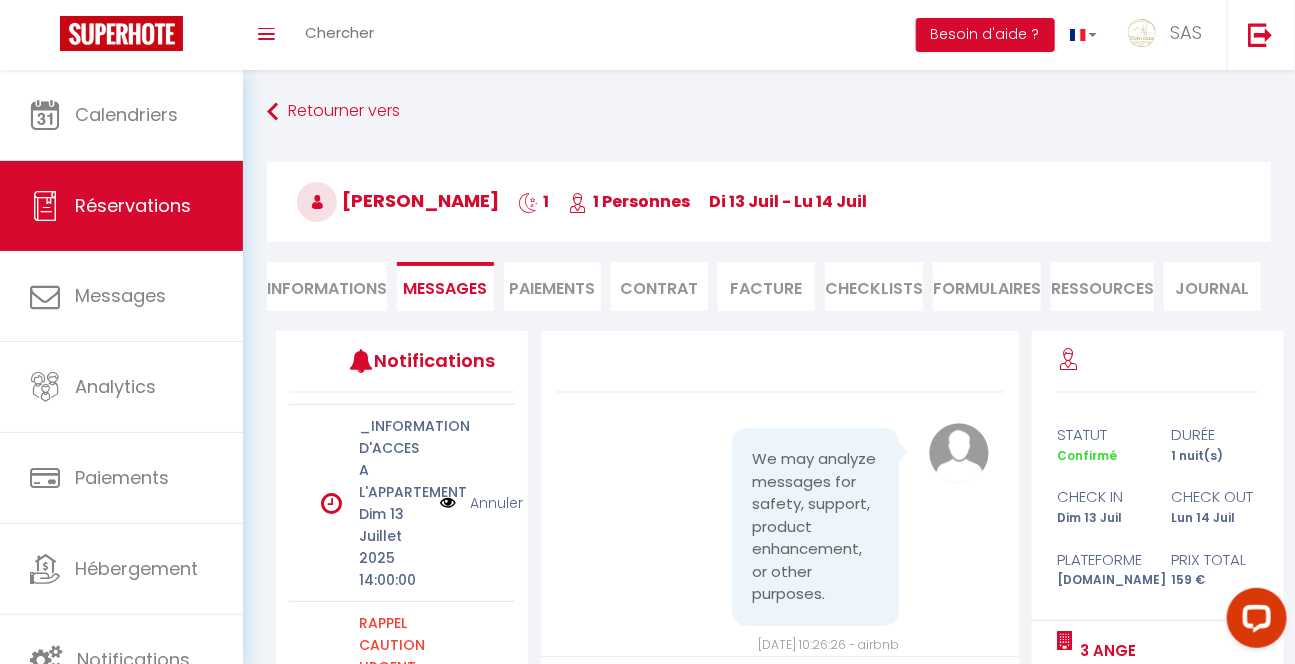 click on "Annuler" at bounding box center [497, 503] 